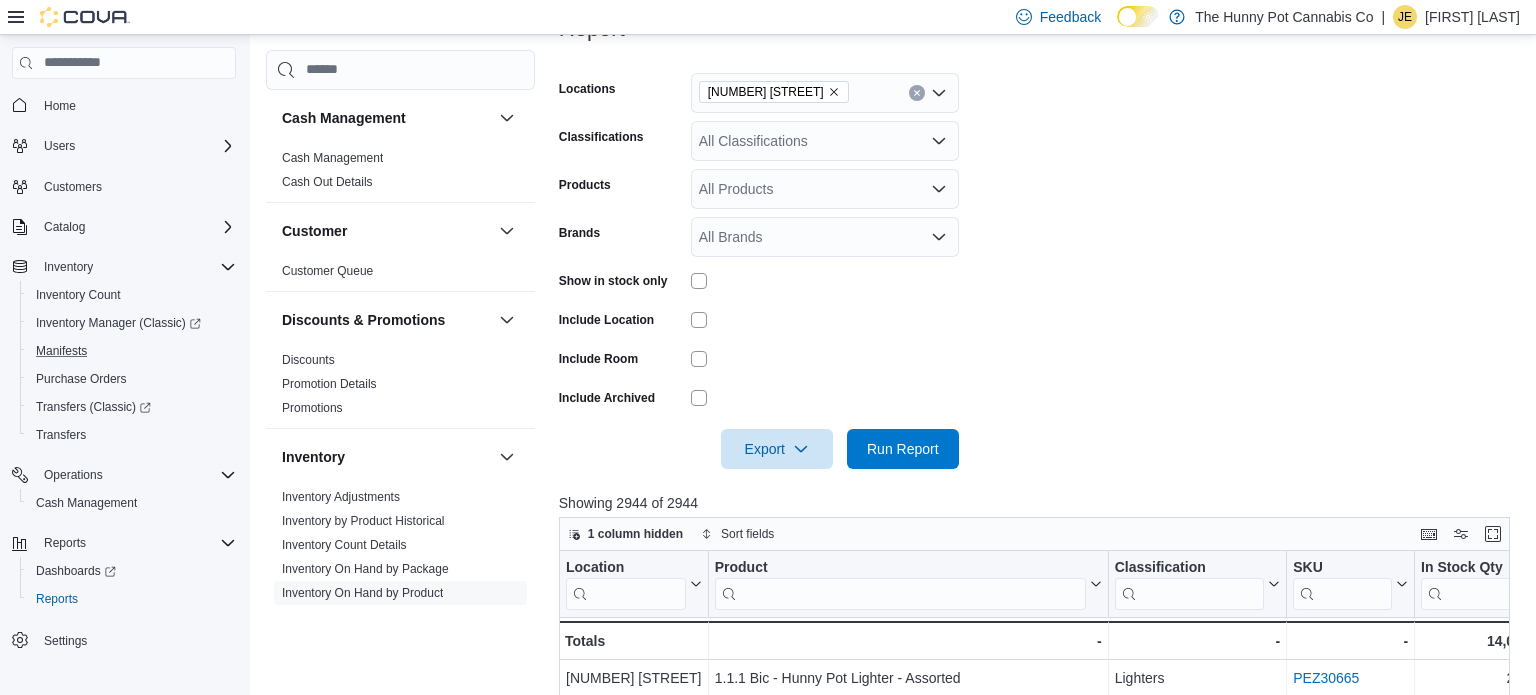 scroll, scrollTop: 293, scrollLeft: 0, axis: vertical 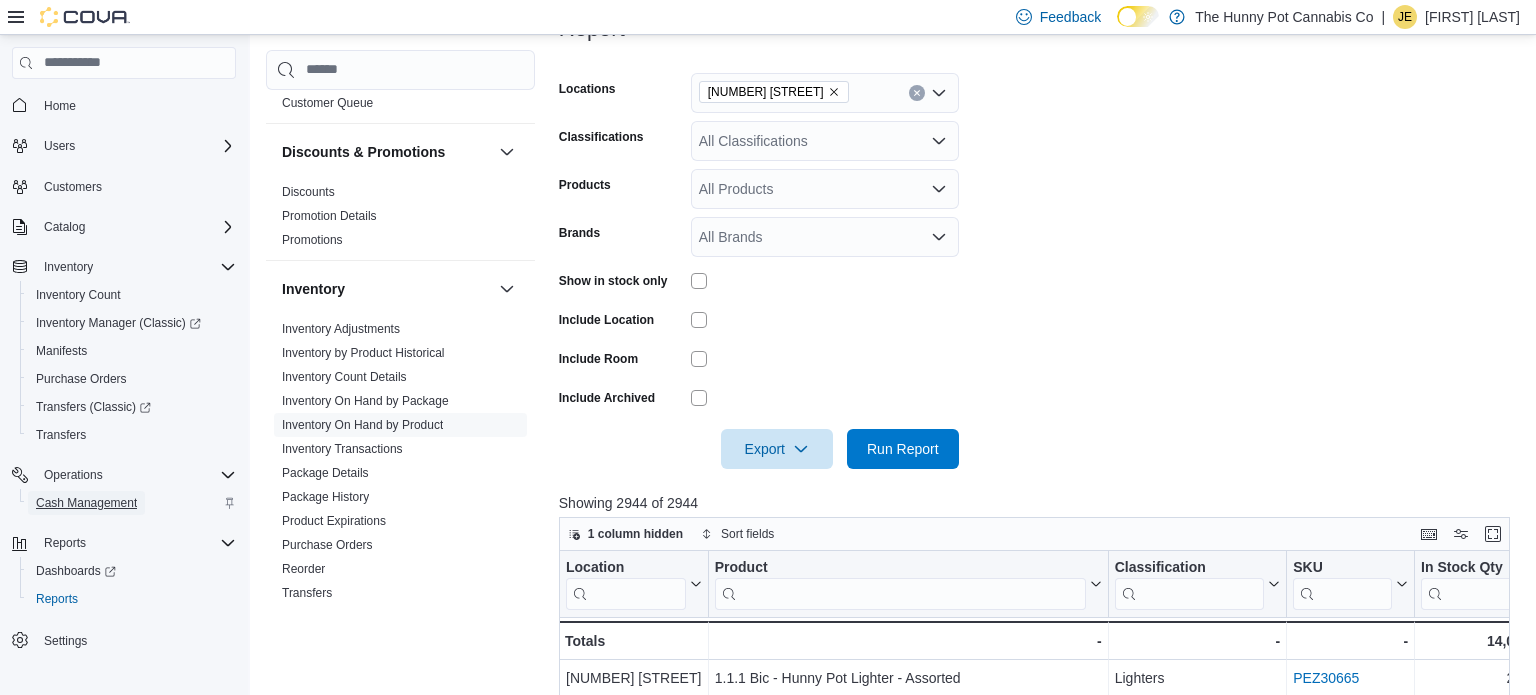 click on "Cash Management" at bounding box center (86, 503) 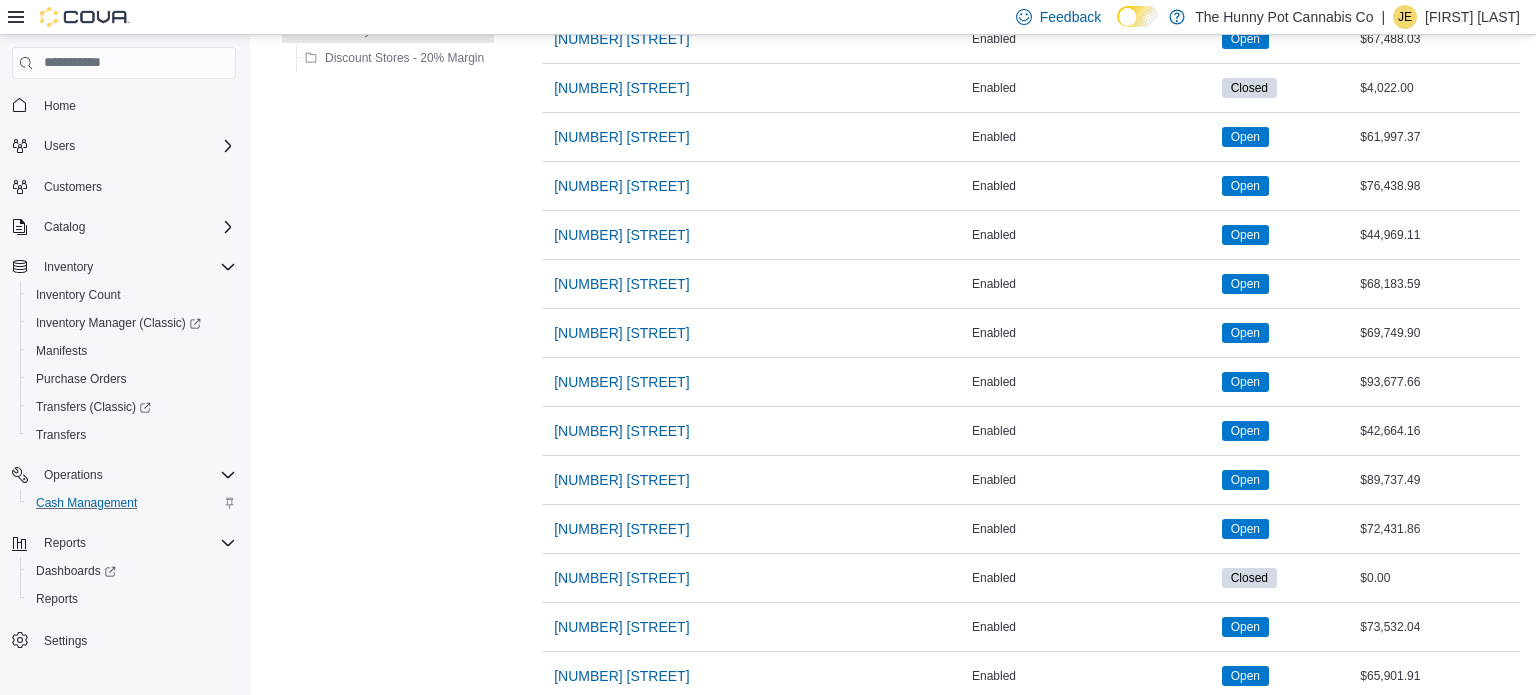 scroll, scrollTop: 1227, scrollLeft: 0, axis: vertical 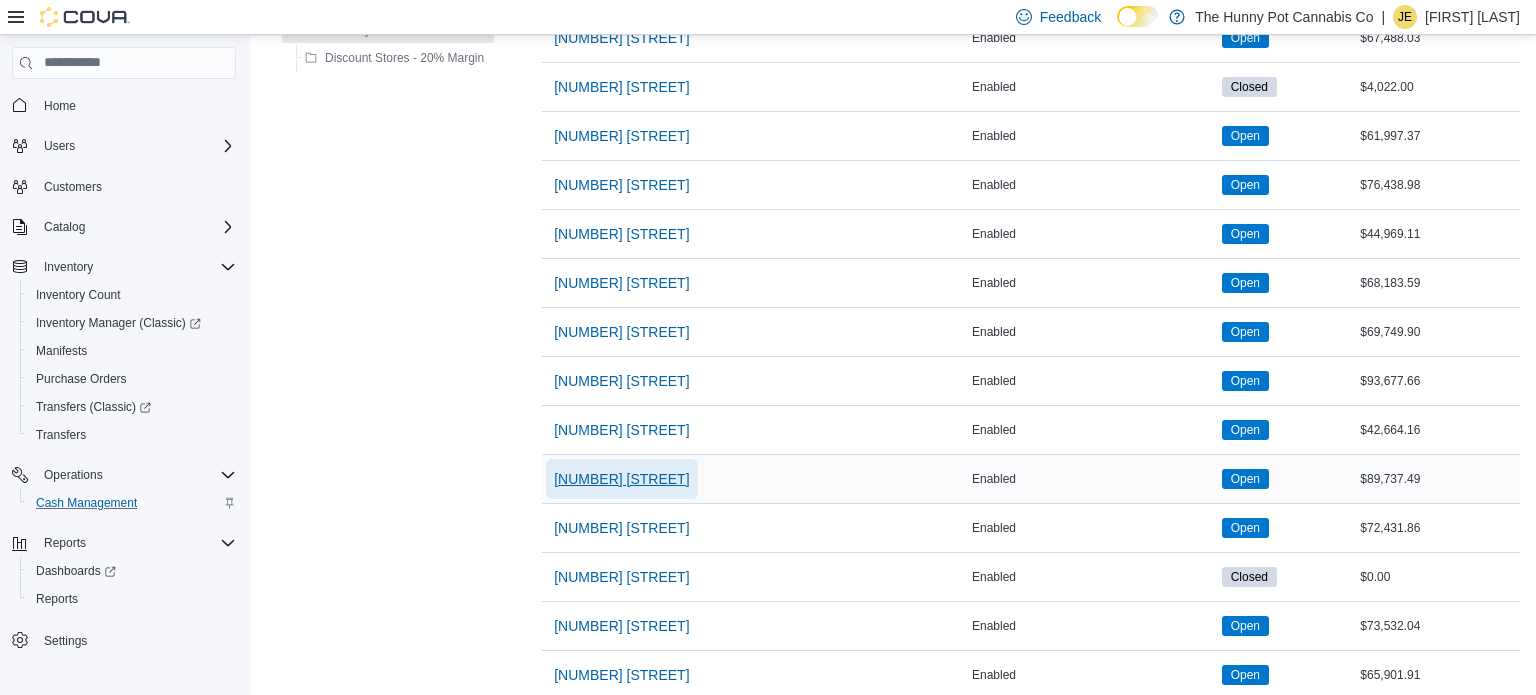 click on "[NUMBER] [STREET]" at bounding box center (621, 479) 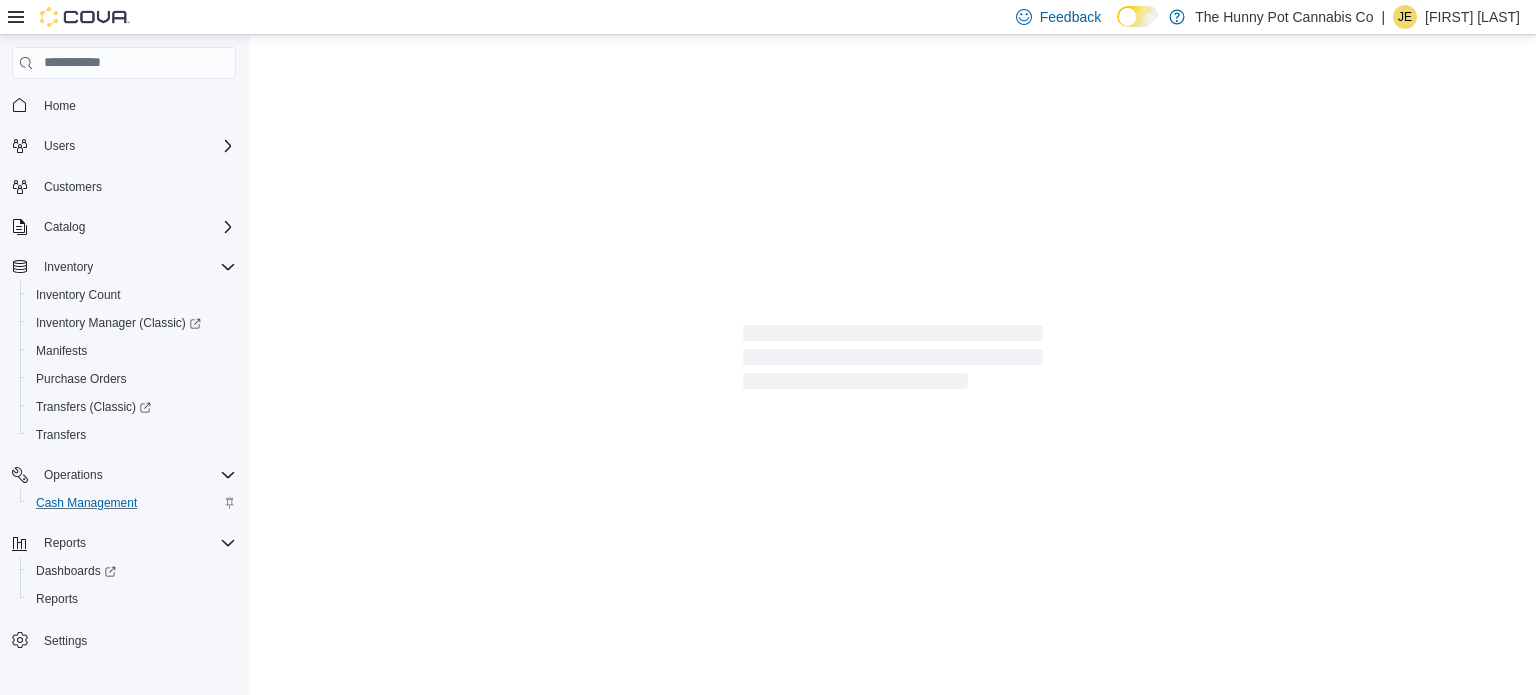 scroll, scrollTop: 0, scrollLeft: 0, axis: both 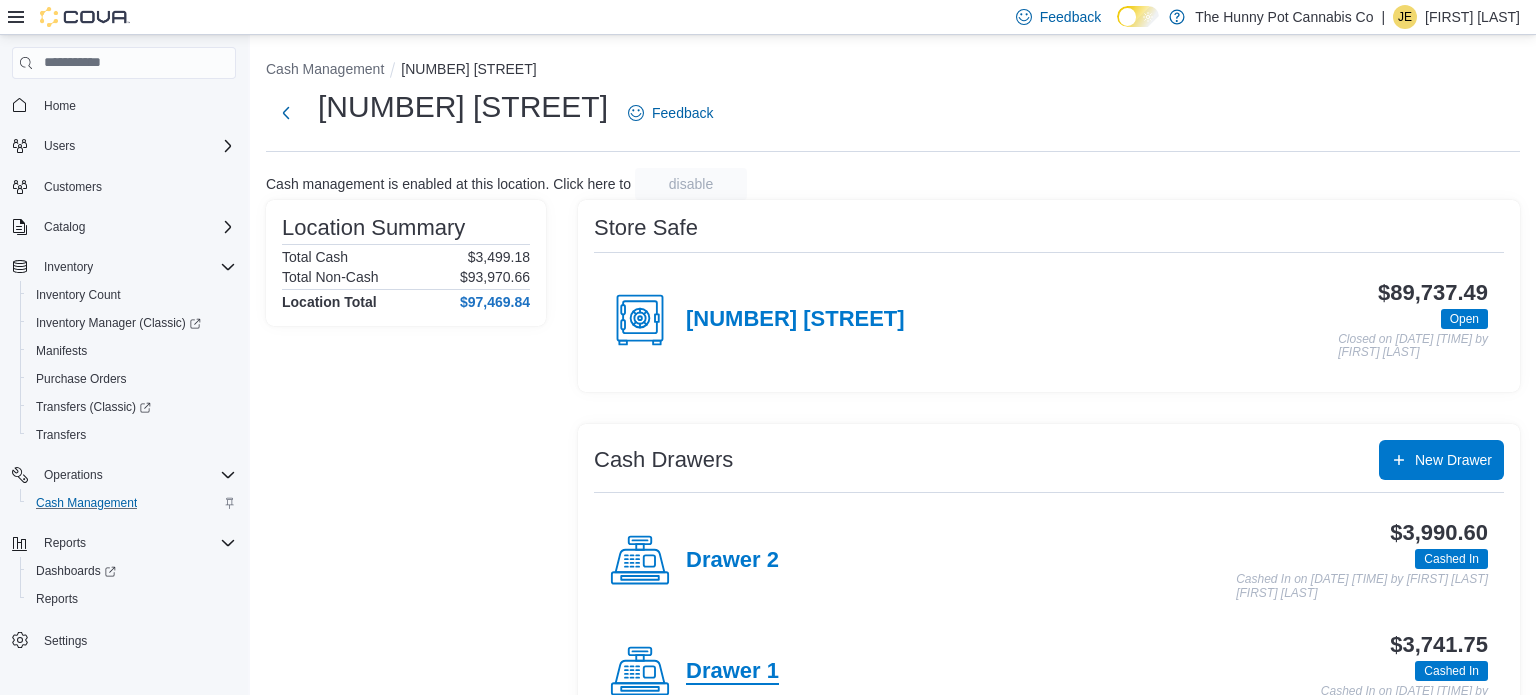 click on "Drawer 1" at bounding box center [732, 672] 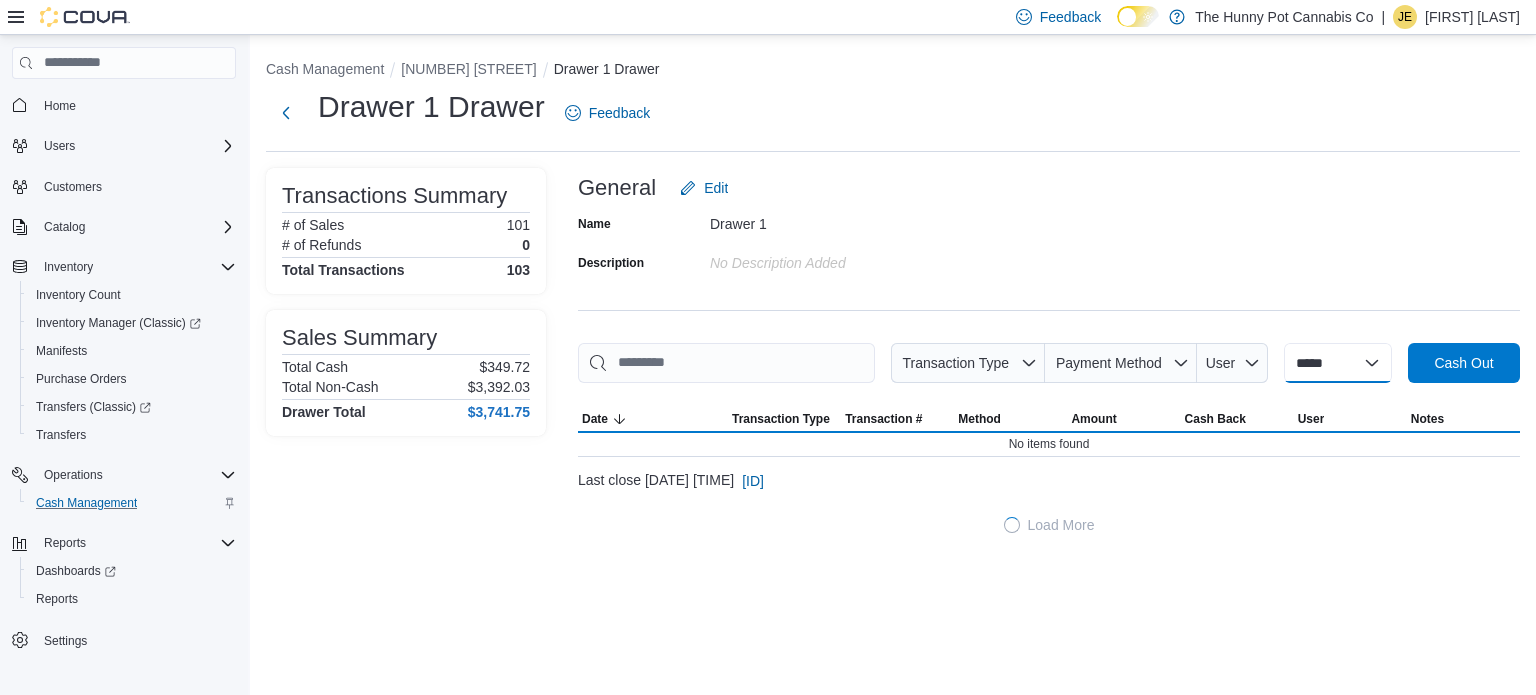 click on "[MASKED_CARD_NUMBER]" at bounding box center (1338, 363) 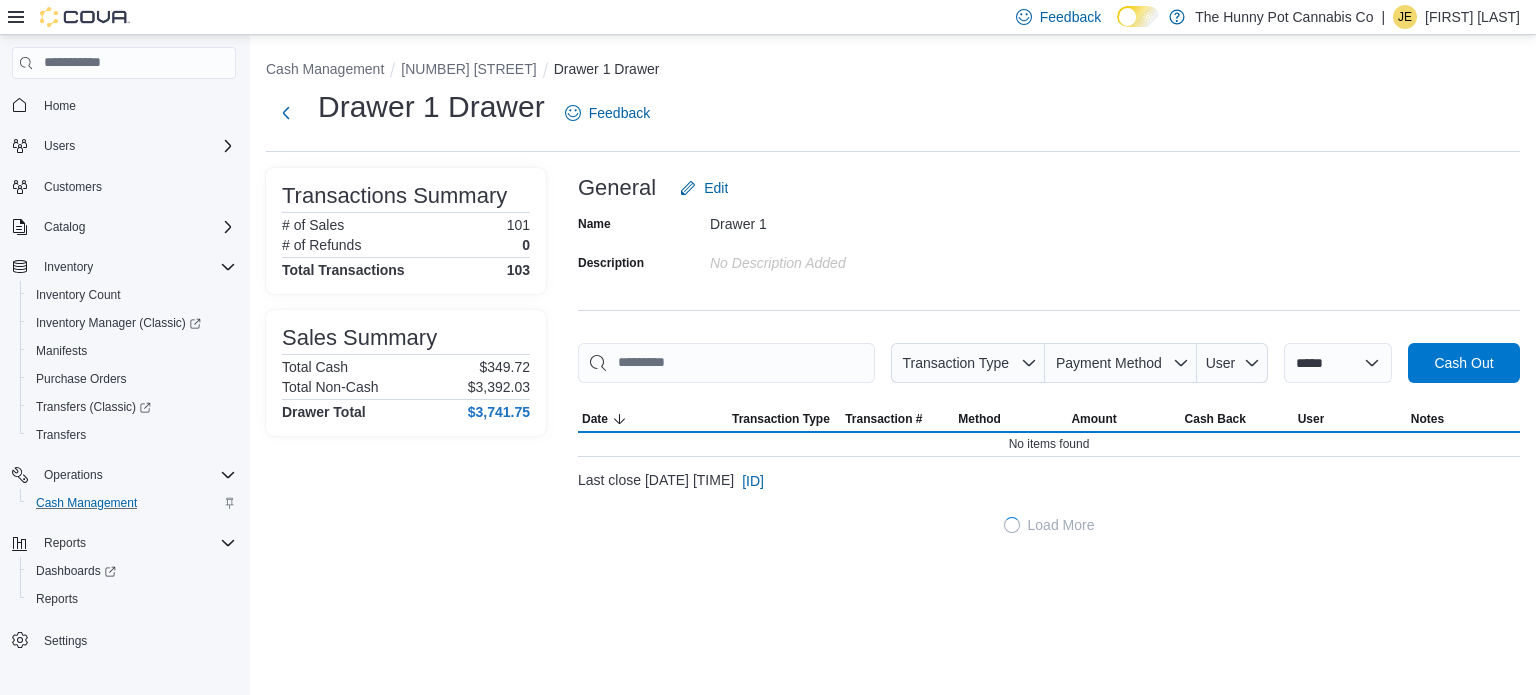 click on "**********" at bounding box center [1049, 356] 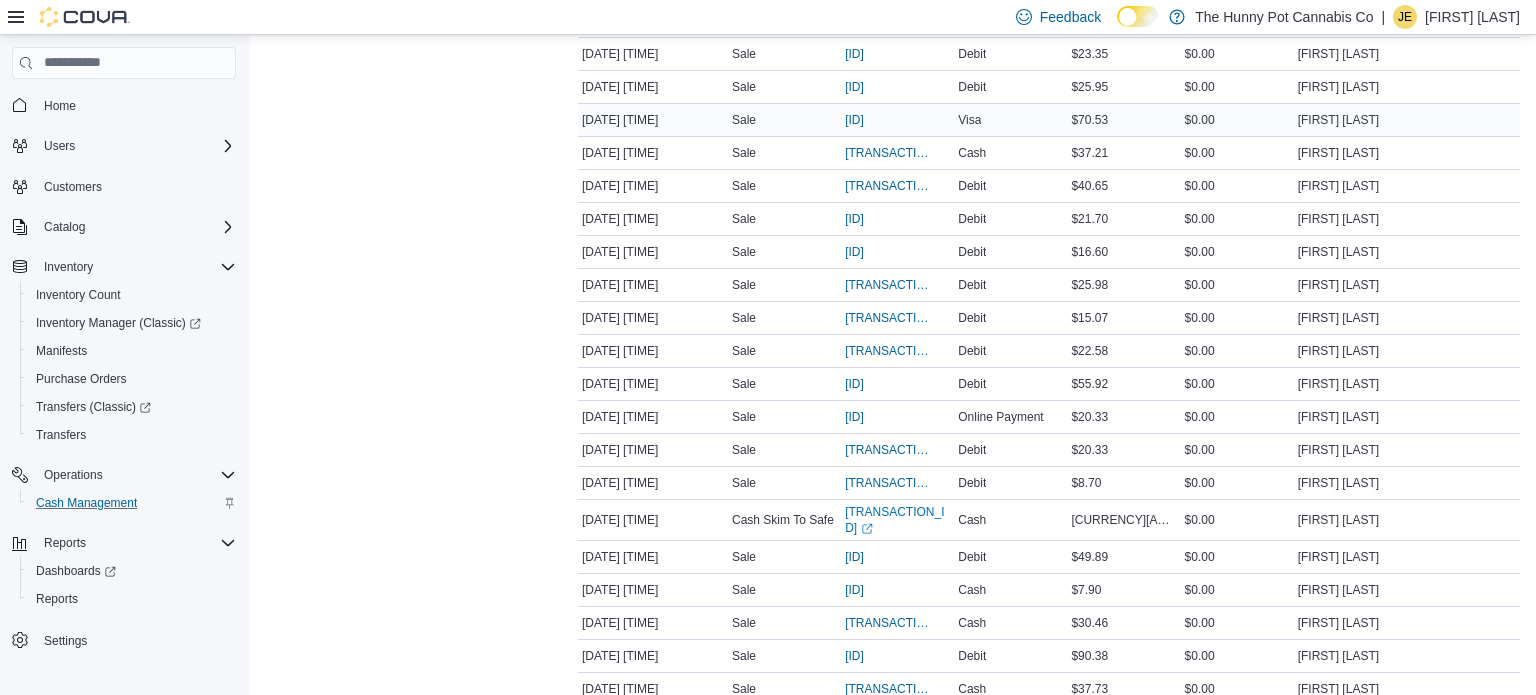 scroll, scrollTop: 468, scrollLeft: 0, axis: vertical 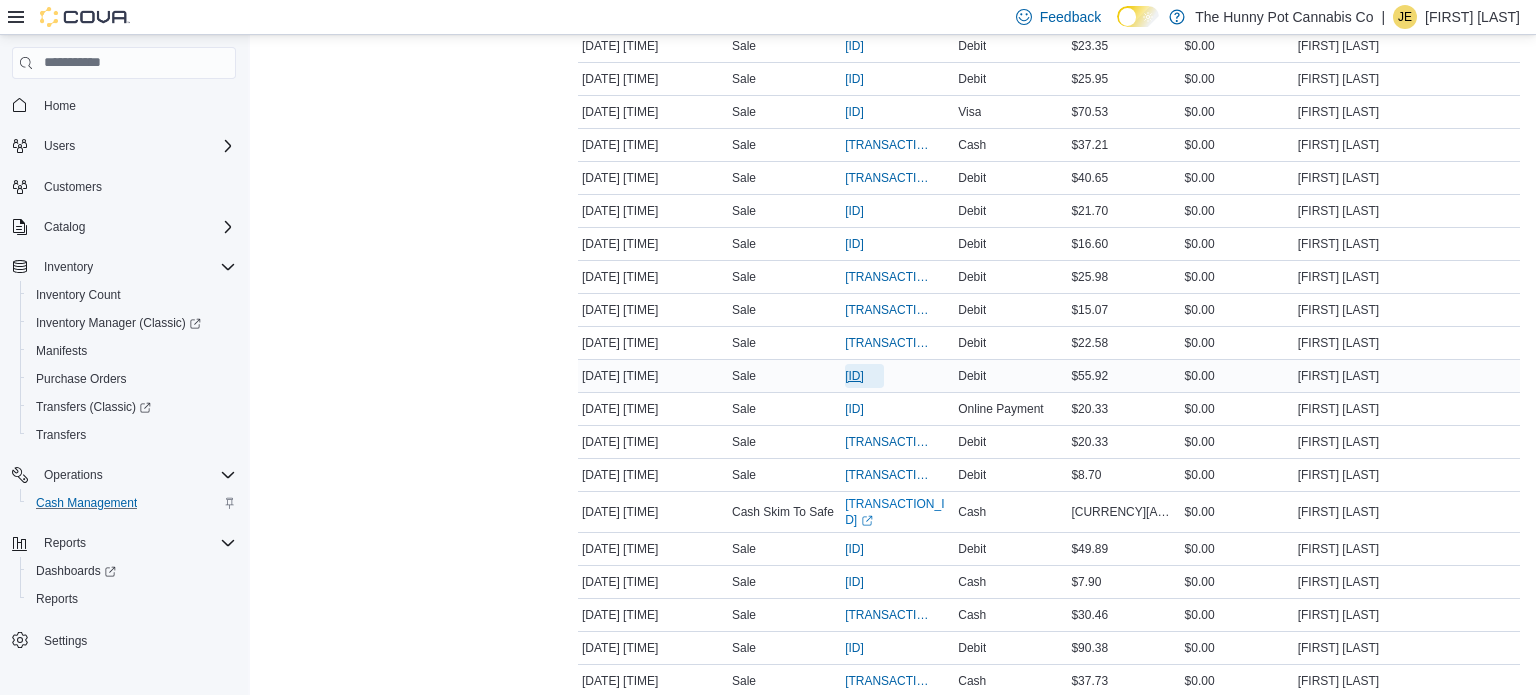 click on "[ID]" at bounding box center (854, 376) 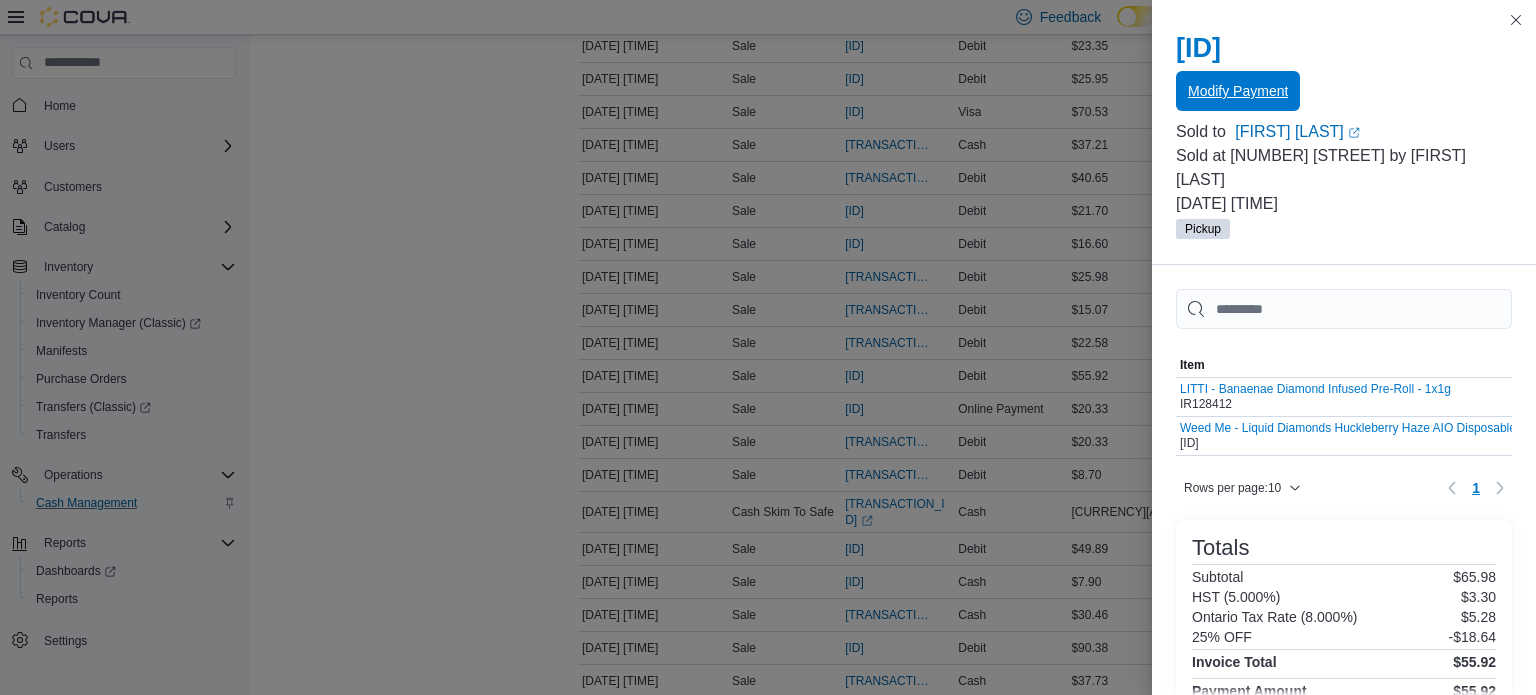 click on "Modify Payment" at bounding box center (1238, 91) 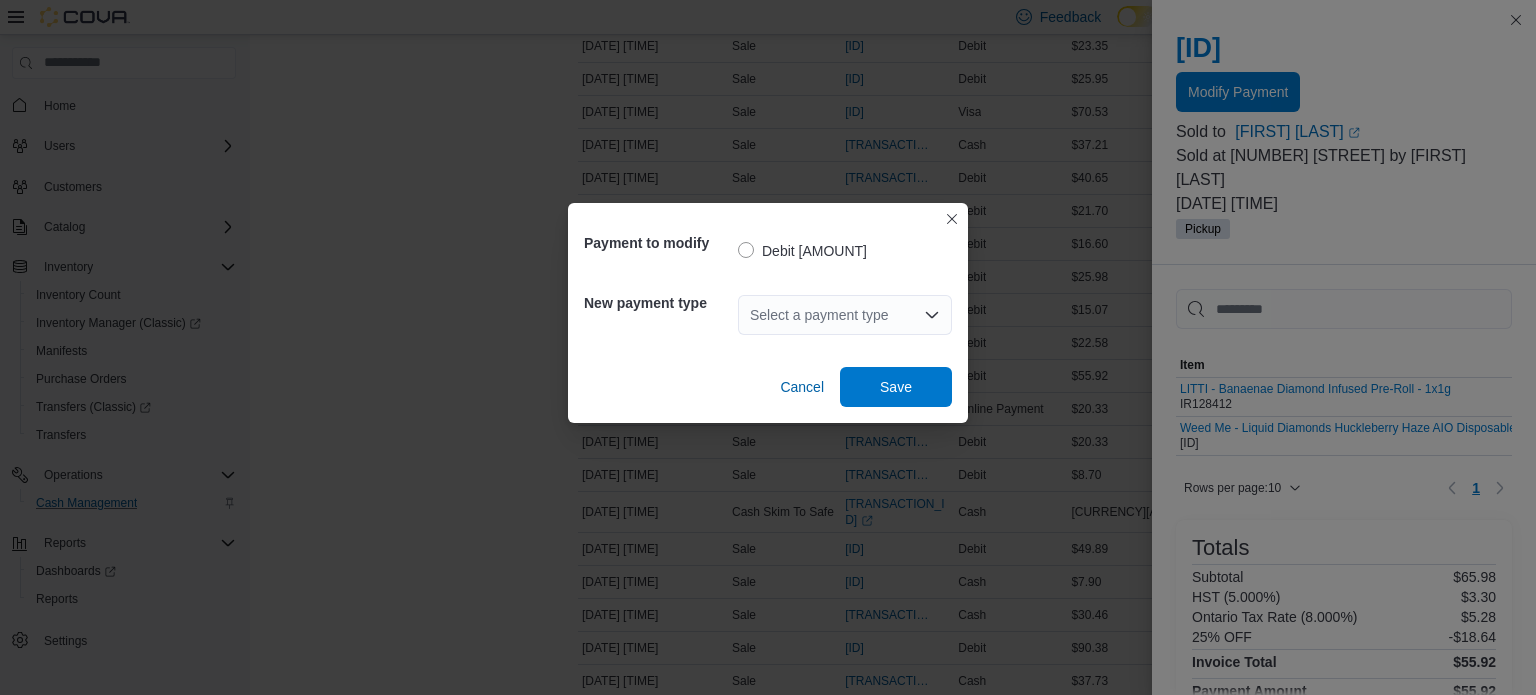 click on "Select a payment type" at bounding box center [845, 315] 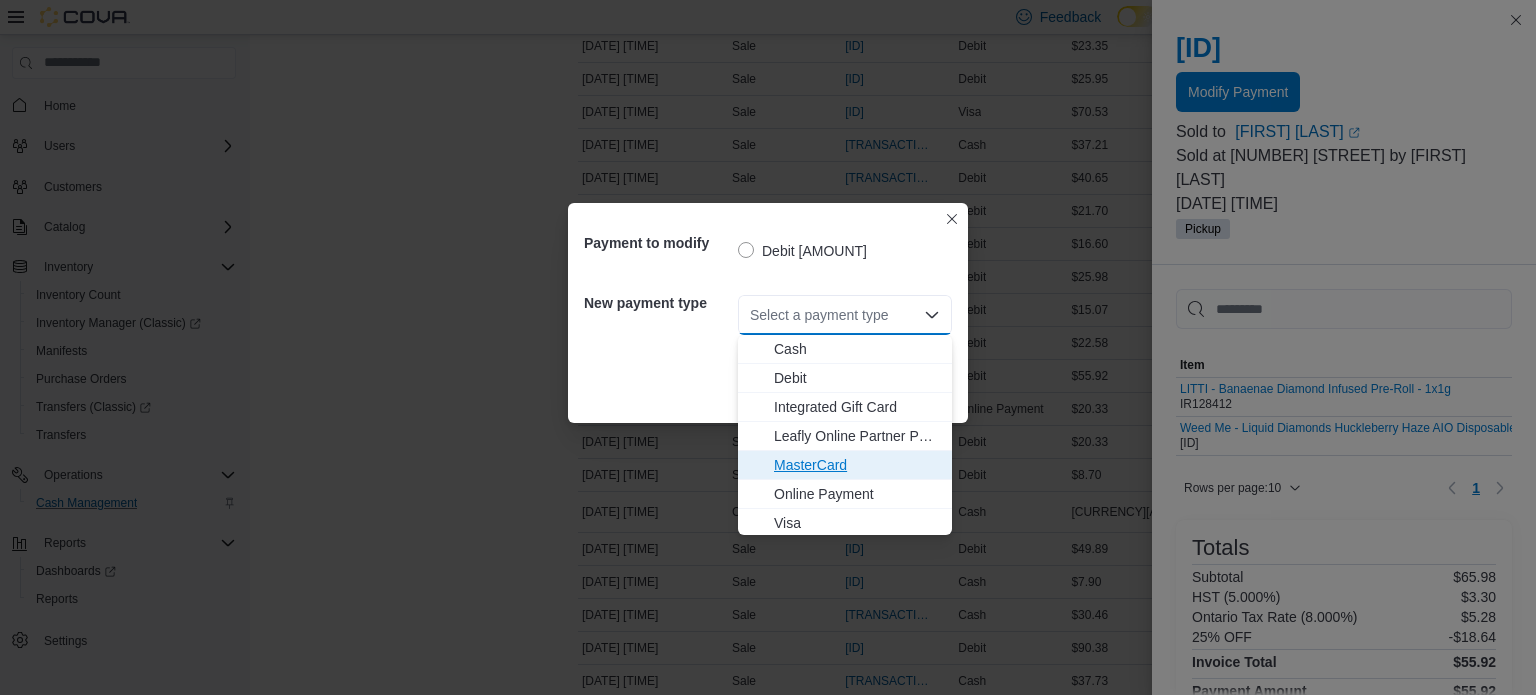 click on "MasterCard" at bounding box center [857, 465] 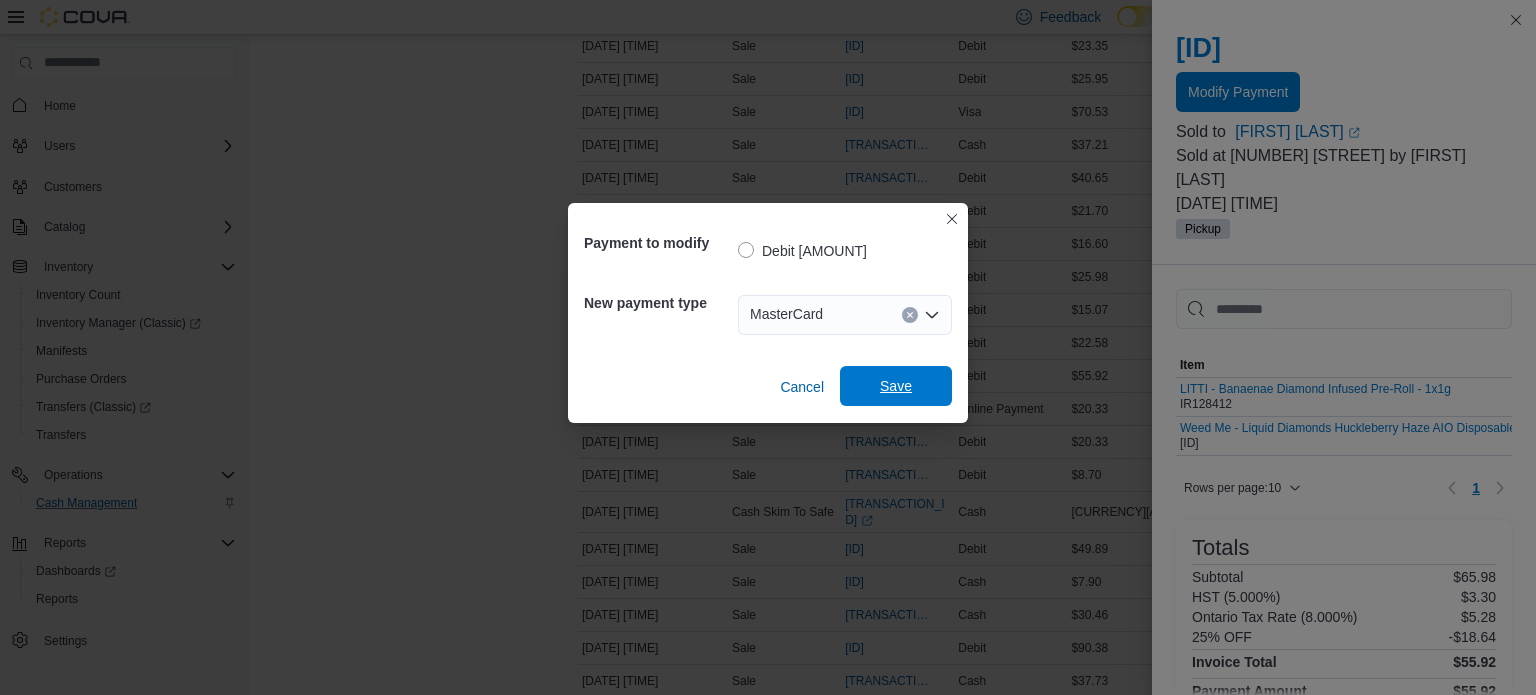 click on "Save" at bounding box center (896, 386) 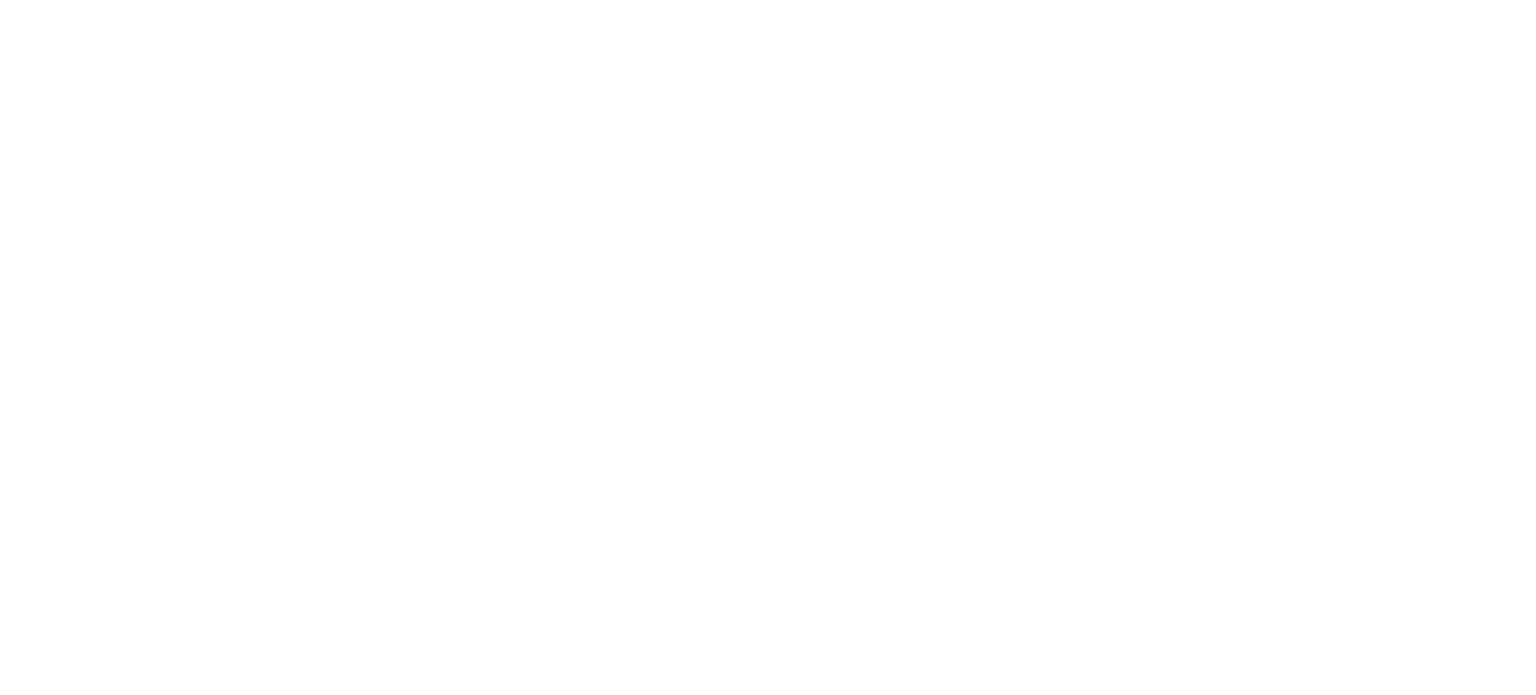 scroll, scrollTop: 0, scrollLeft: 0, axis: both 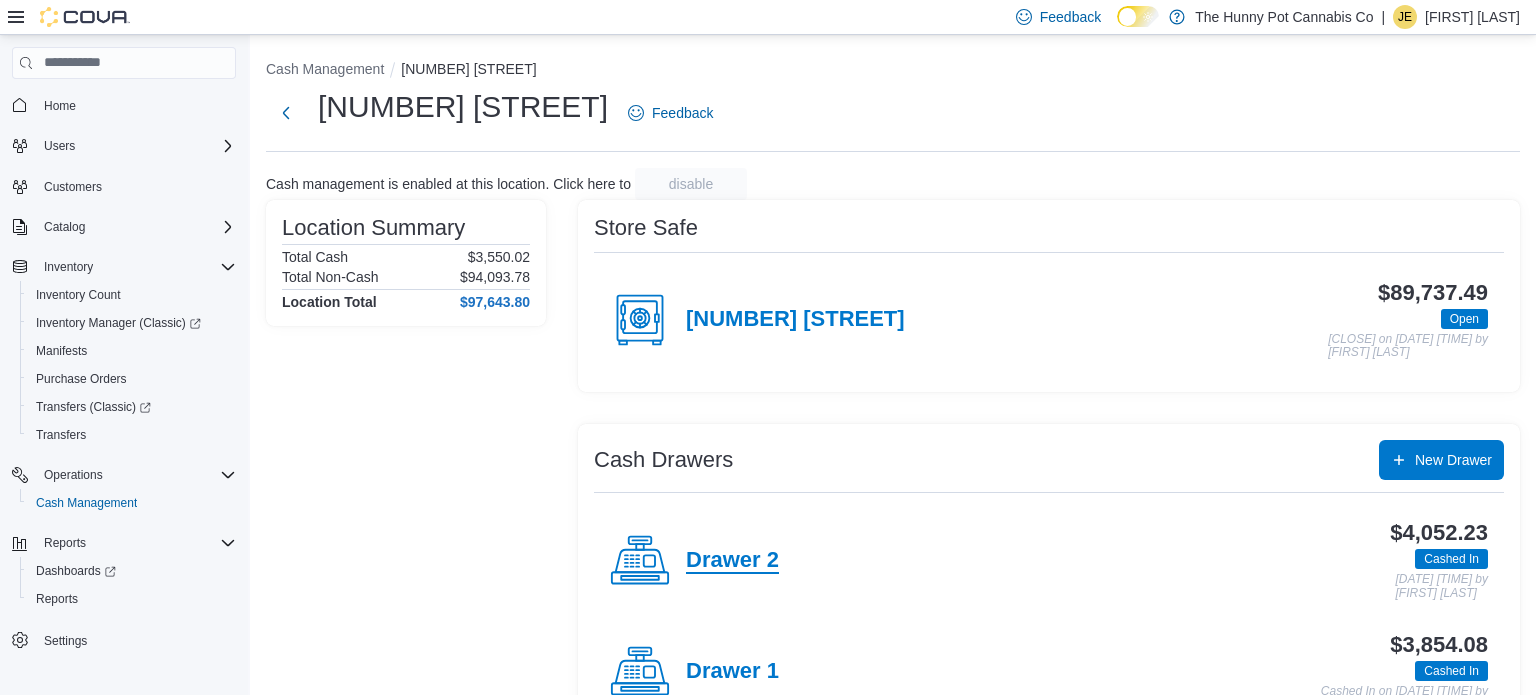 click on "Drawer 2" at bounding box center (732, 561) 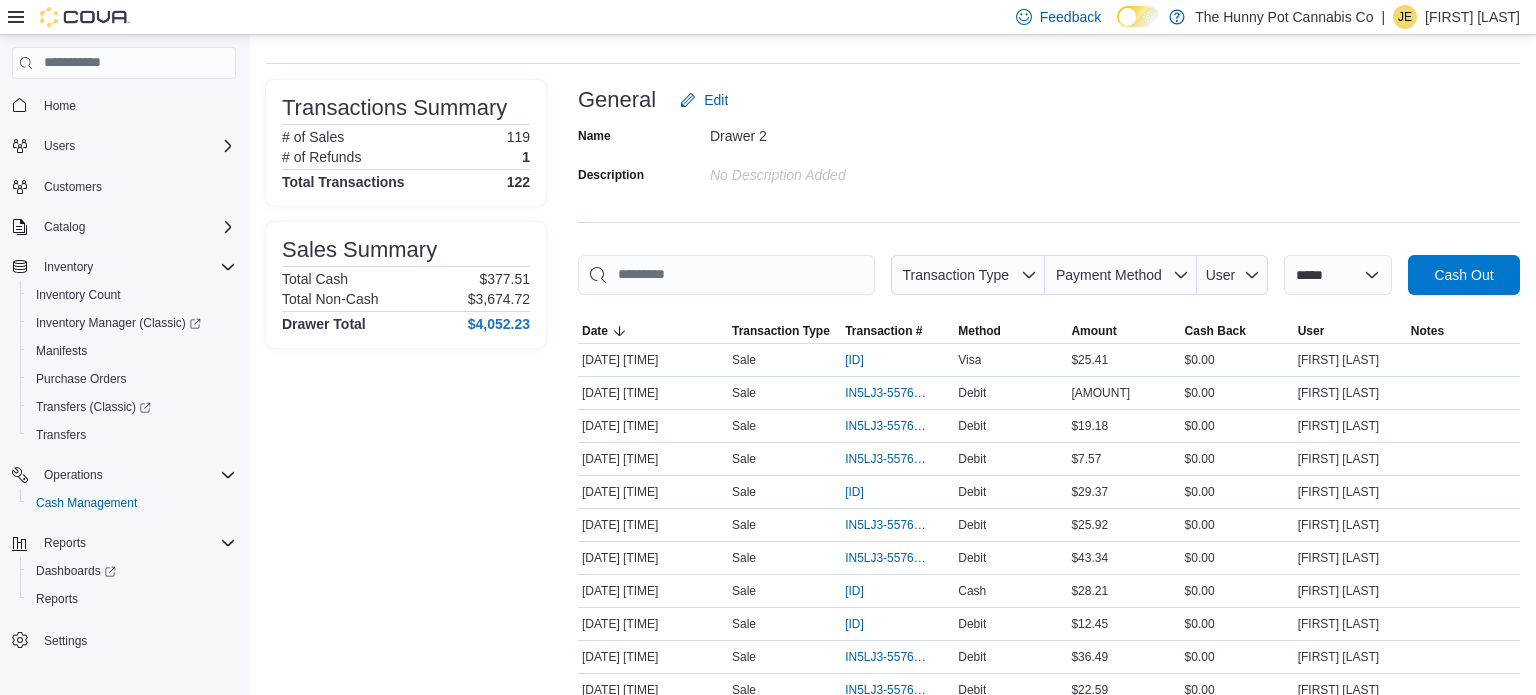 scroll, scrollTop: 89, scrollLeft: 0, axis: vertical 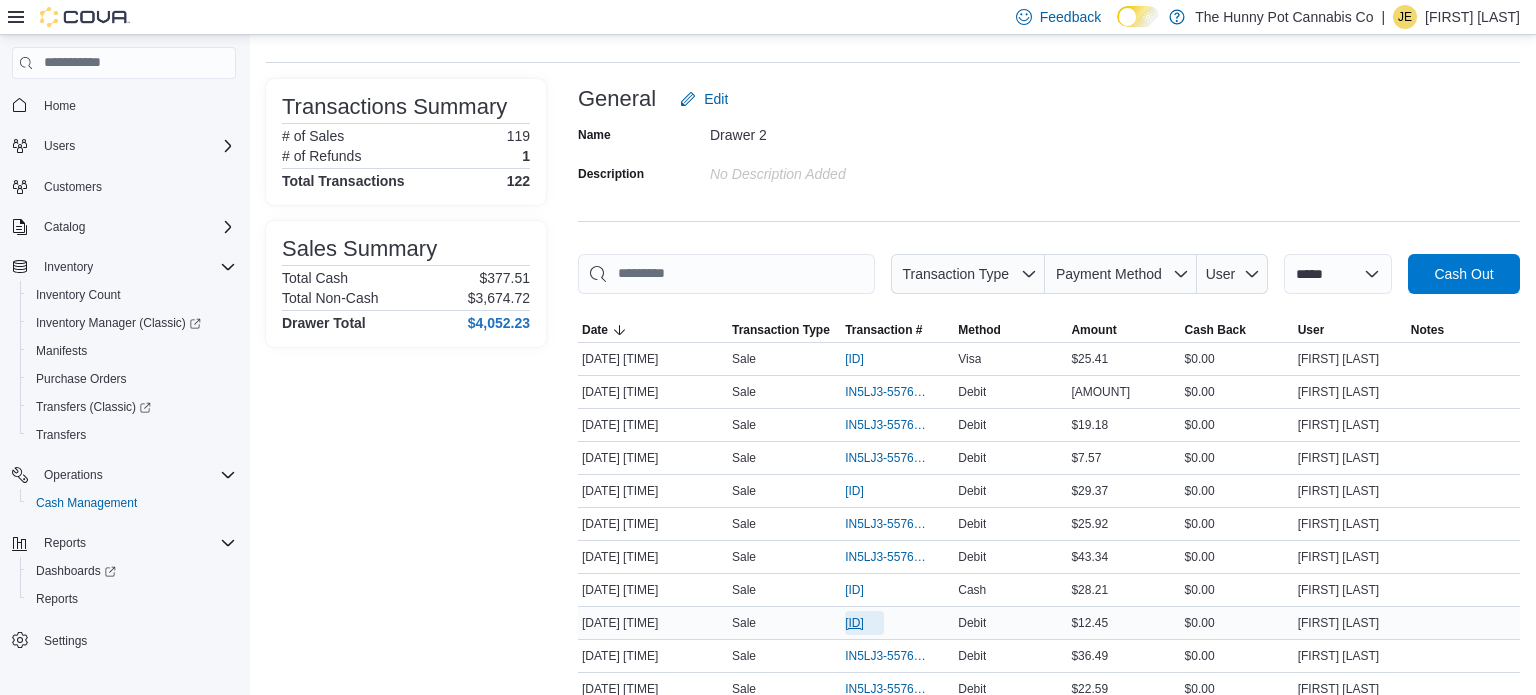 click on "IN5LJ3-5576527" at bounding box center (854, 623) 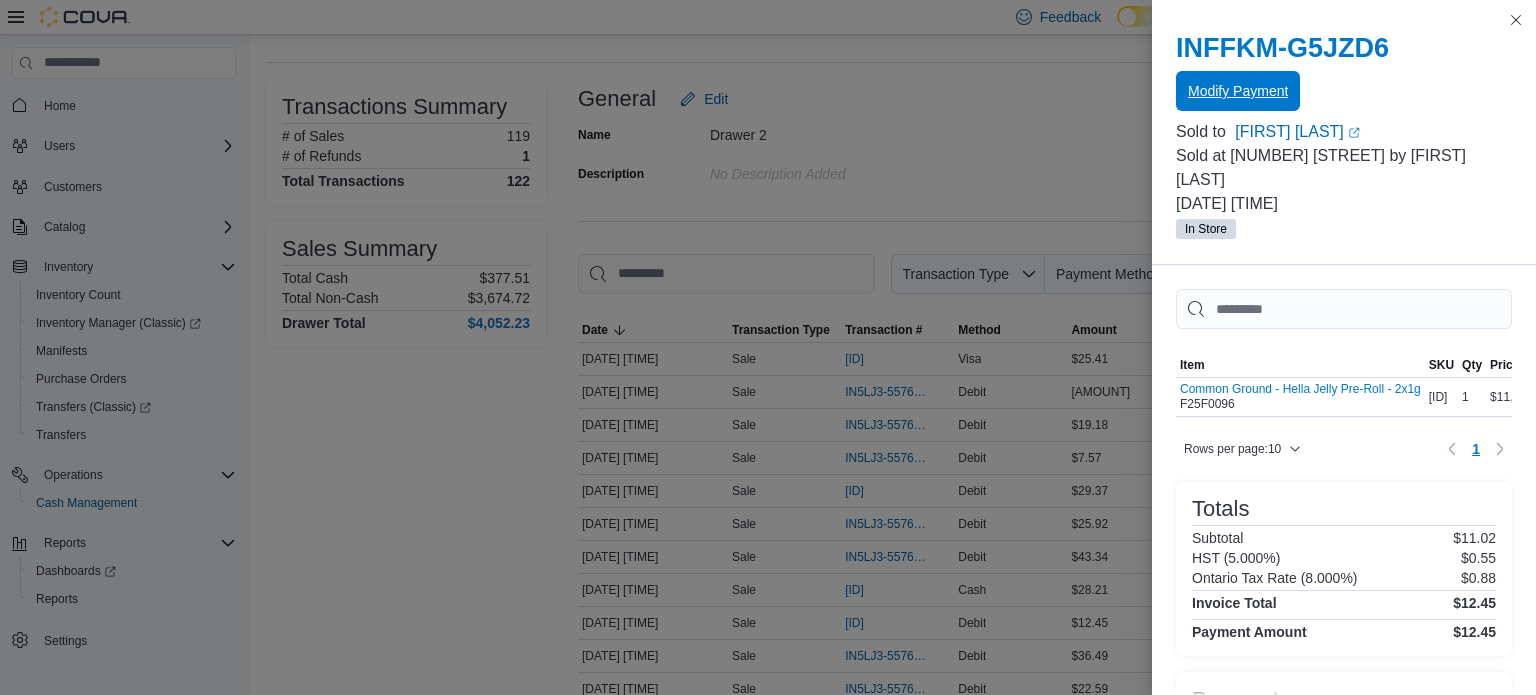 click on "Modify Payment" at bounding box center (1238, 91) 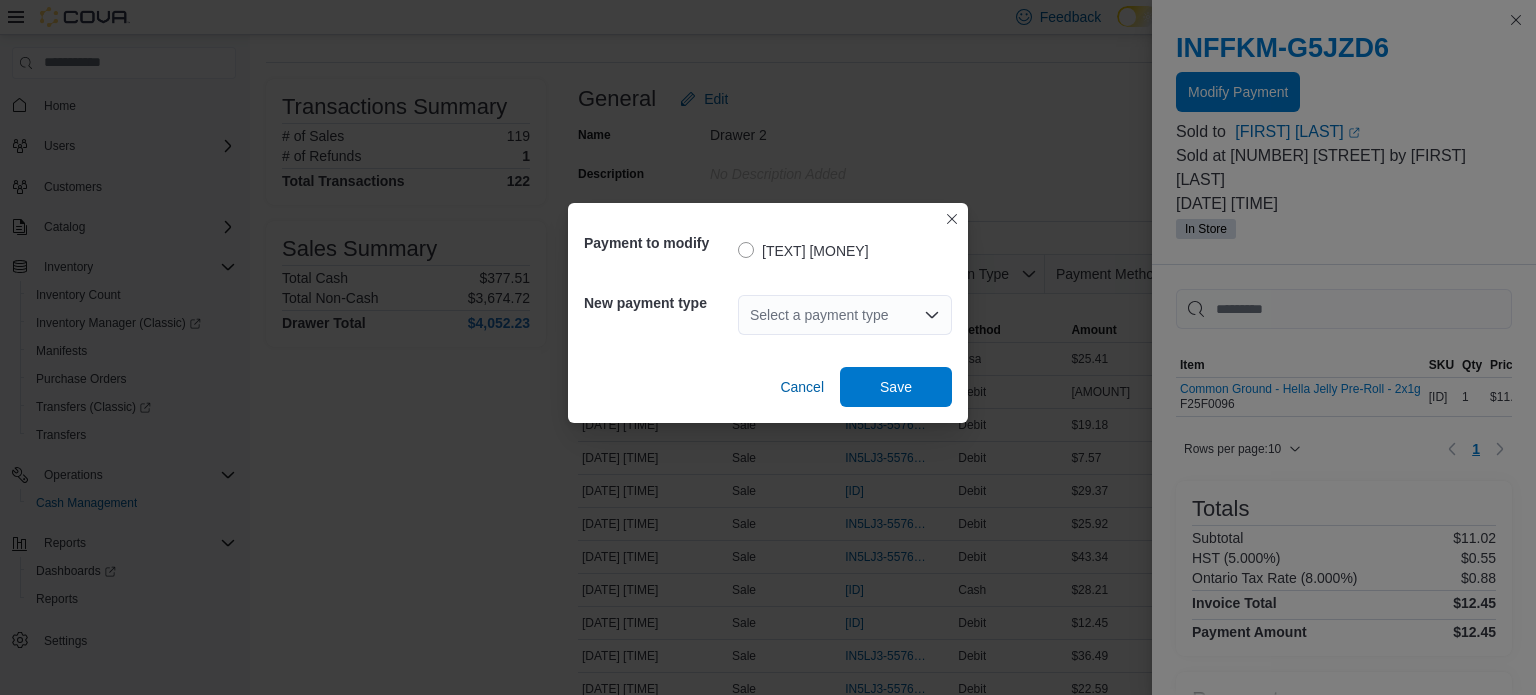 click on "Select a payment type" at bounding box center (845, 315) 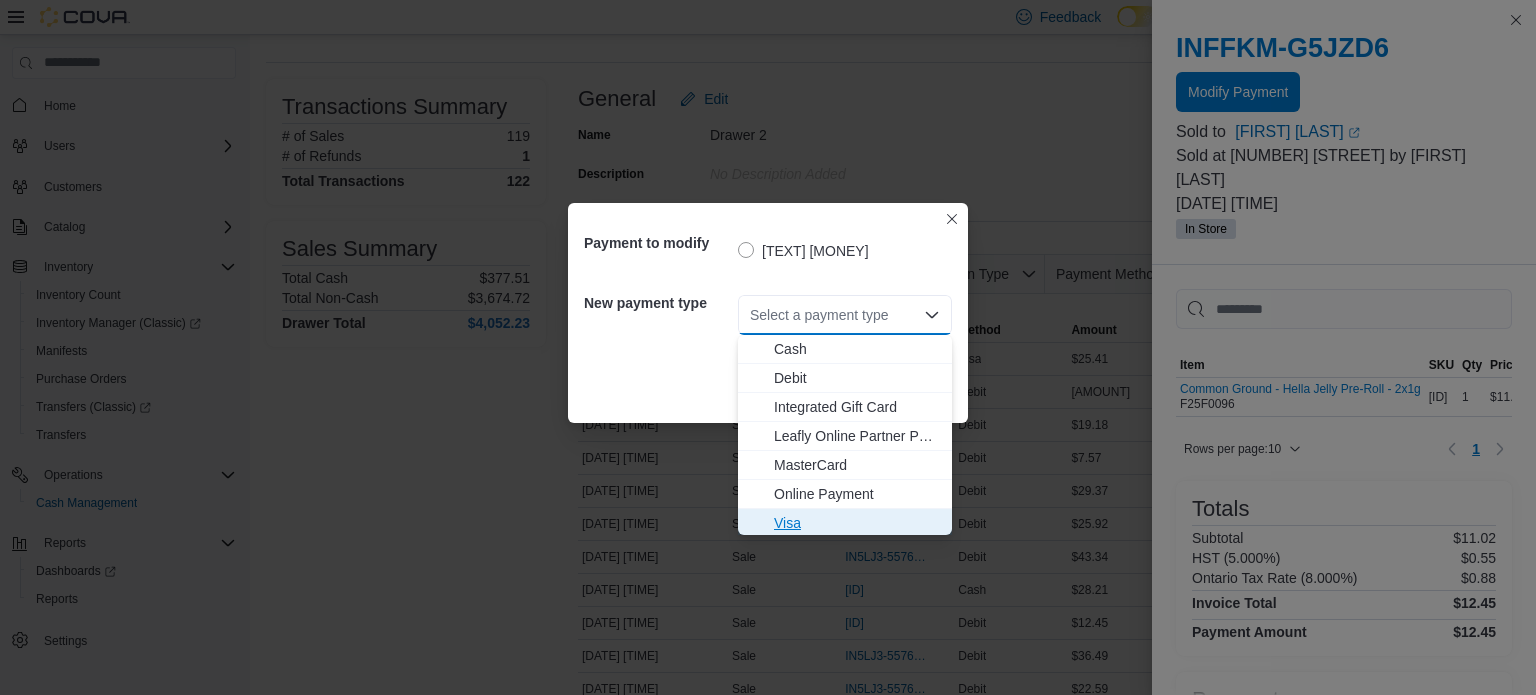 click on "Visa" at bounding box center (857, 523) 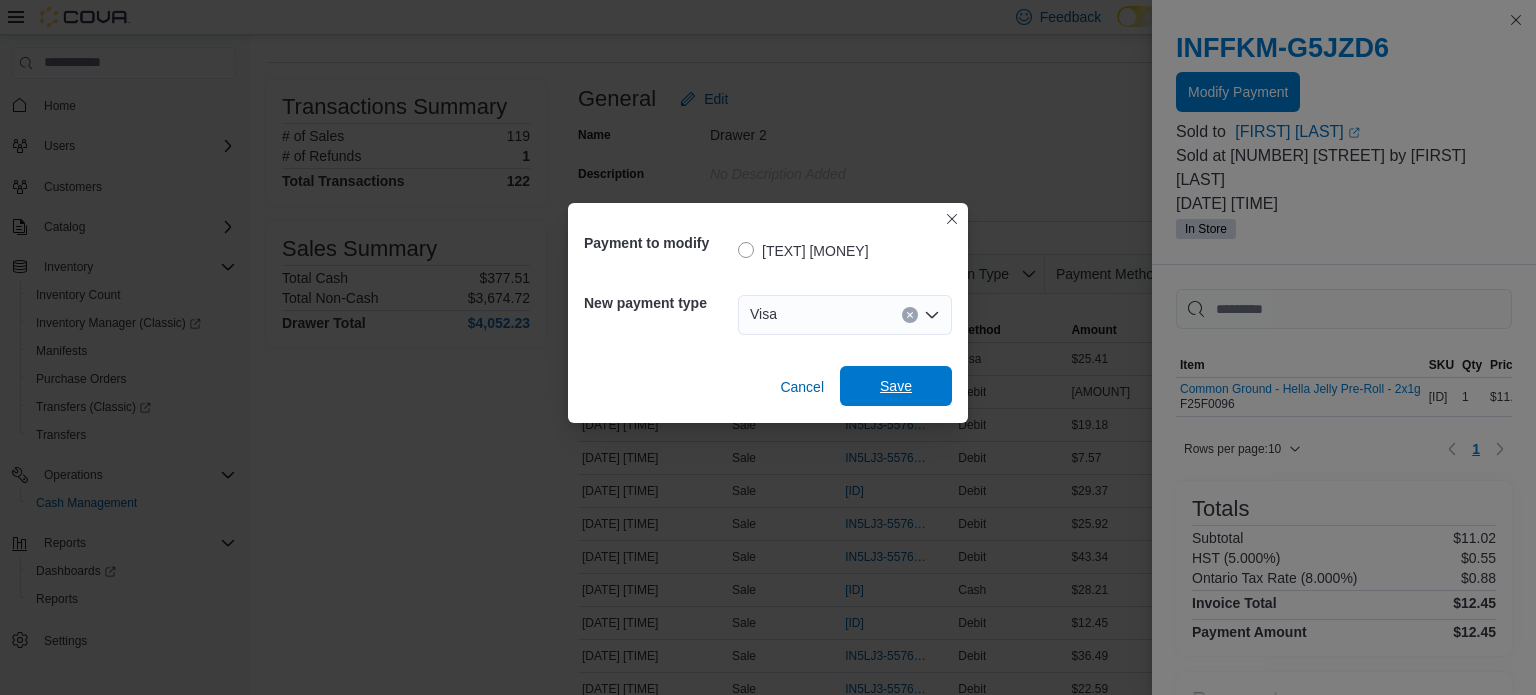 click on "Save" at bounding box center (896, 386) 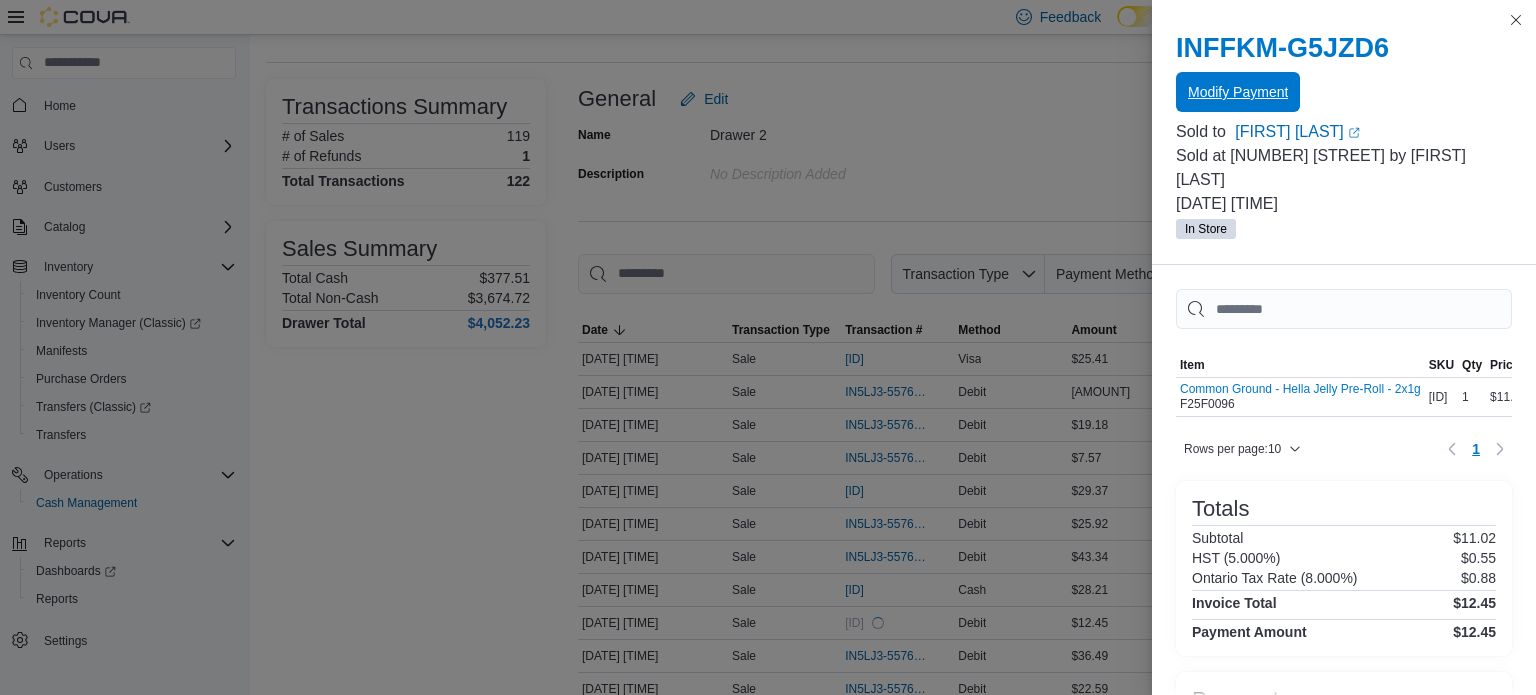 scroll, scrollTop: 0, scrollLeft: 0, axis: both 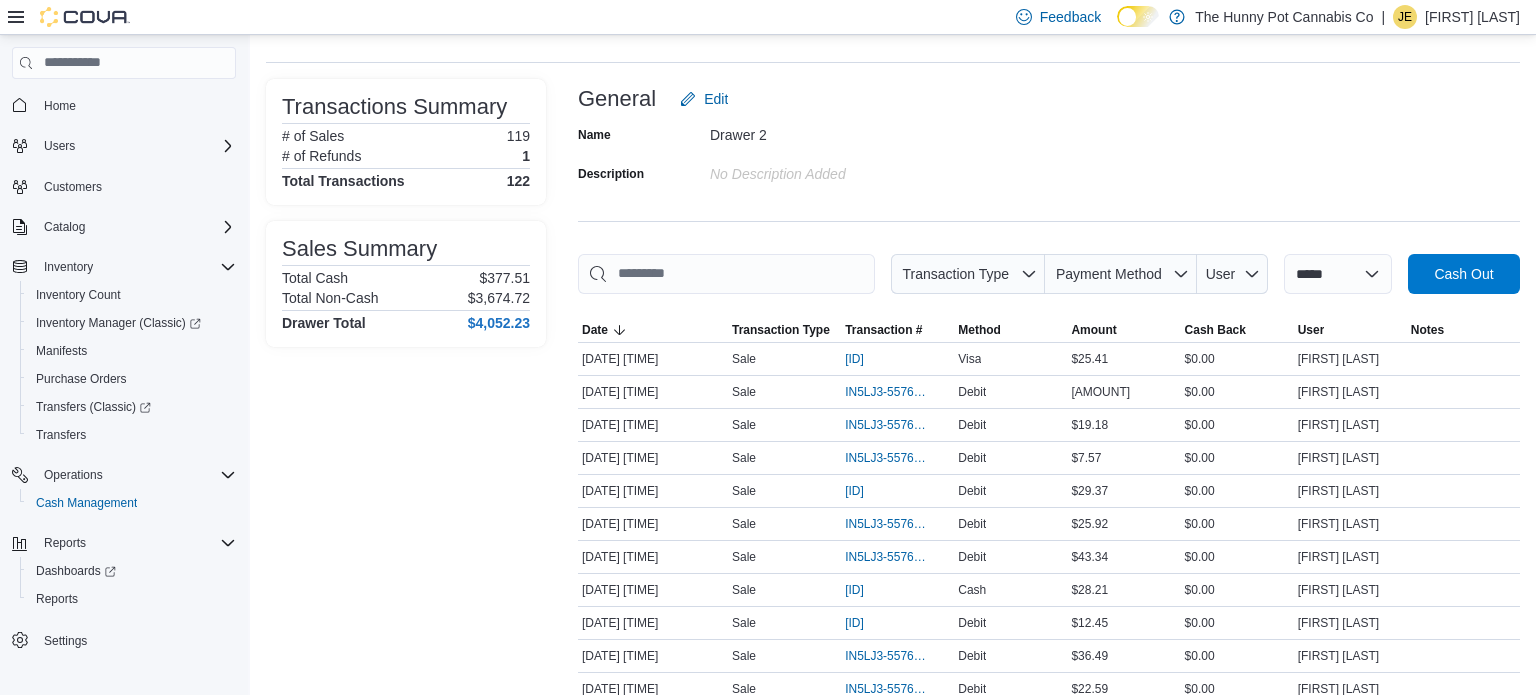 click on "Drawer 2" at bounding box center [844, 131] 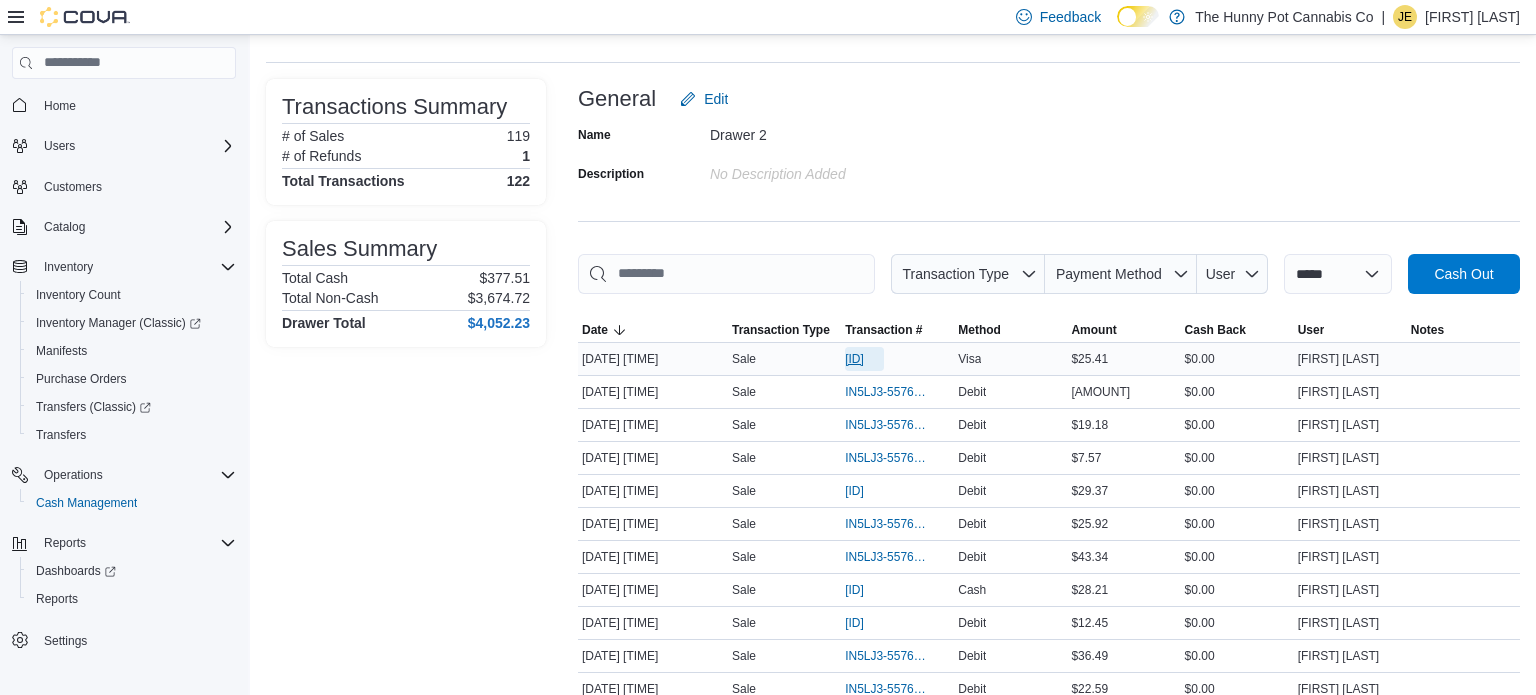 click on "IN5LJ3-5576862" at bounding box center (854, 359) 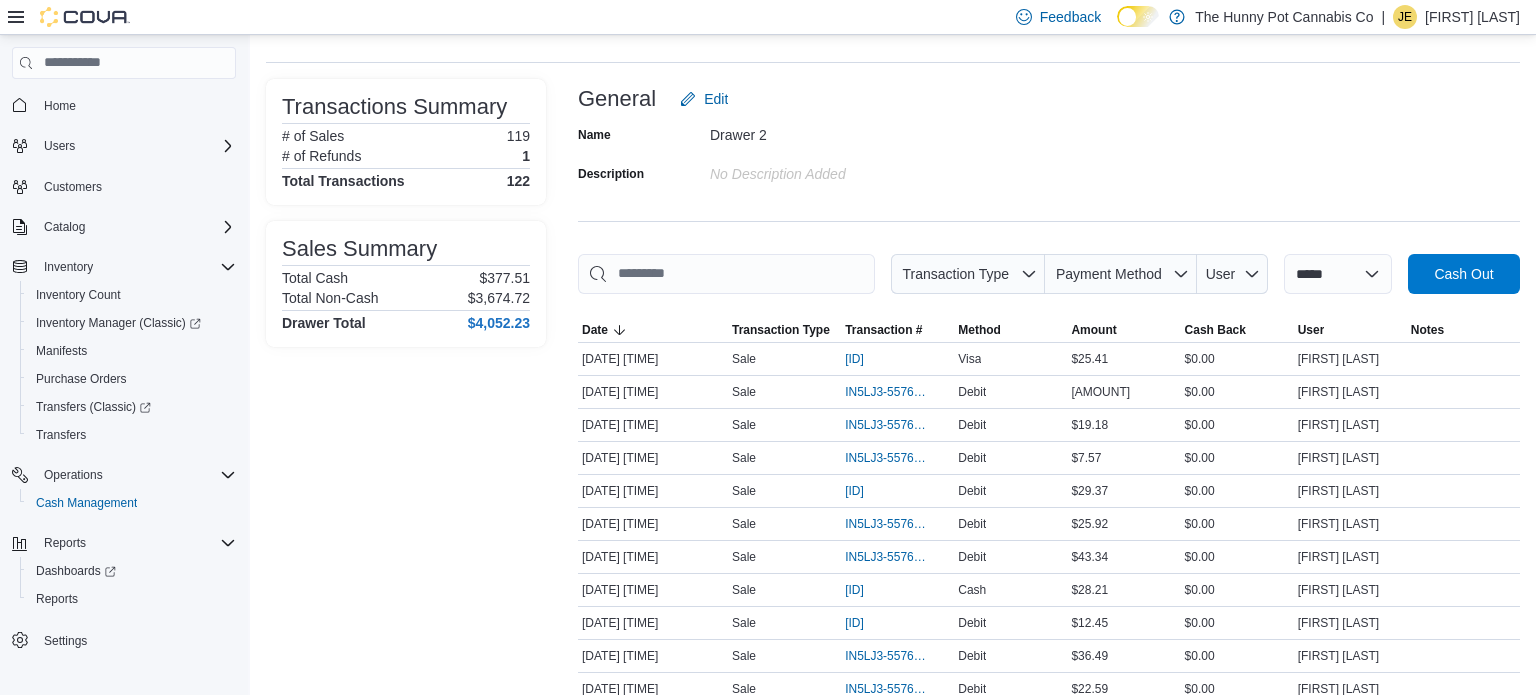 scroll, scrollTop: 0, scrollLeft: 0, axis: both 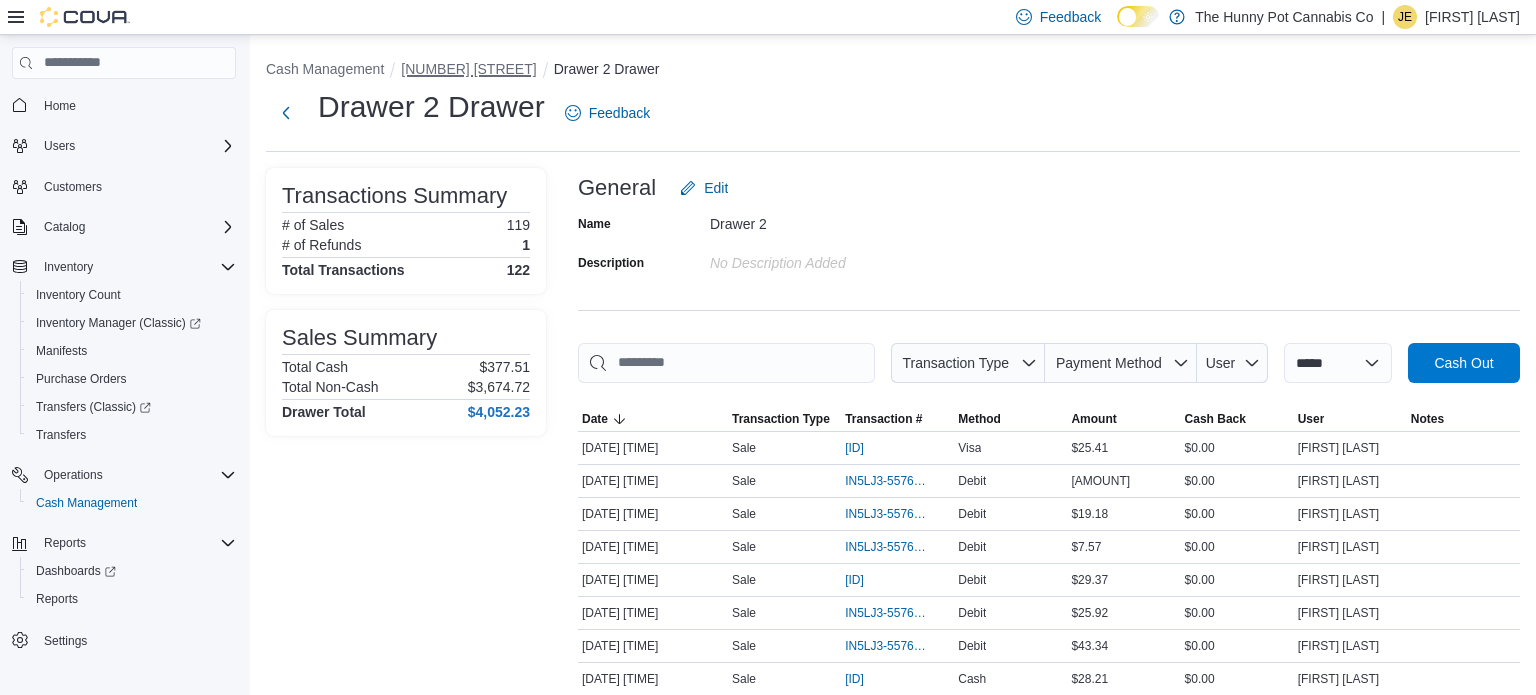 click on "[NUMBER] [STREET]" at bounding box center [468, 69] 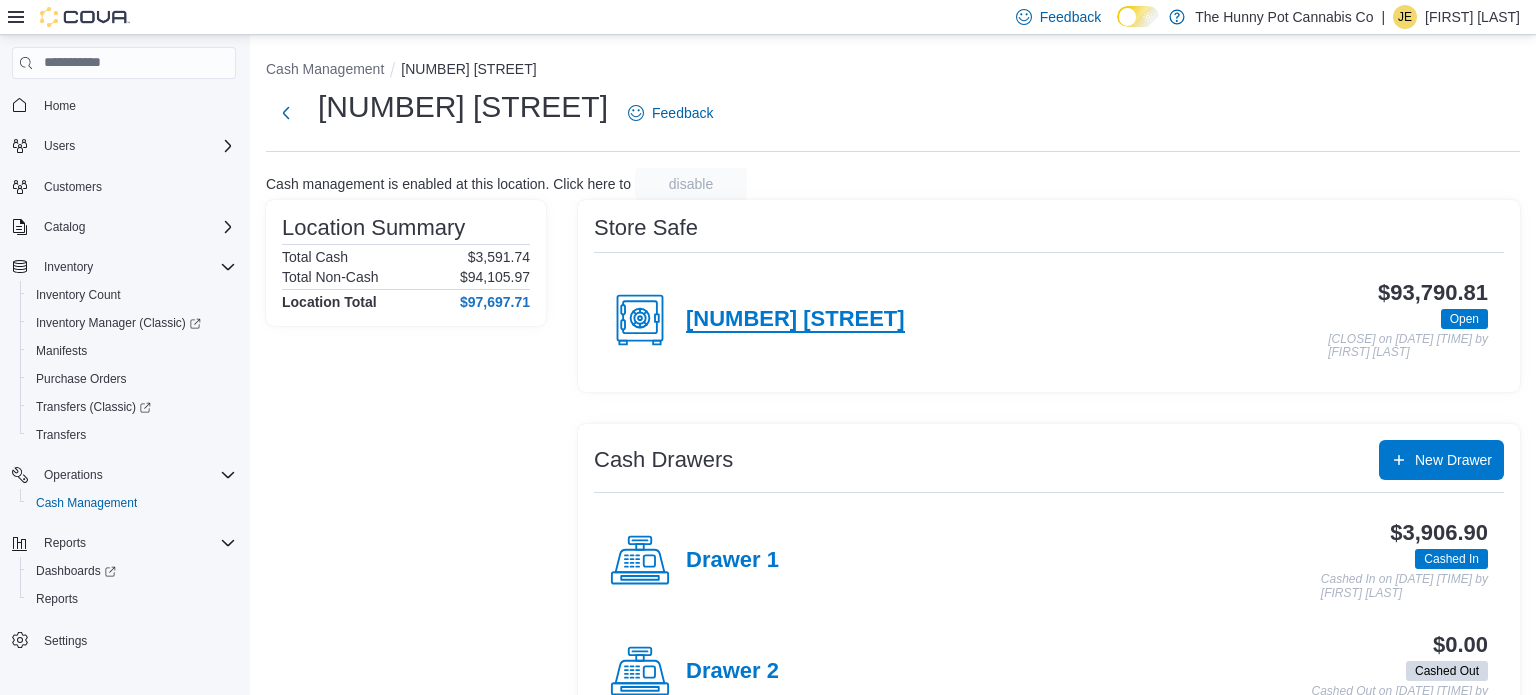click on "[NUMBER] [STREET]" at bounding box center [795, 320] 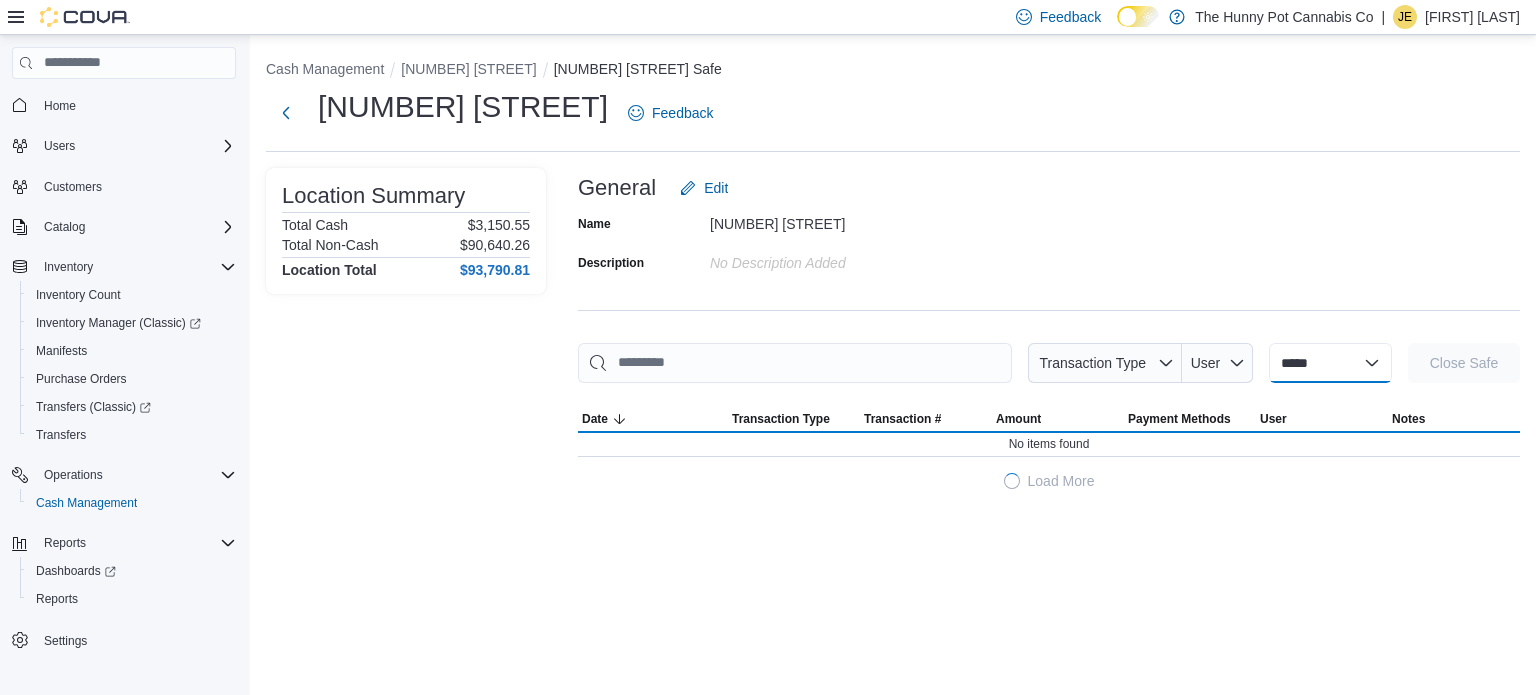click on "**********" at bounding box center [1330, 363] 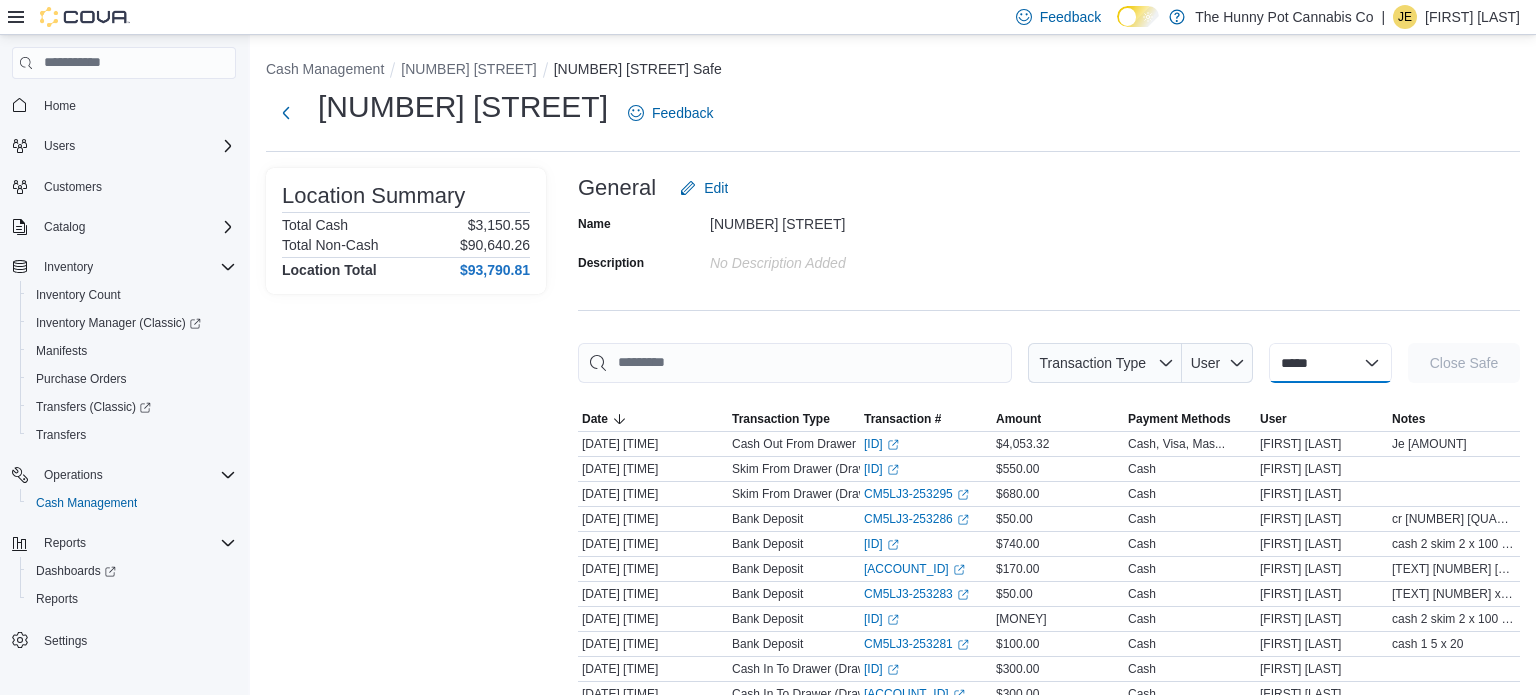 select on "**********" 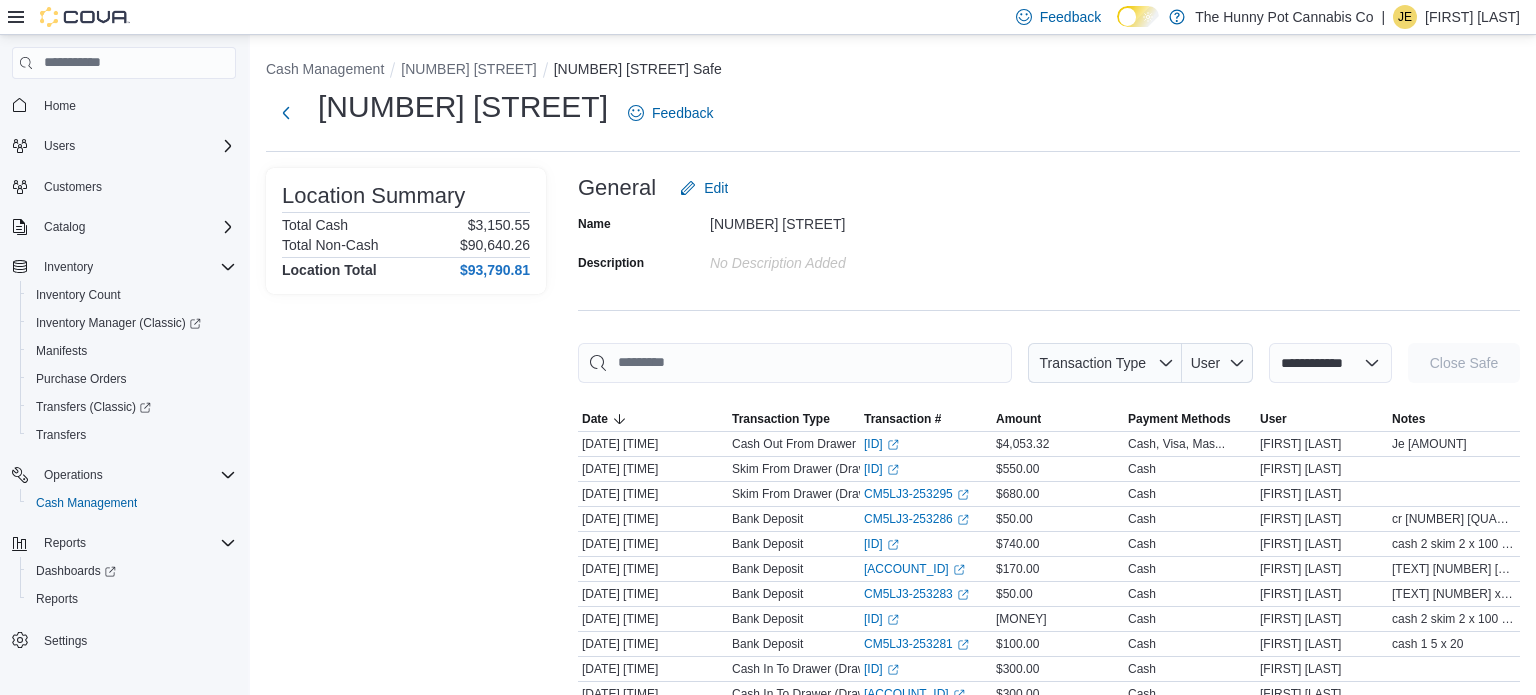 click on "**********" at bounding box center (1330, 363) 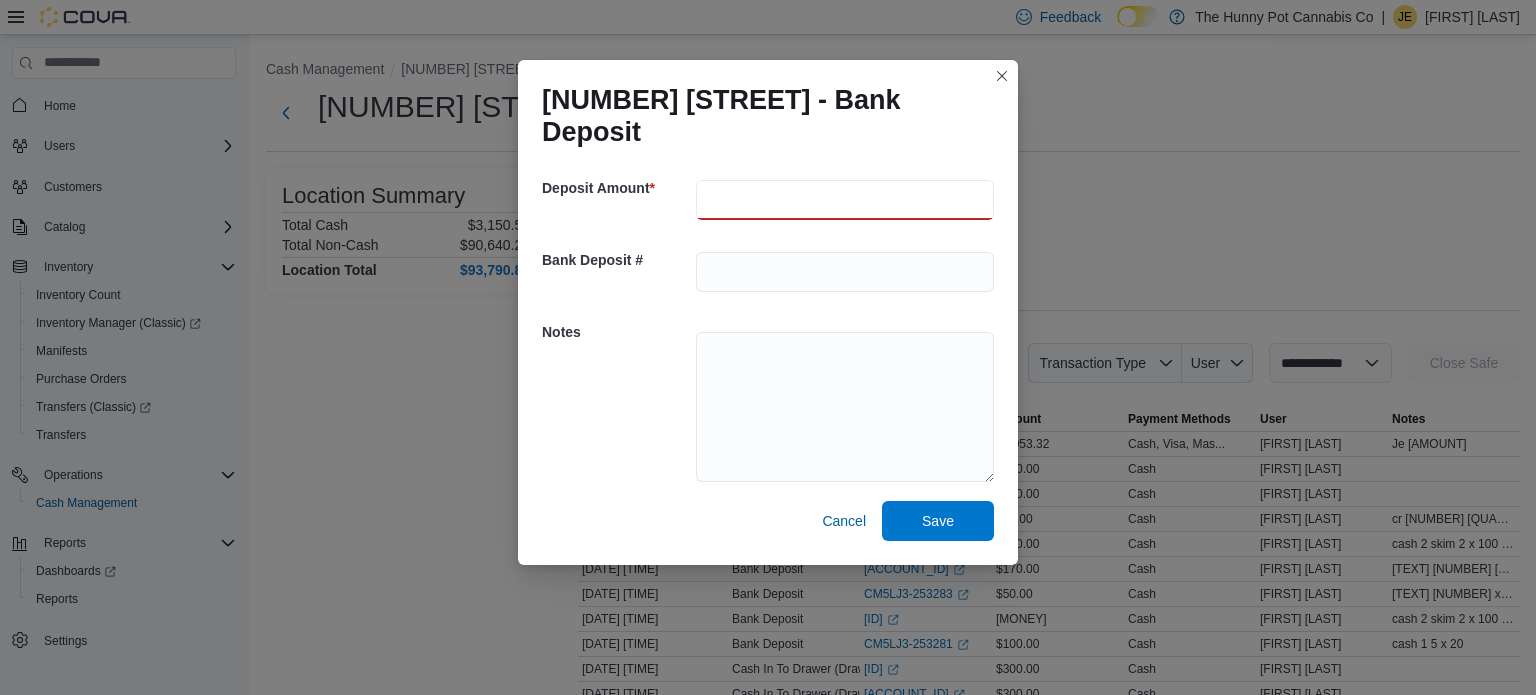 click at bounding box center (845, 200) 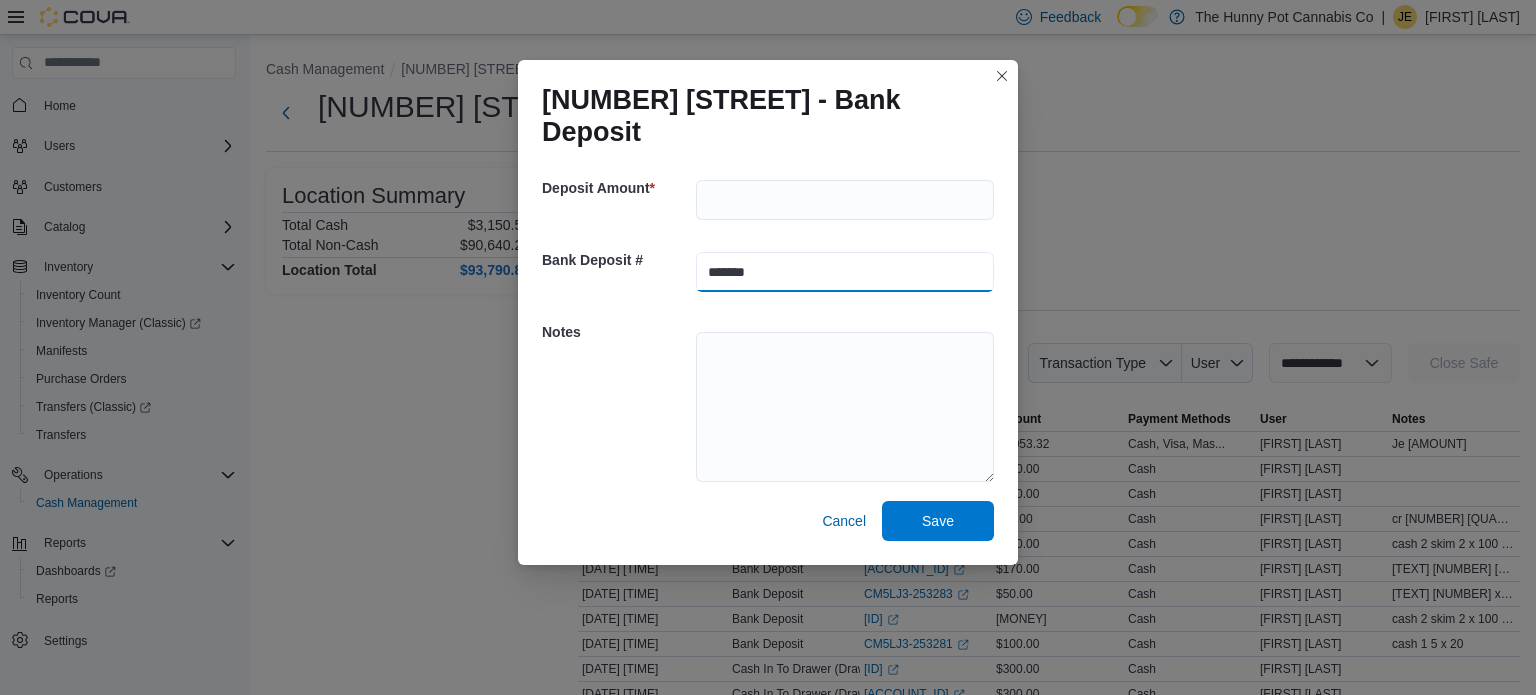 type on "*******" 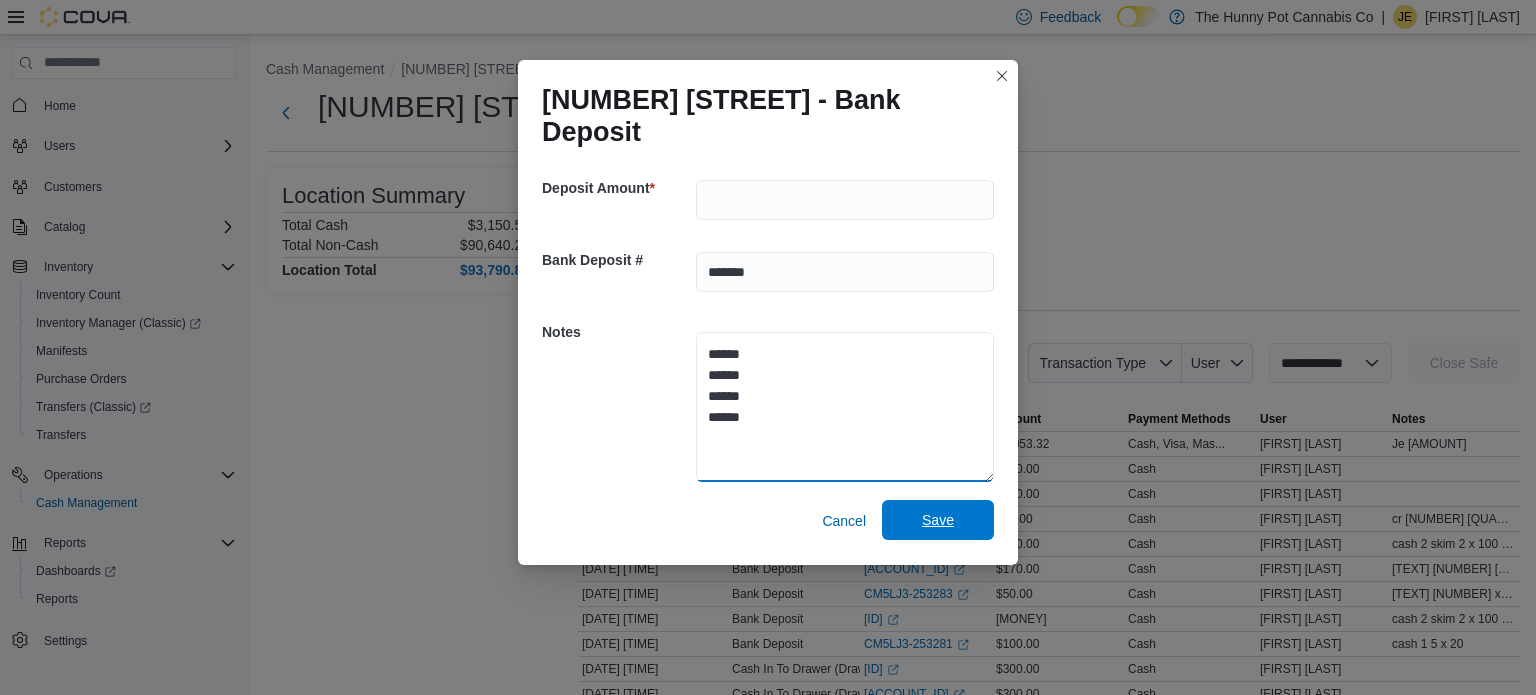 type on "******
******
******
*****" 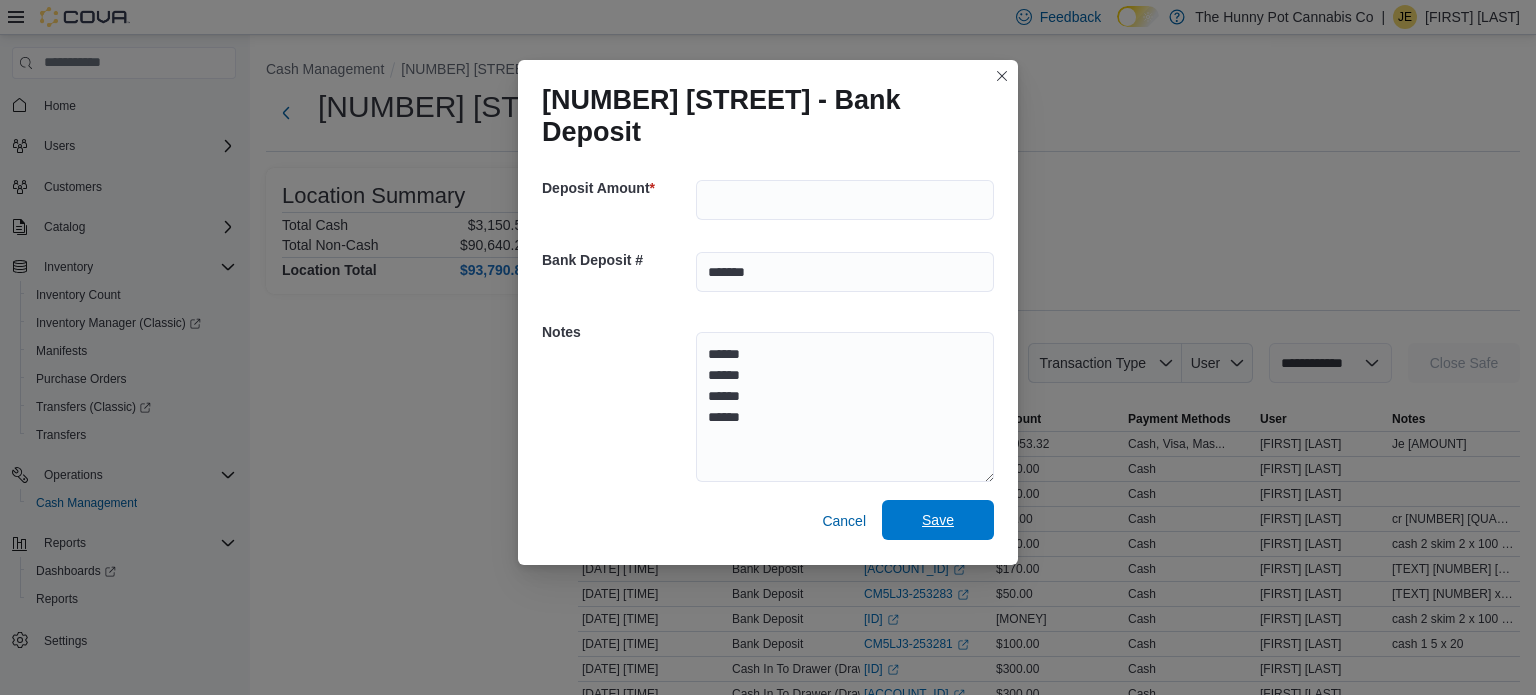 click on "Save" at bounding box center (938, 520) 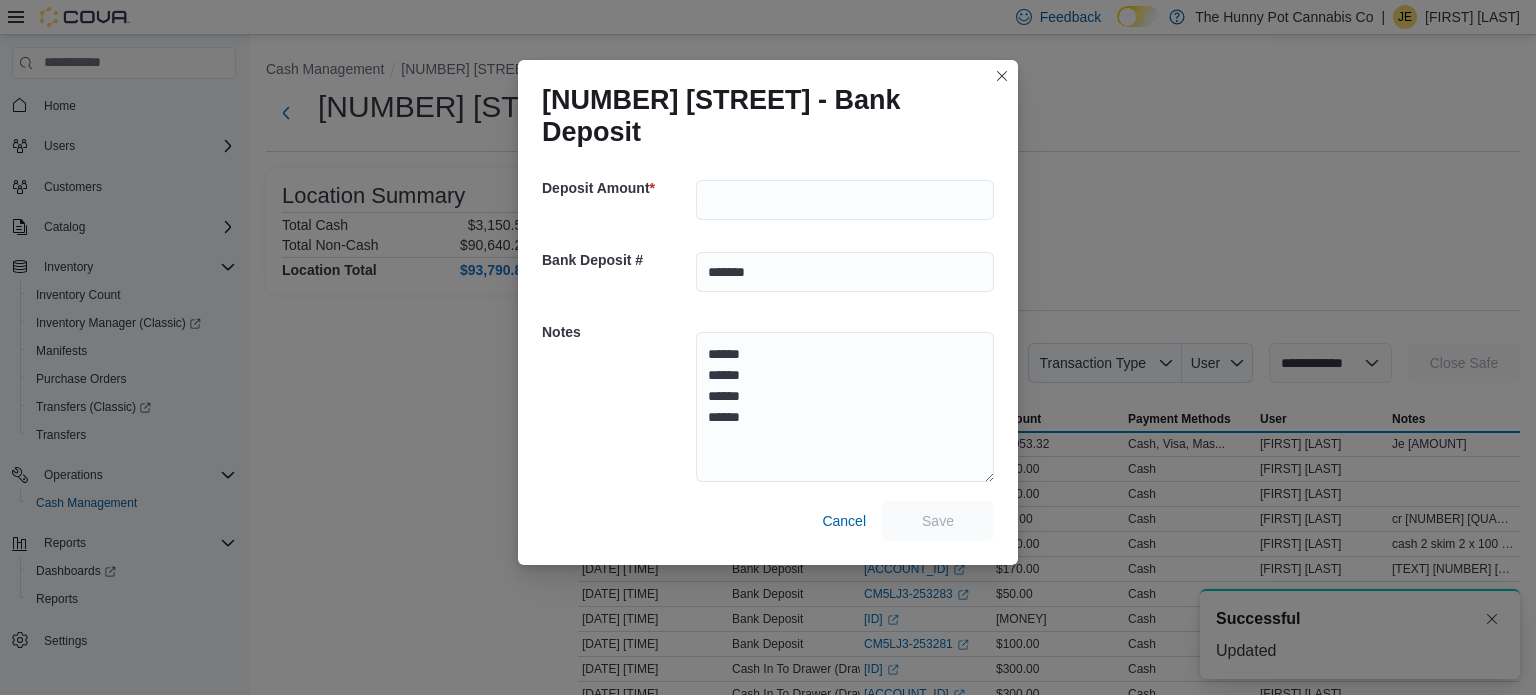 scroll, scrollTop: 0, scrollLeft: 0, axis: both 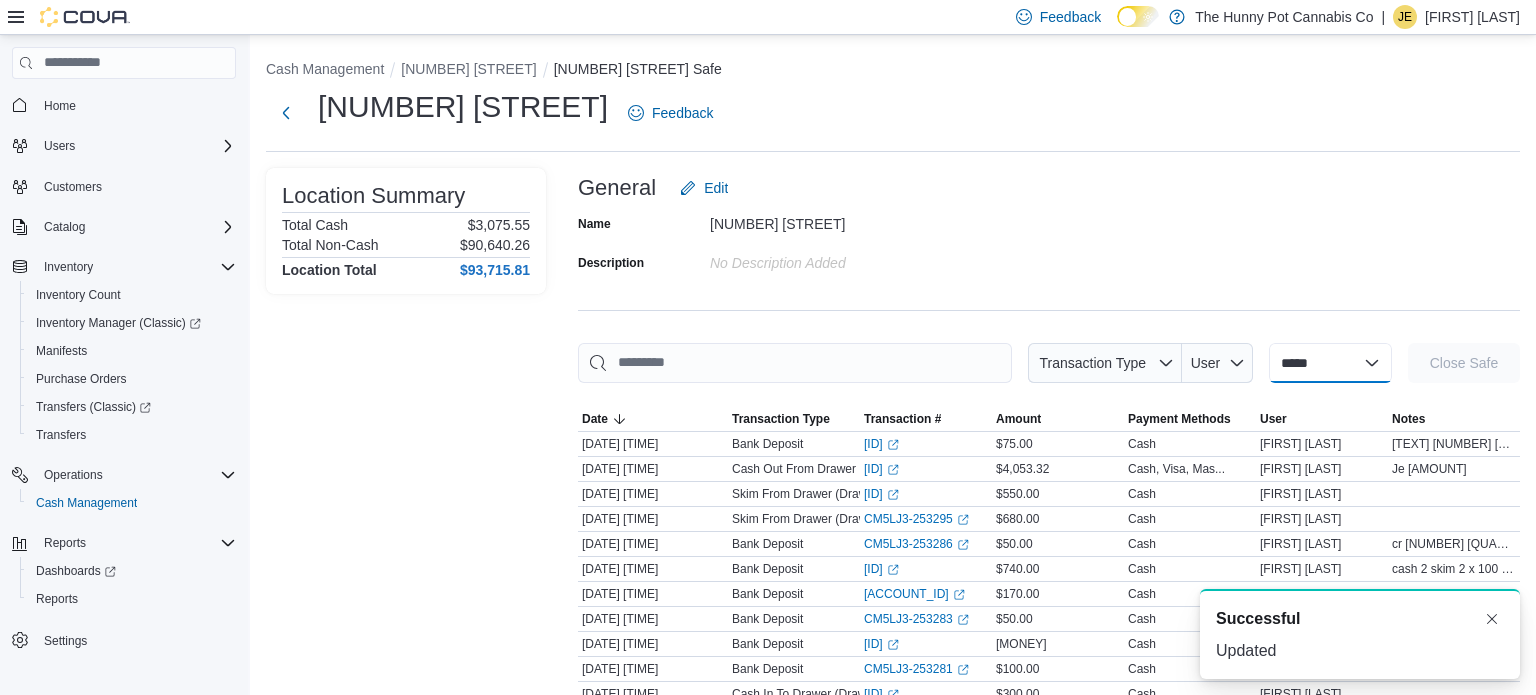 click on "**********" at bounding box center [1330, 363] 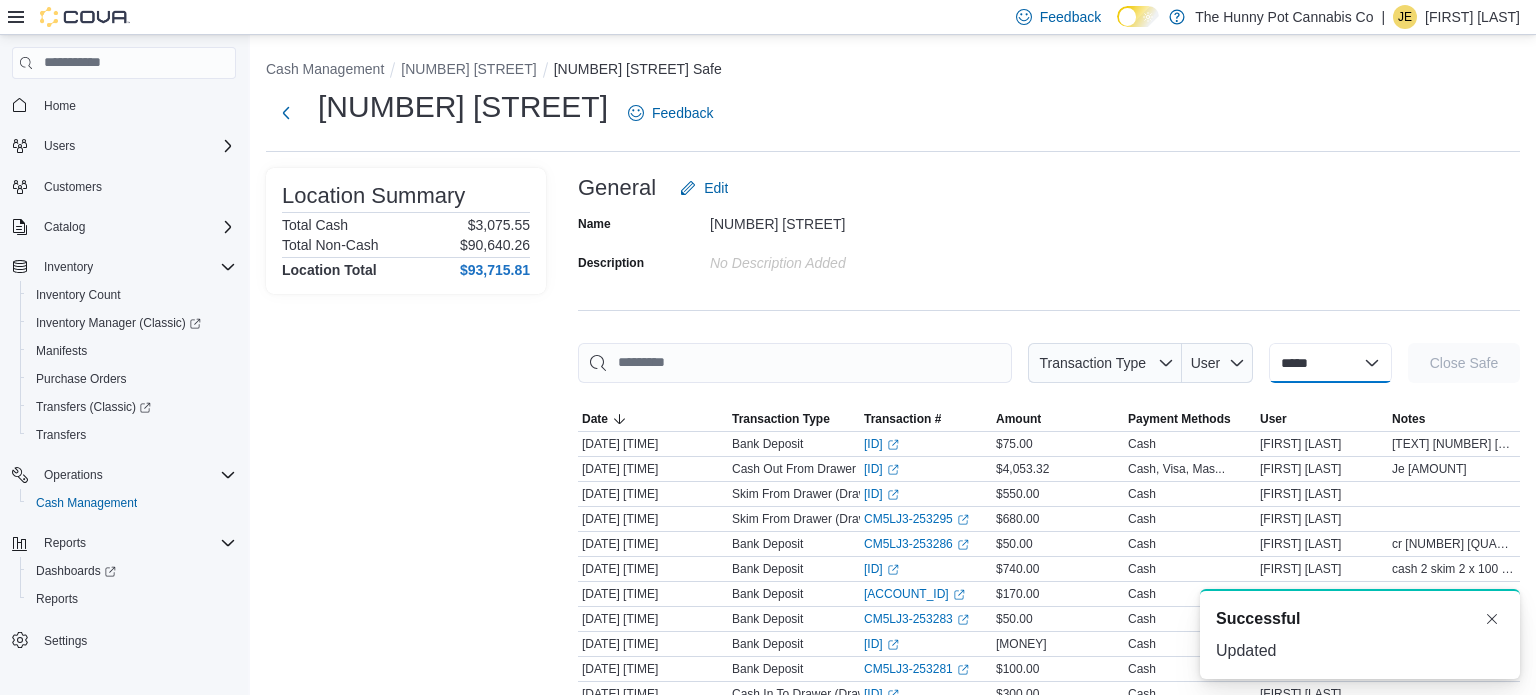 select on "**********" 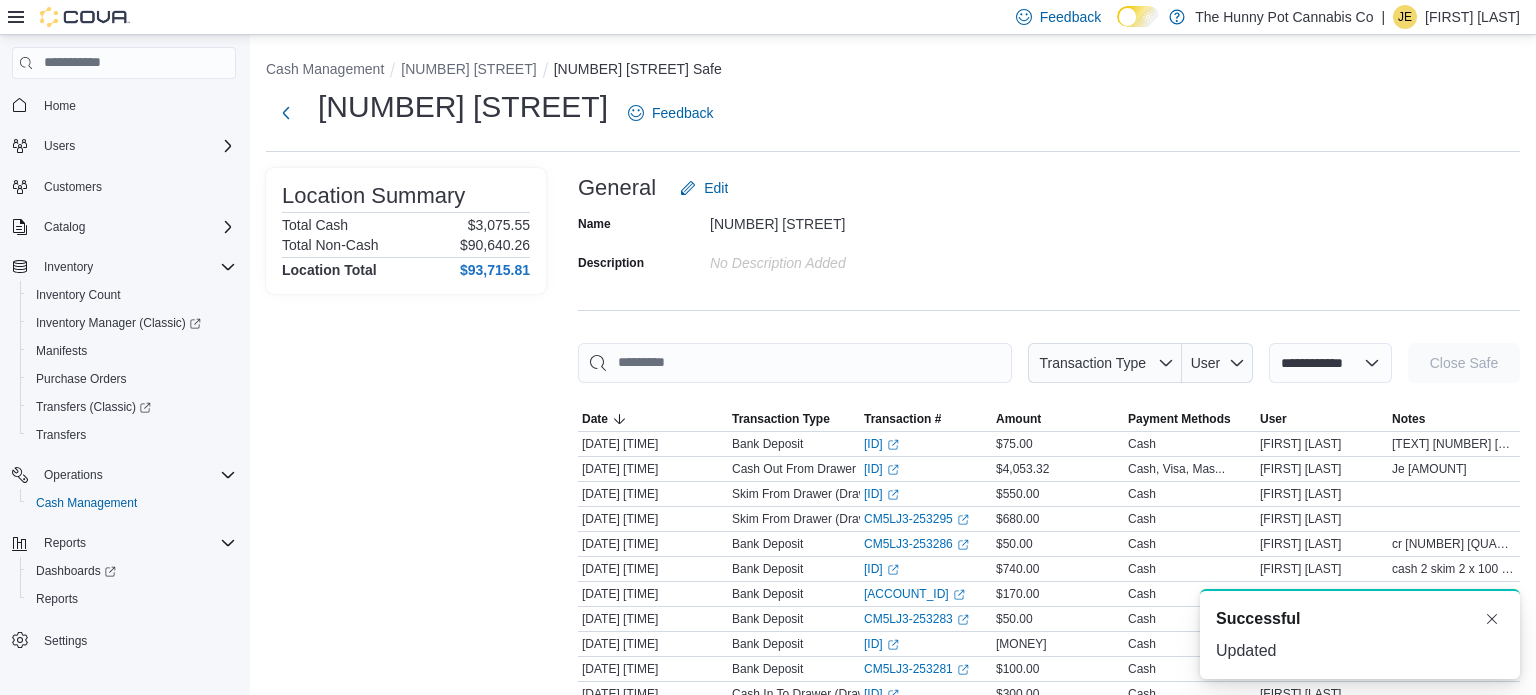 click on "**********" at bounding box center (1330, 363) 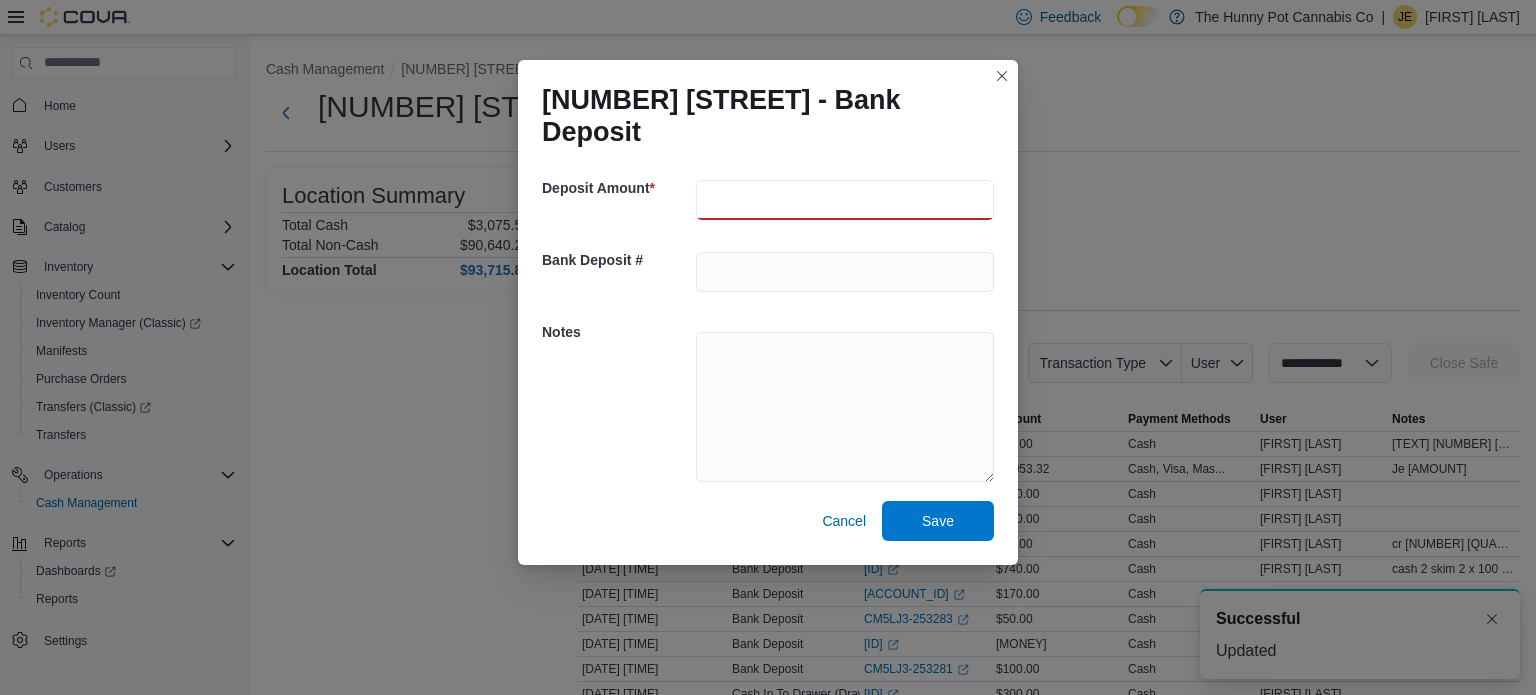 click at bounding box center (845, 200) 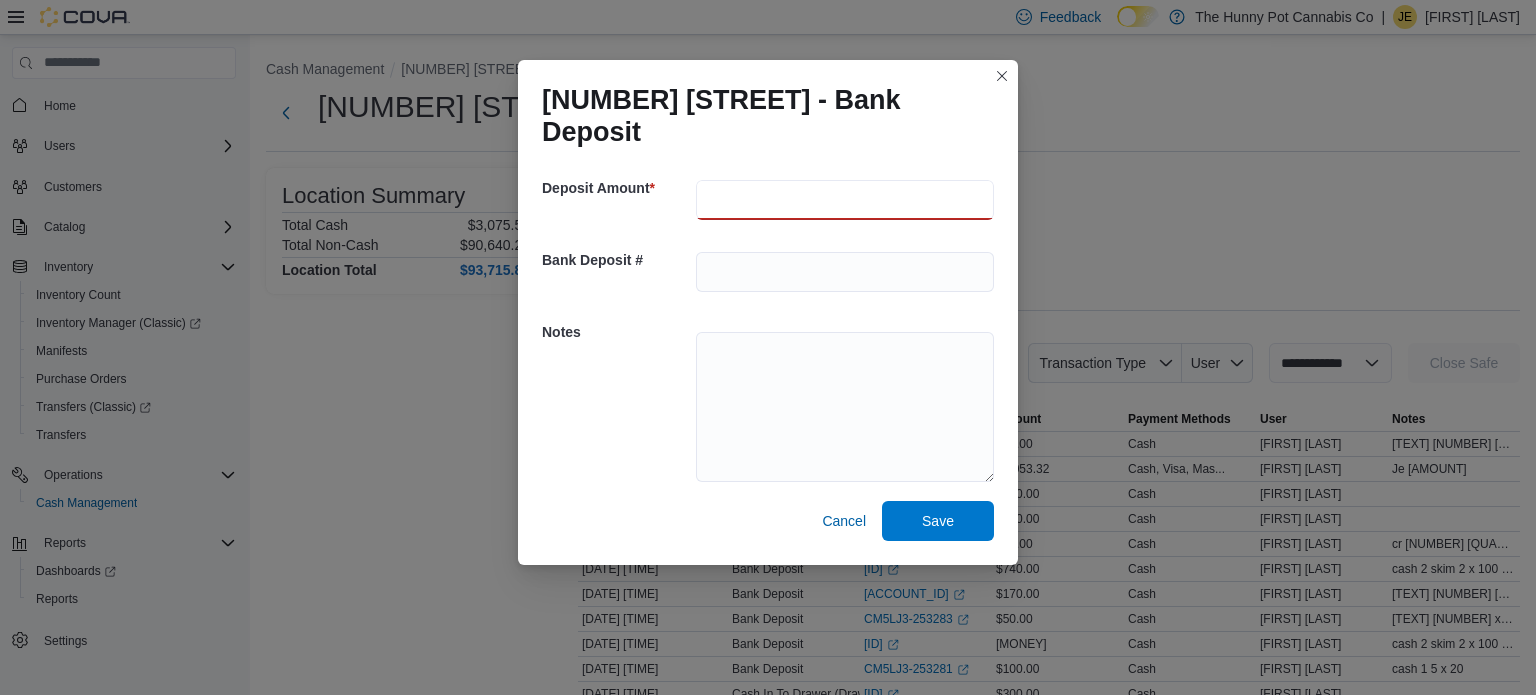 type on "***" 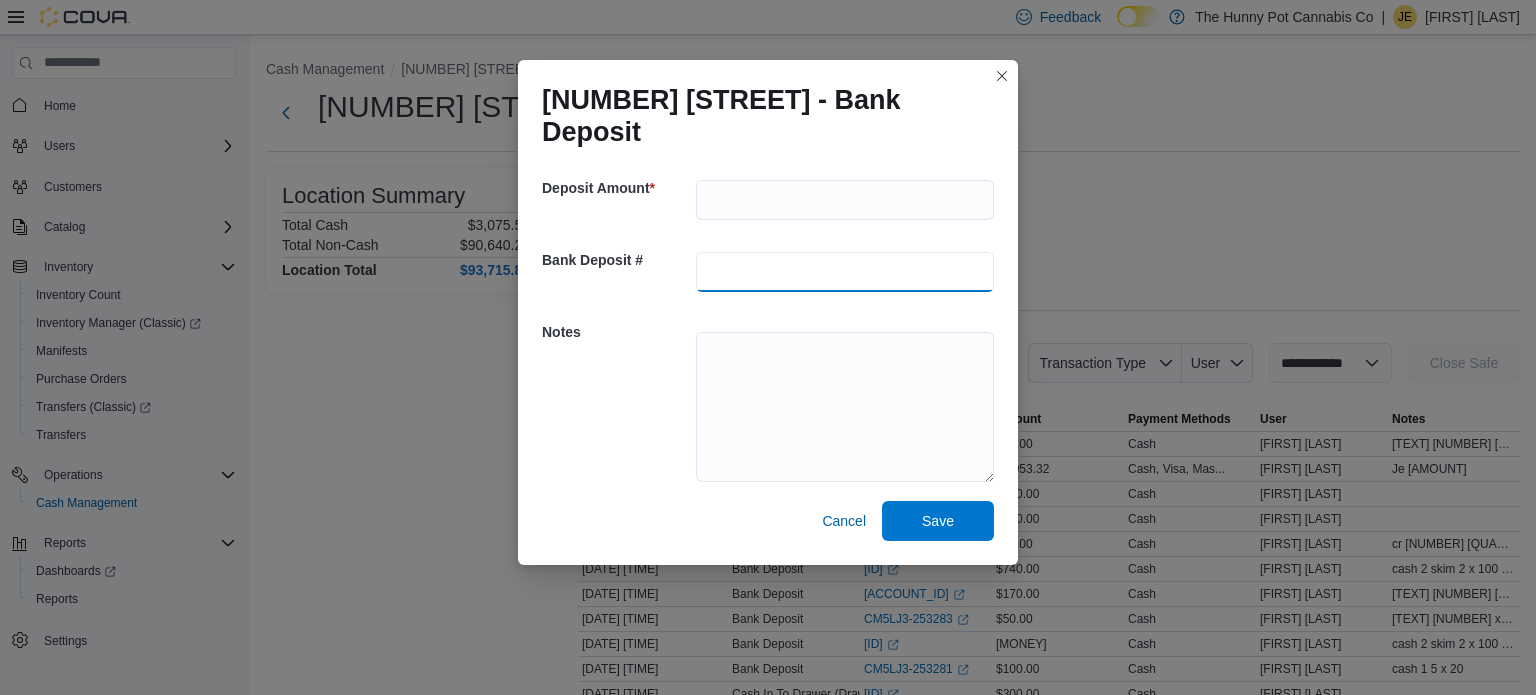 type on "*" 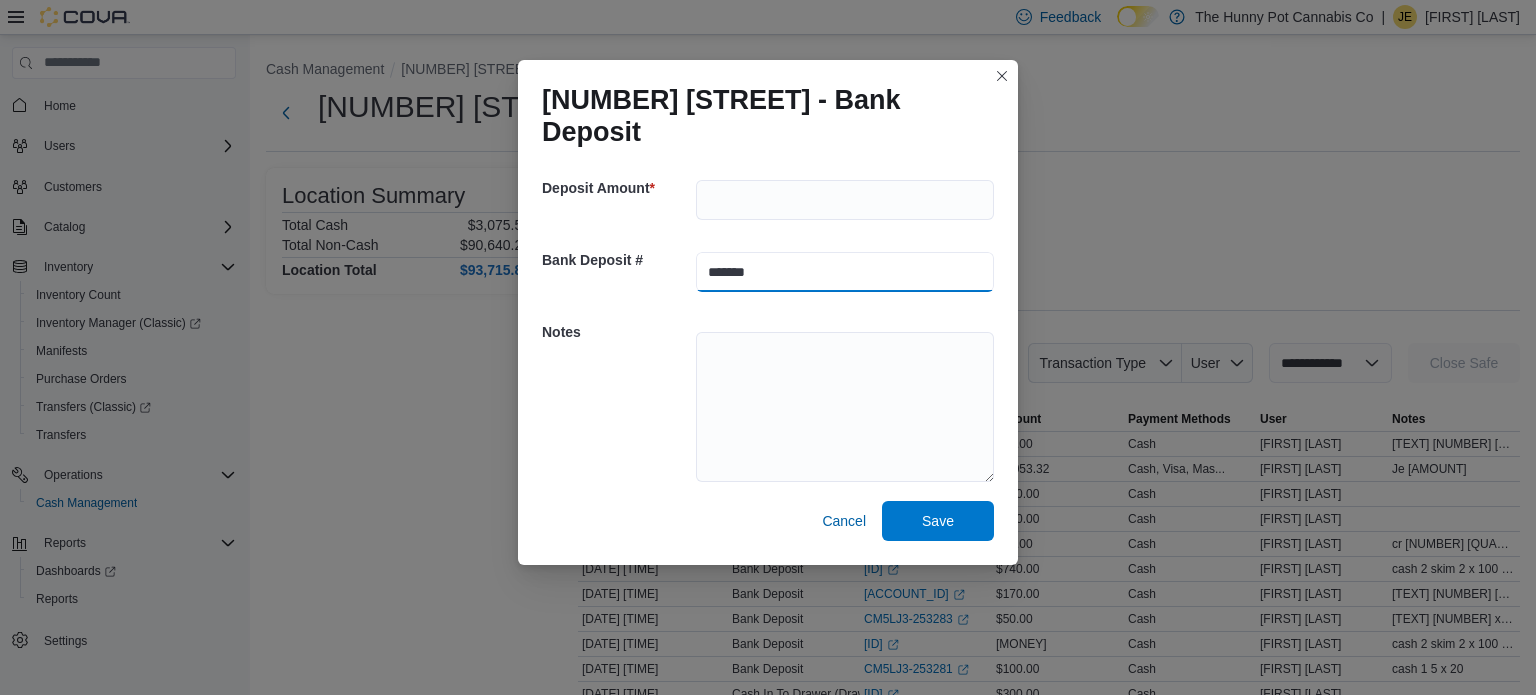 type on "*******" 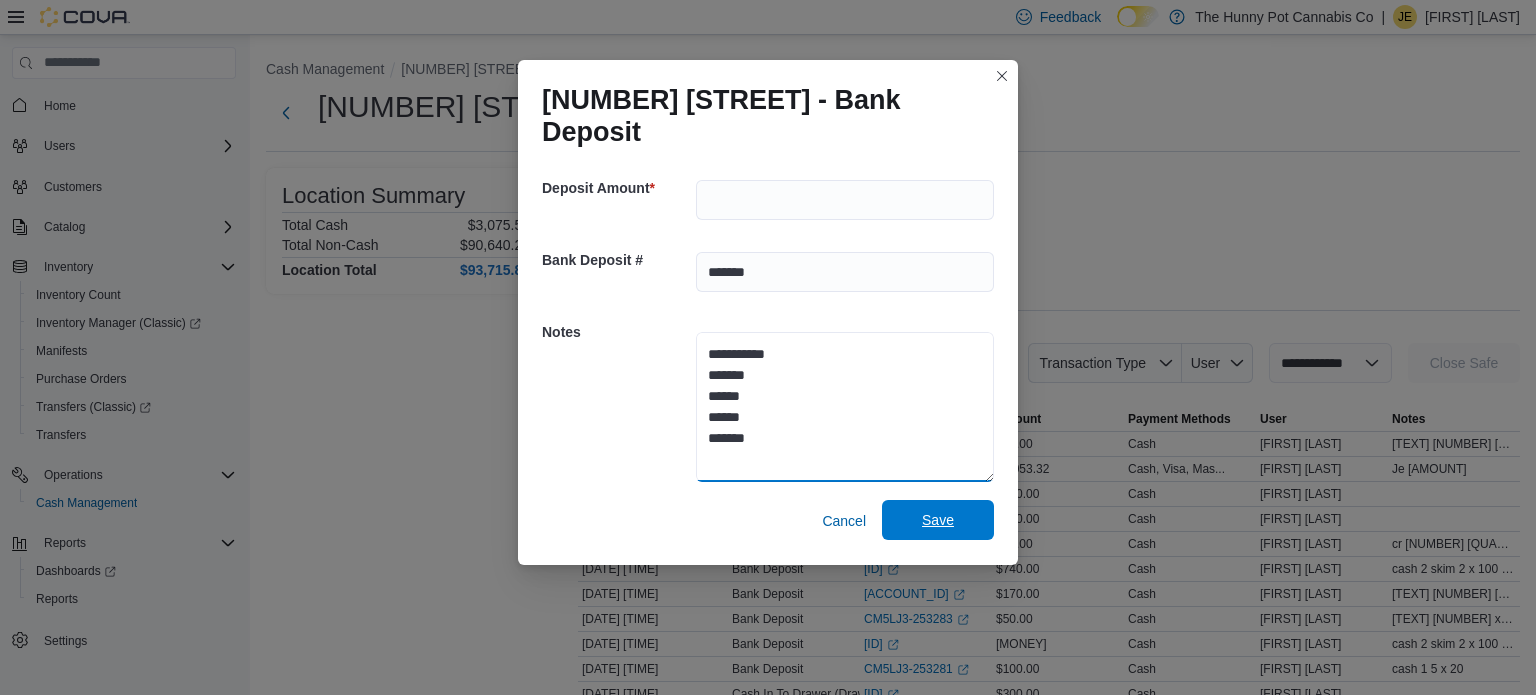 type on "**********" 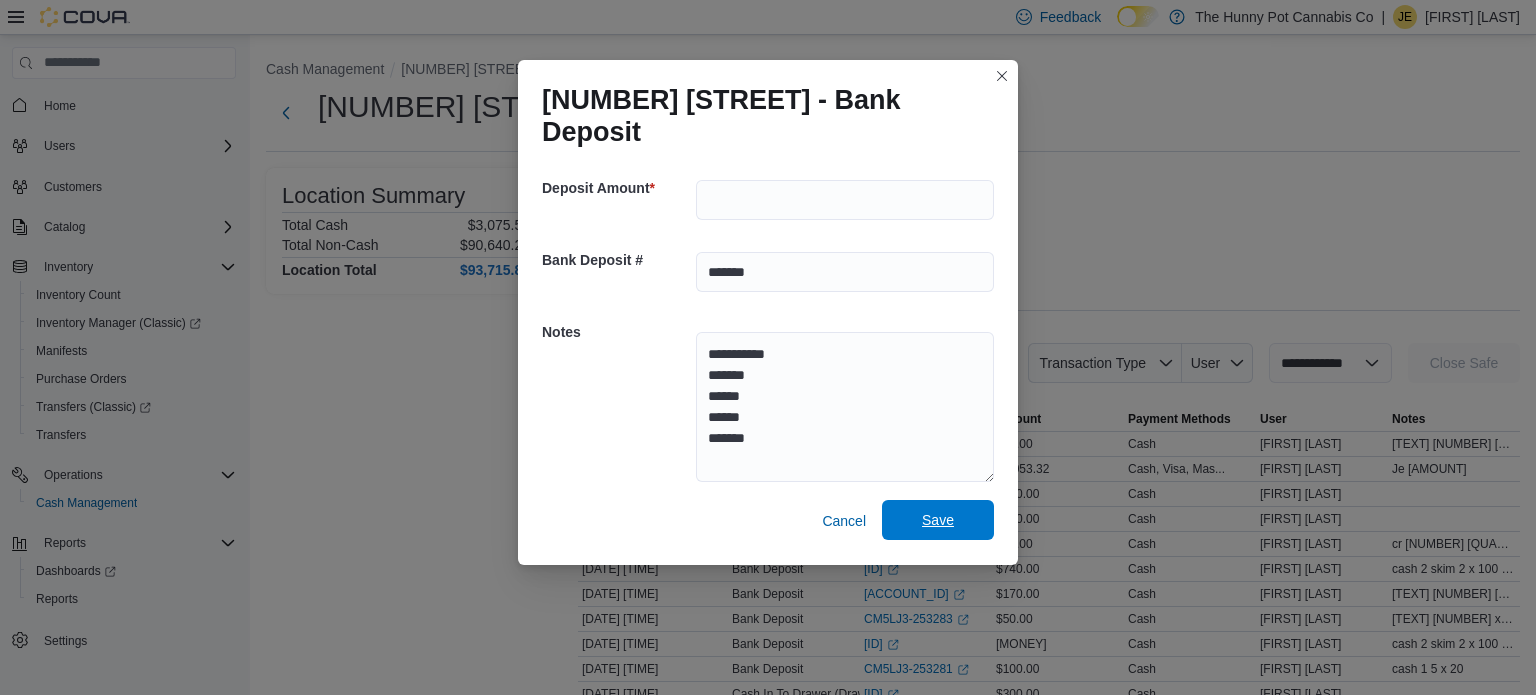 click on "Save" at bounding box center [938, 520] 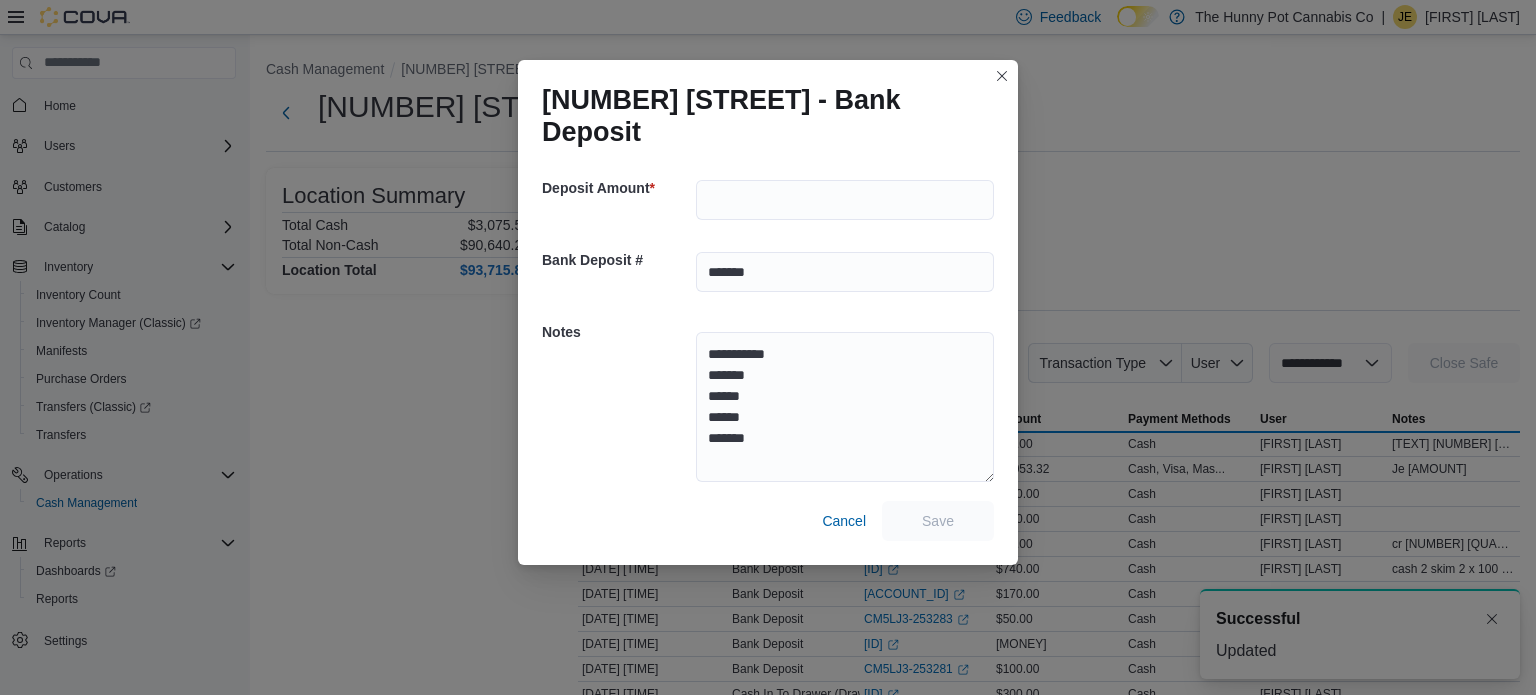 scroll, scrollTop: 0, scrollLeft: 0, axis: both 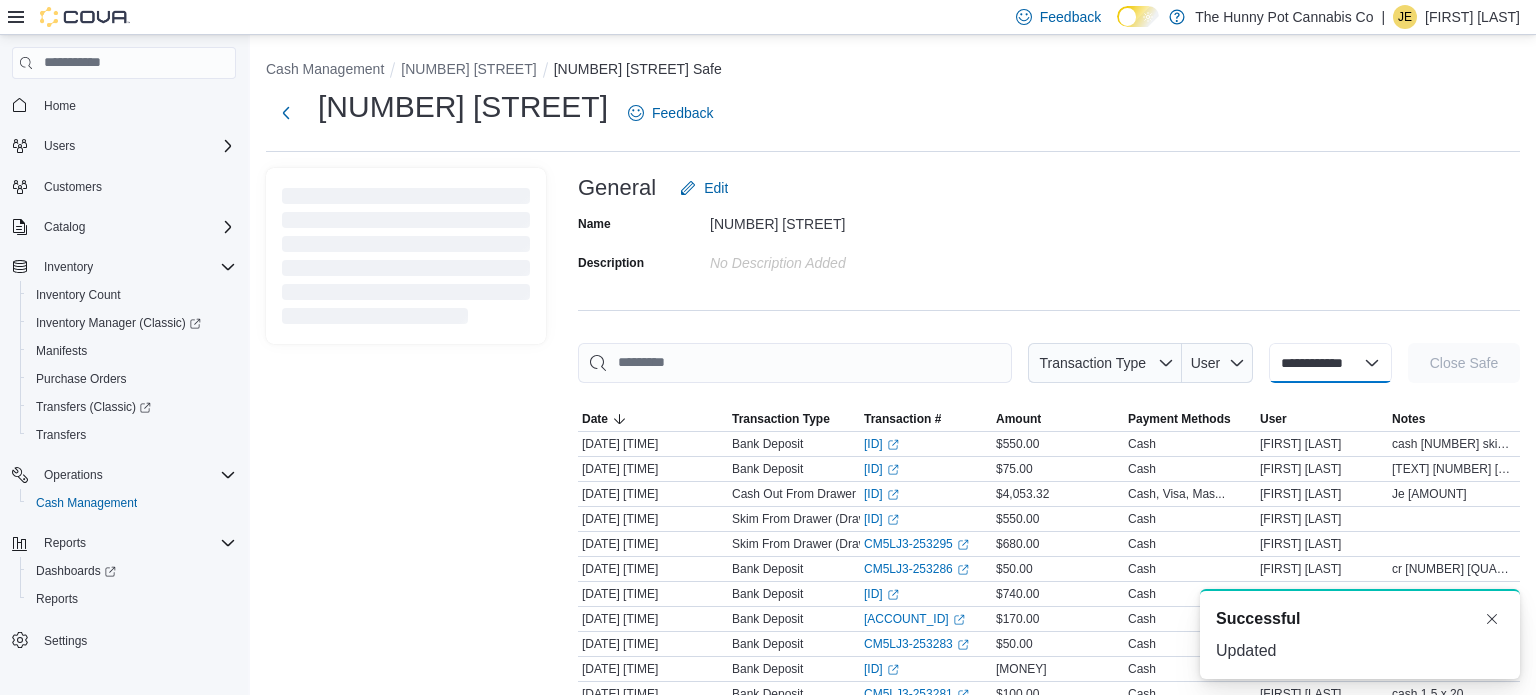 select 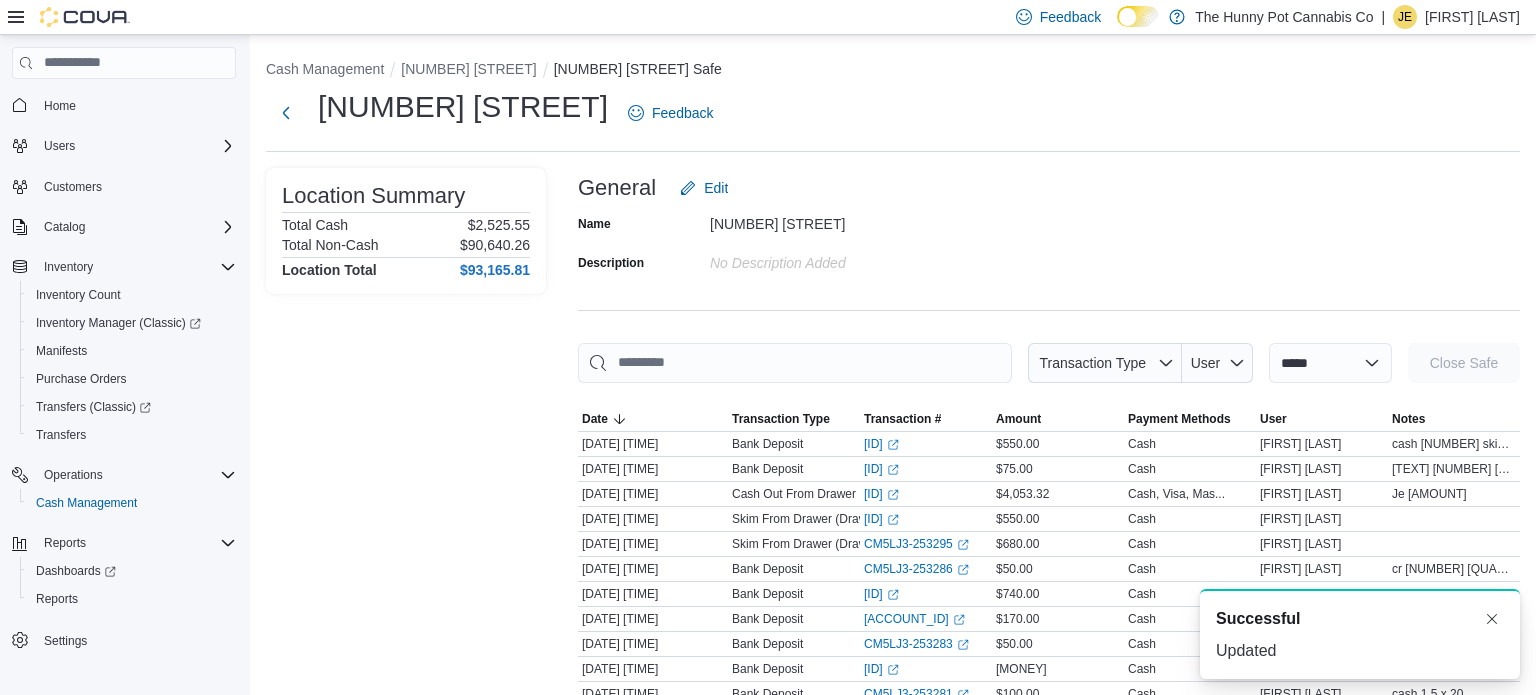 click on "General Edit" at bounding box center [1049, 188] 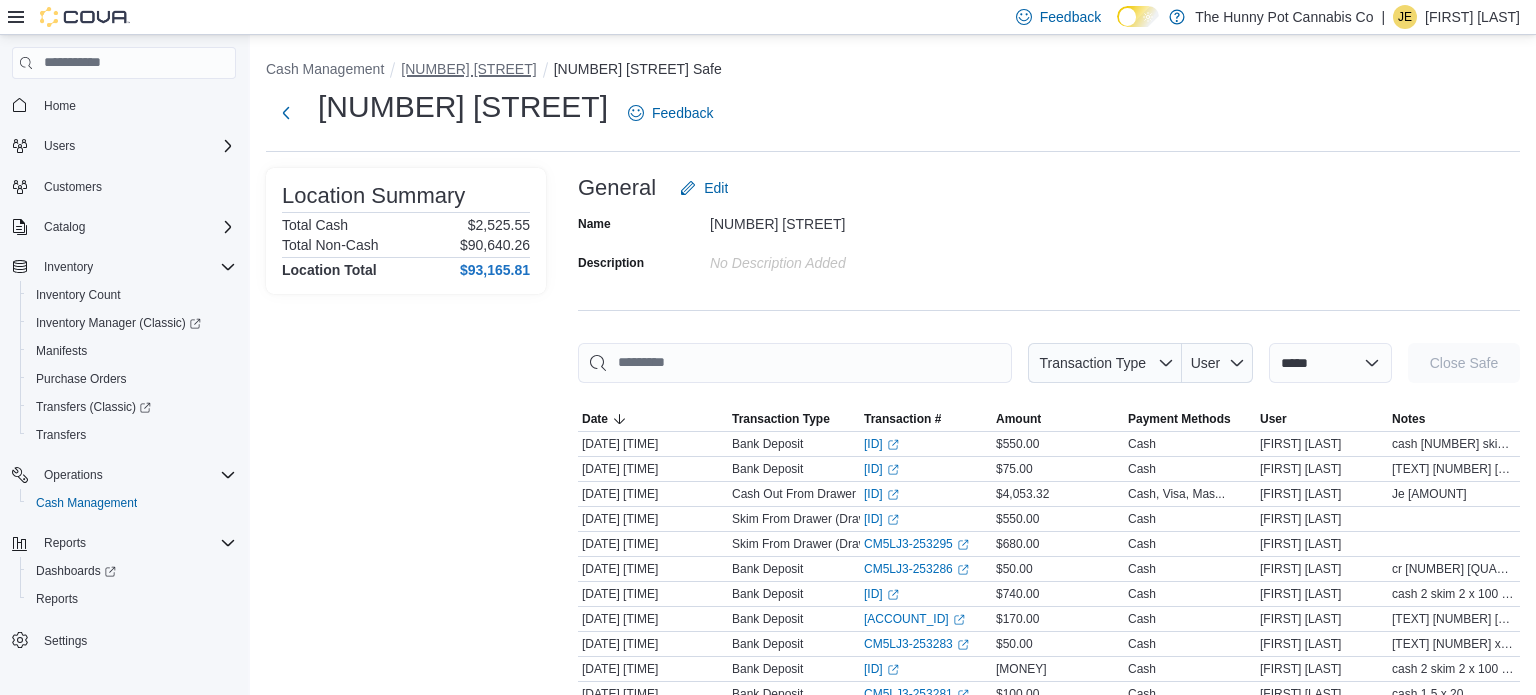 click on "[NUMBER] [STREET]" at bounding box center (468, 69) 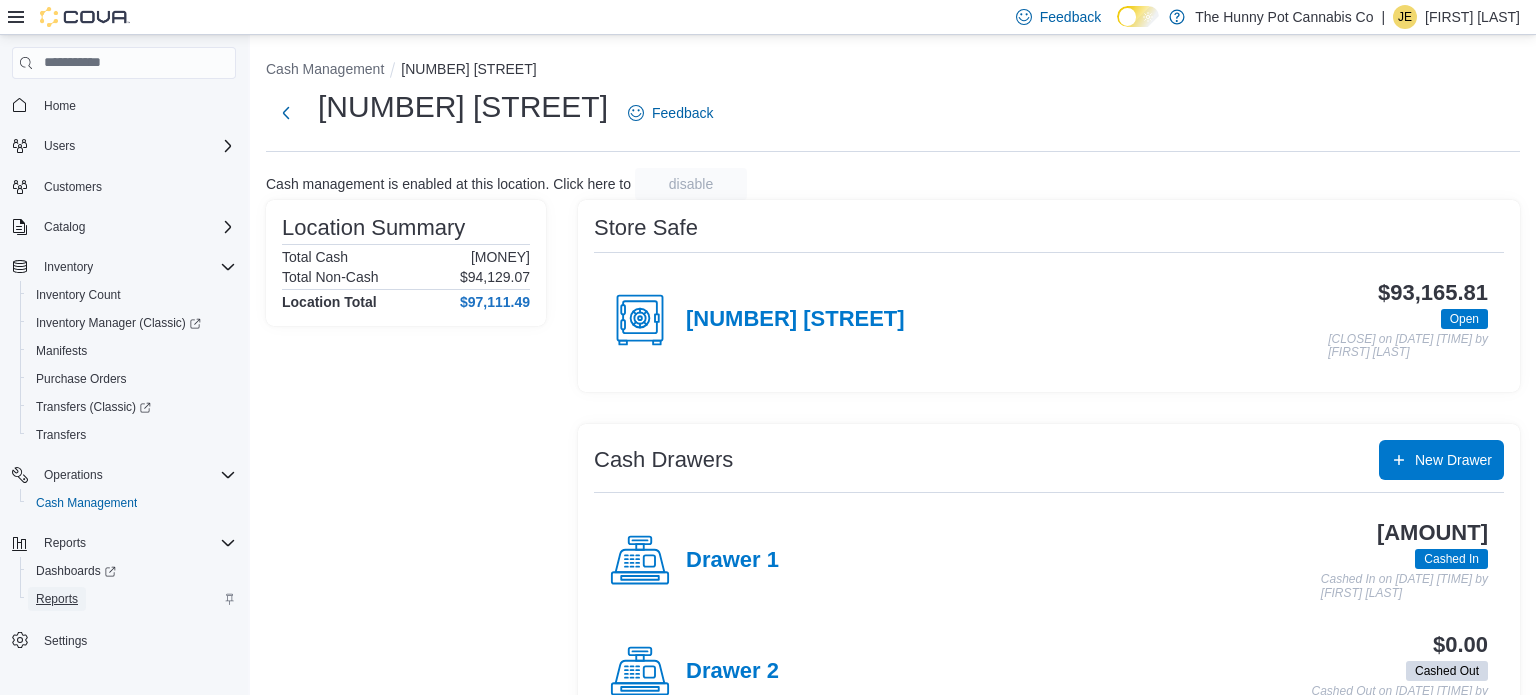click on "Reports" at bounding box center (57, 599) 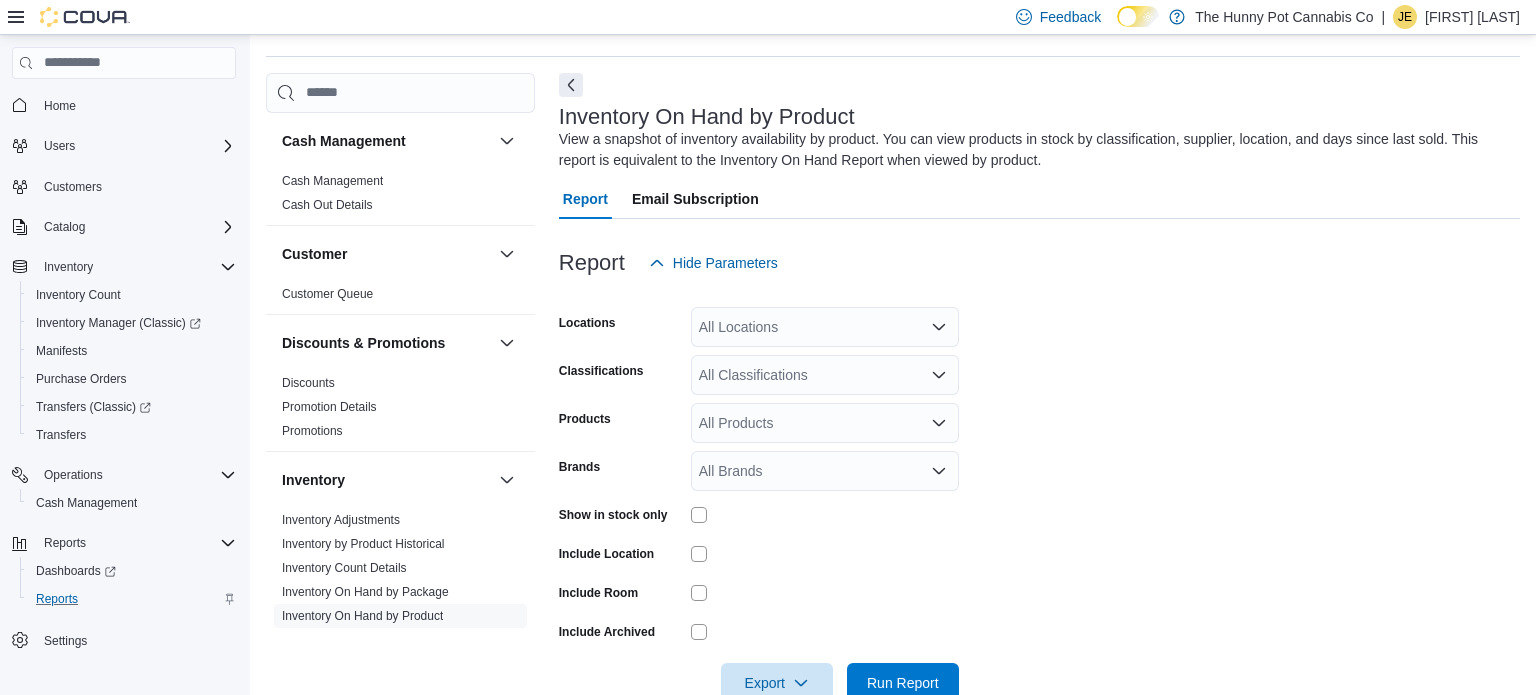 scroll, scrollTop: 67, scrollLeft: 0, axis: vertical 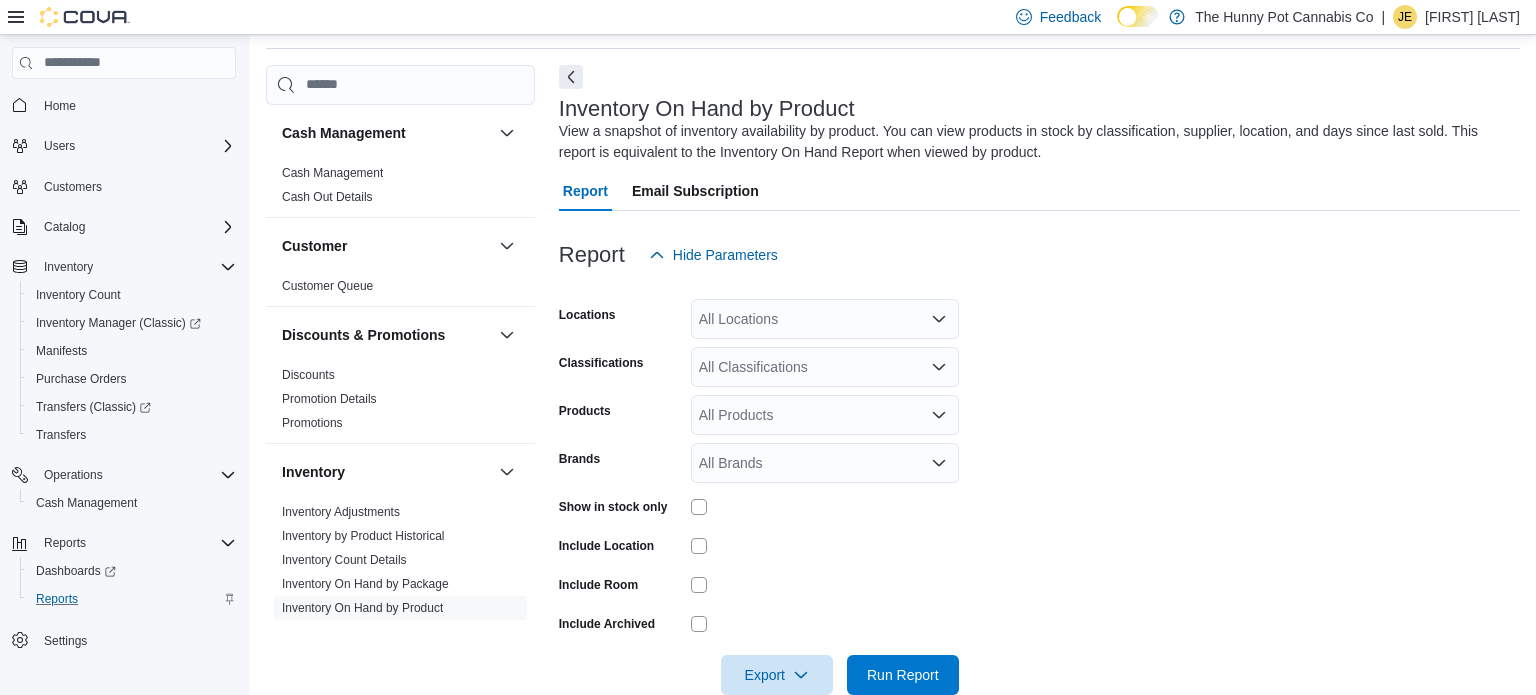 click on "All Locations" at bounding box center [825, 319] 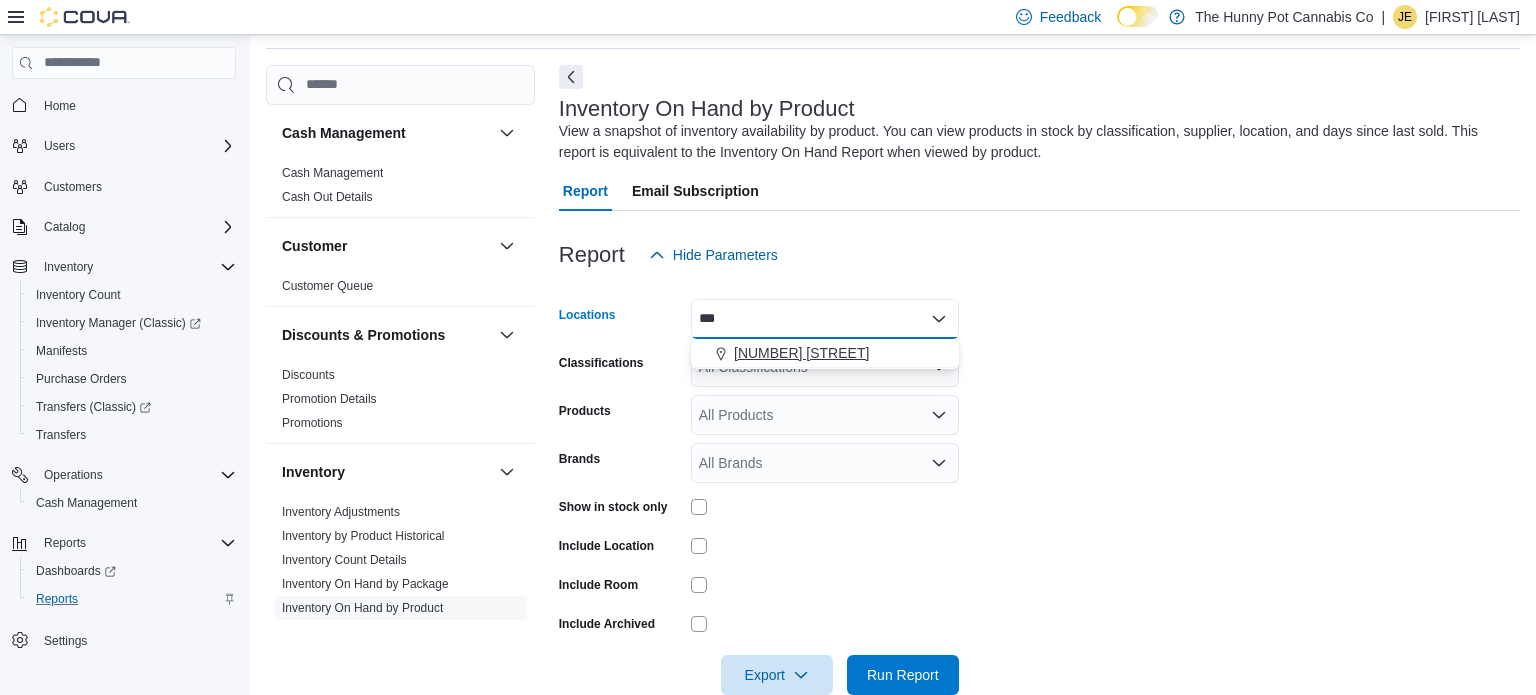 type on "***" 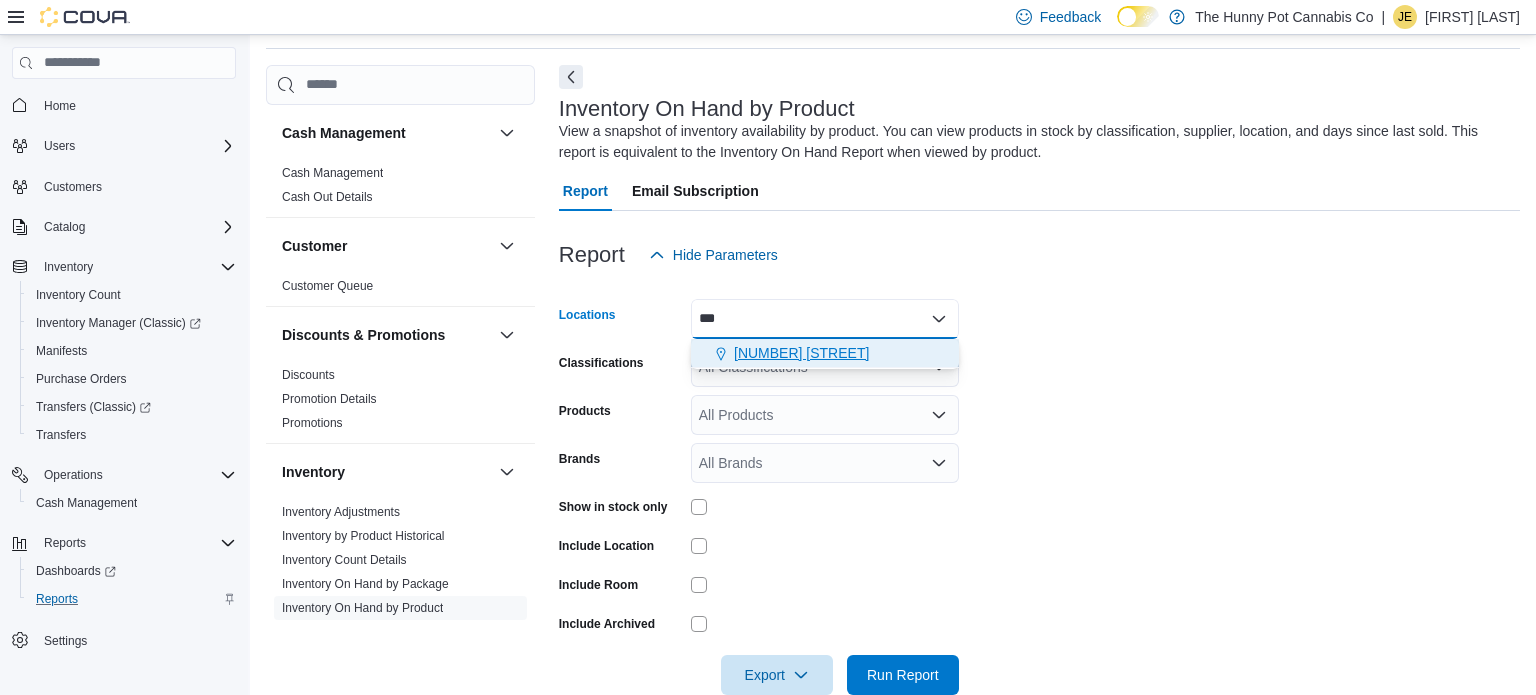 click on "[NUMBER] [STREET]" at bounding box center [801, 353] 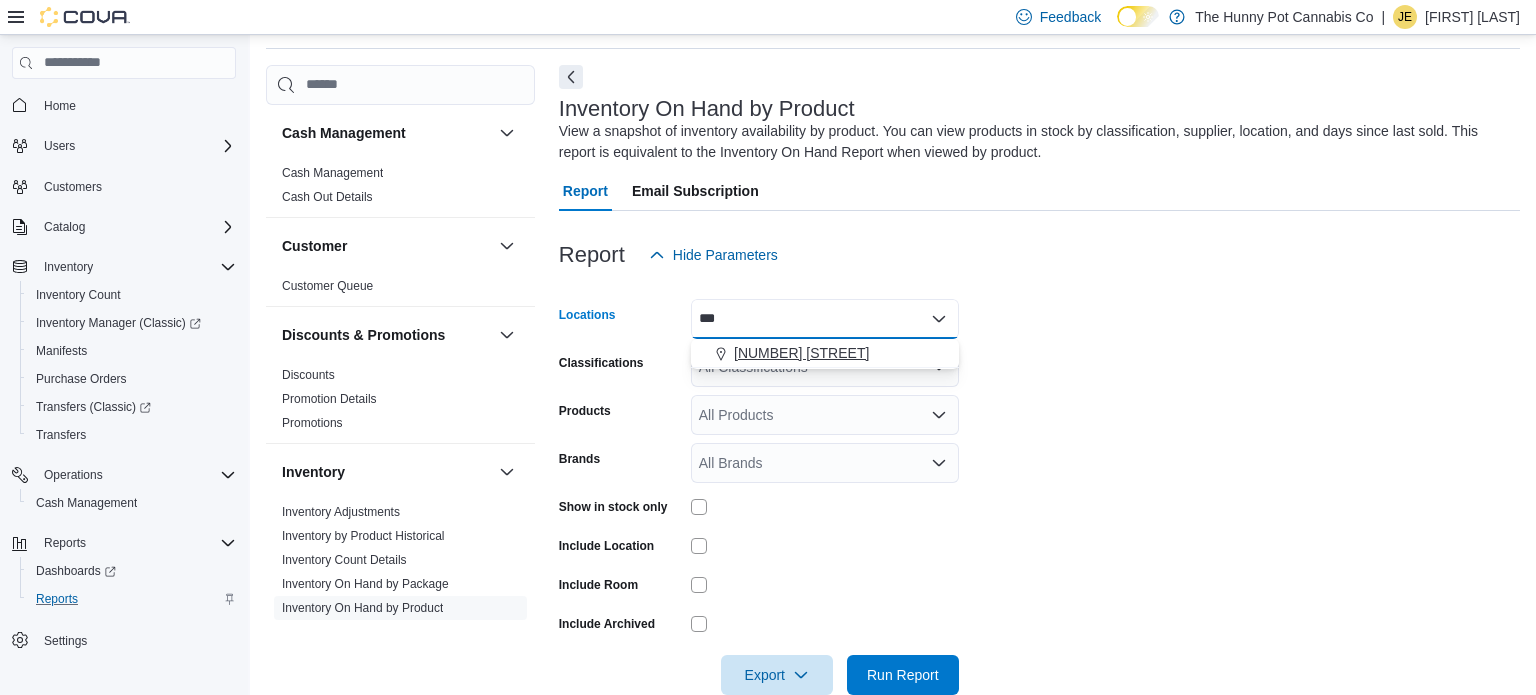 type 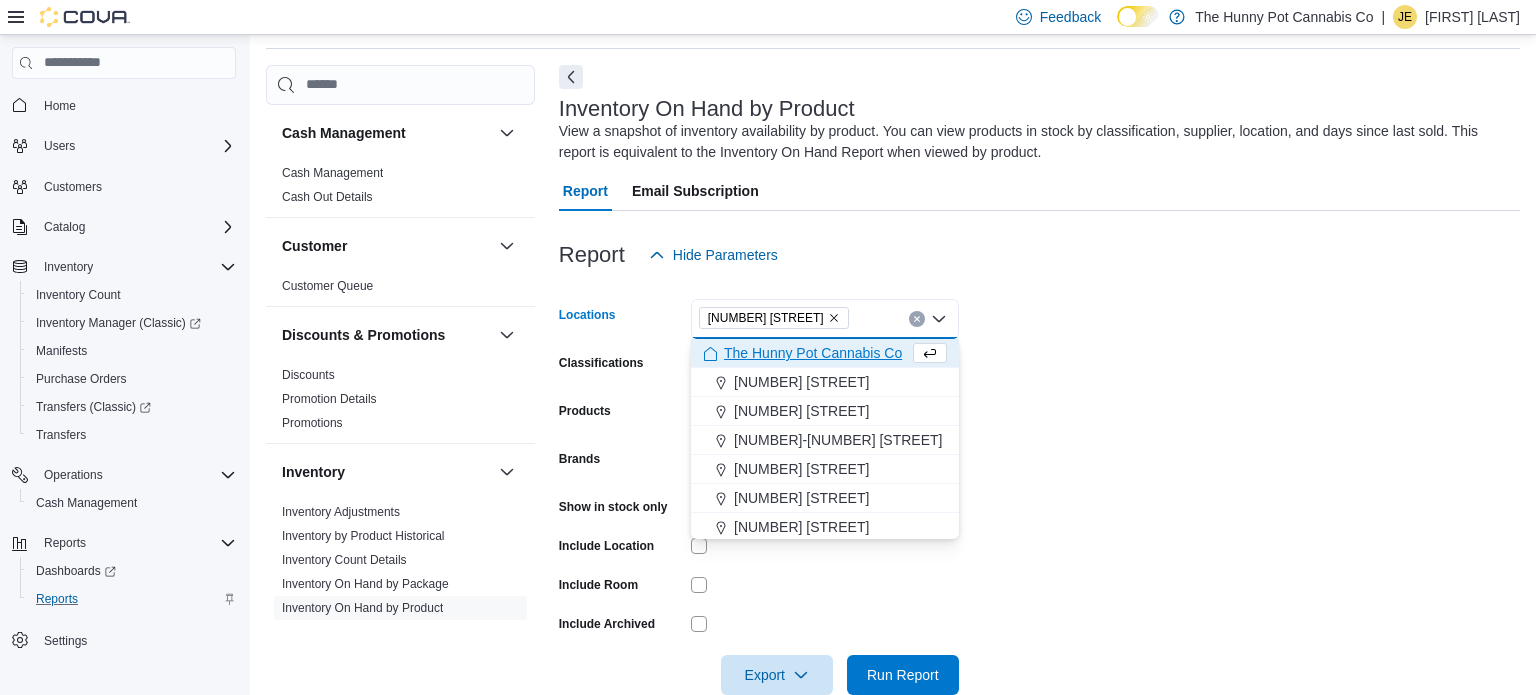 click on "Locations 495 Welland Ave Combo box. Selected. 495 Welland Ave. Press Backspace to delete 495 Welland Ave. Combo box input. All Locations. Type some text or, to display a list of choices, press Down Arrow. To exit the list of choices, press Escape. Classifications All Classifications Products All Products Brands All Brands Show in stock only Include Location Include Room Include Archived Export  Run Report" at bounding box center [1039, 485] 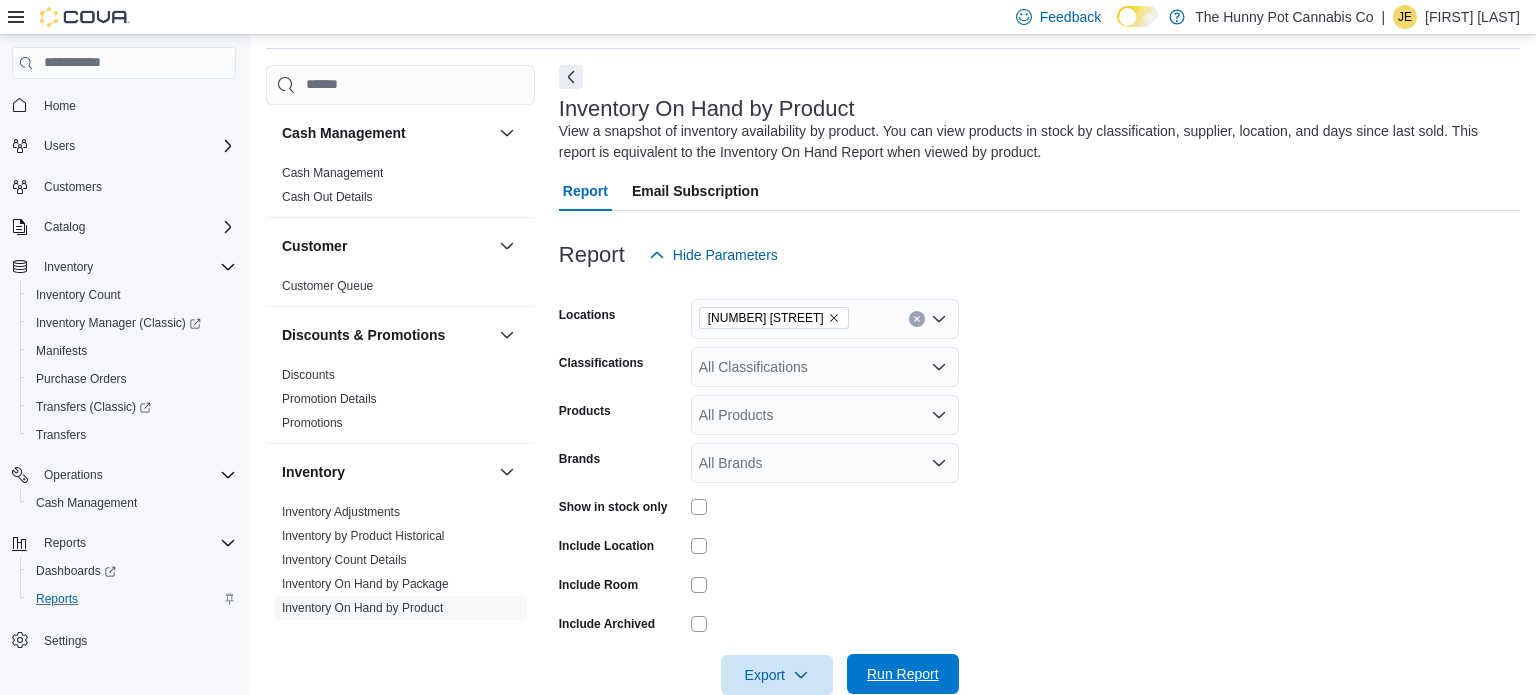 click on "Run Report" at bounding box center [903, 674] 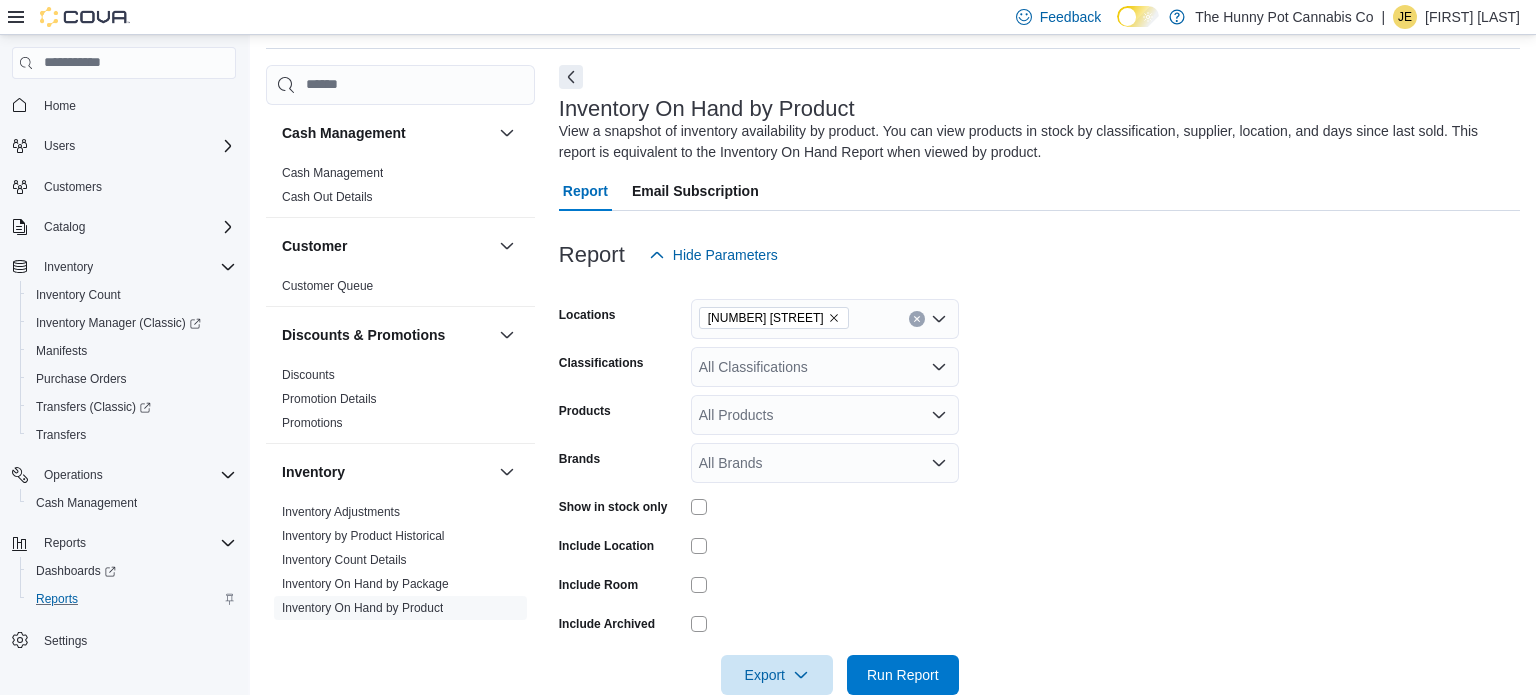 scroll, scrollTop: 200, scrollLeft: 0, axis: vertical 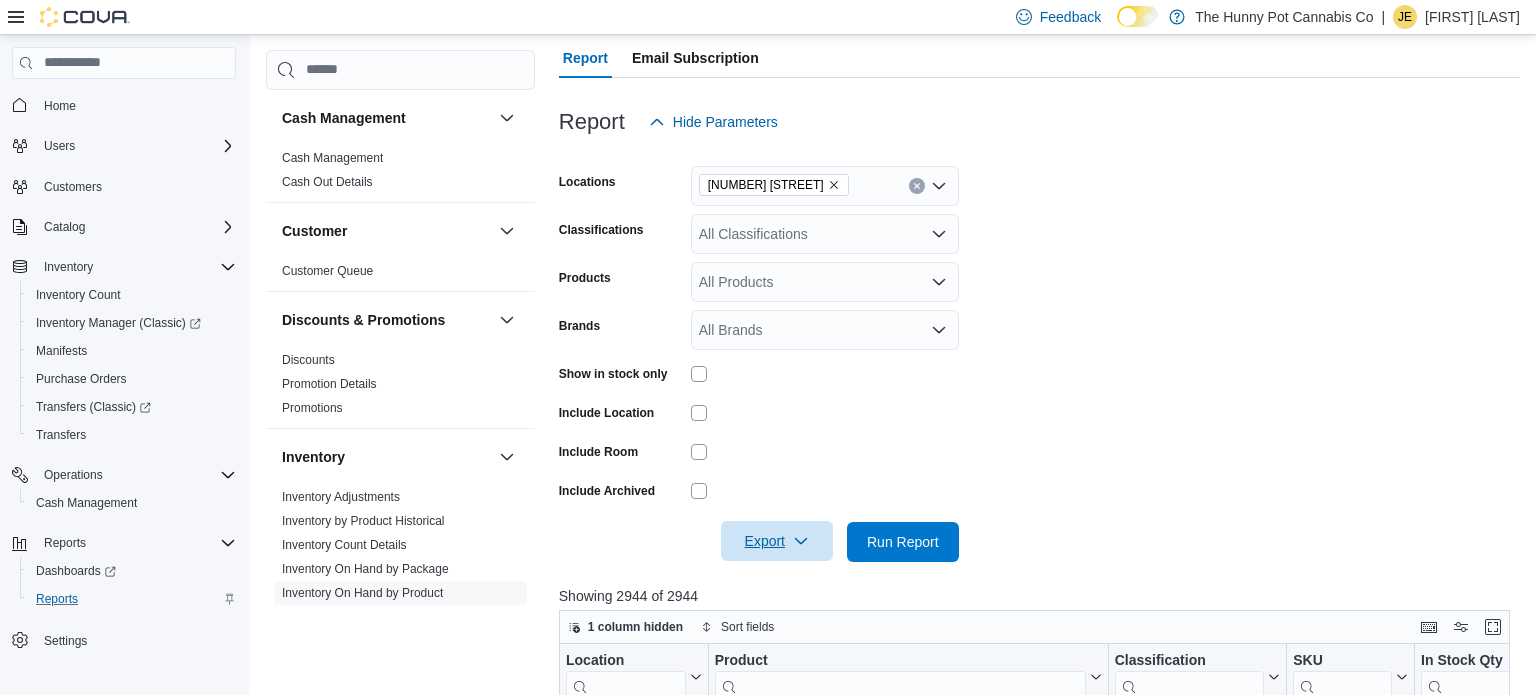 click 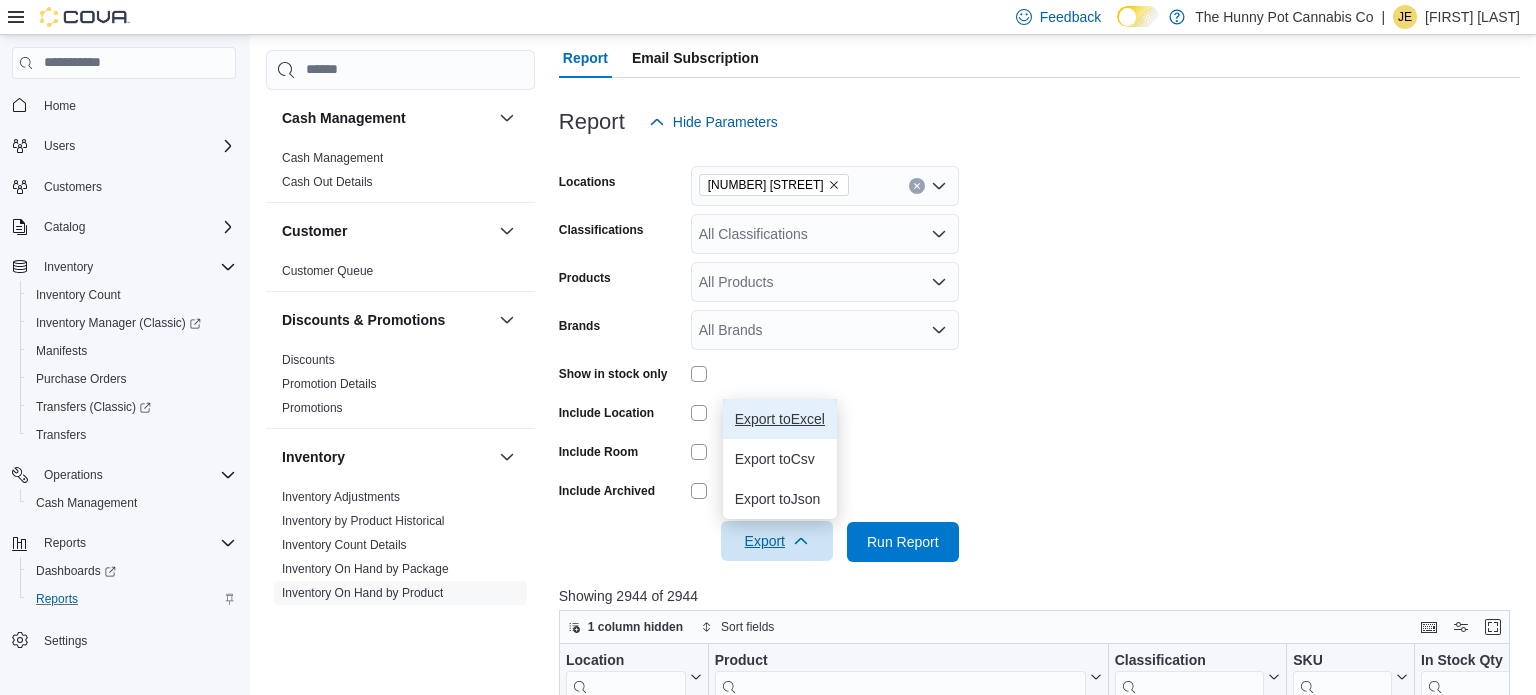click on "Export to  Excel" at bounding box center [780, 419] 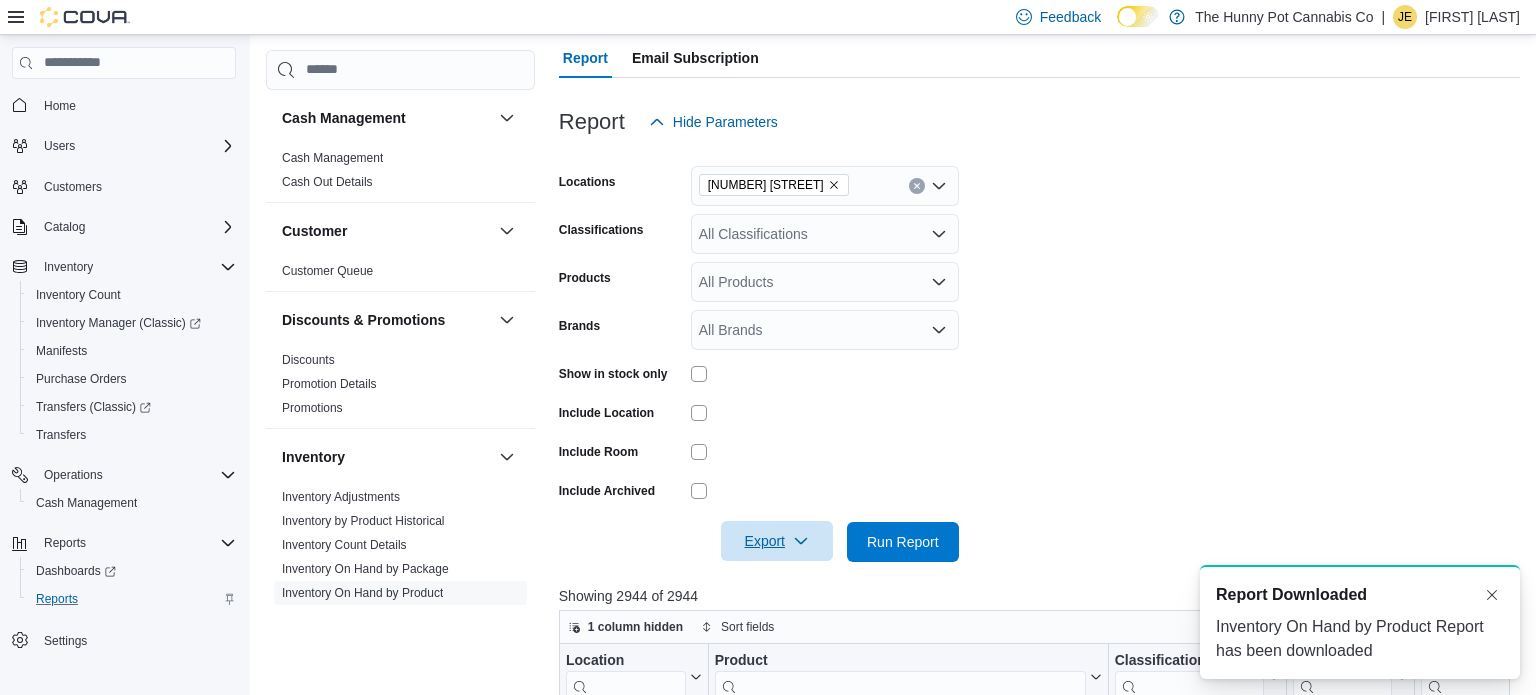 scroll, scrollTop: 0, scrollLeft: 0, axis: both 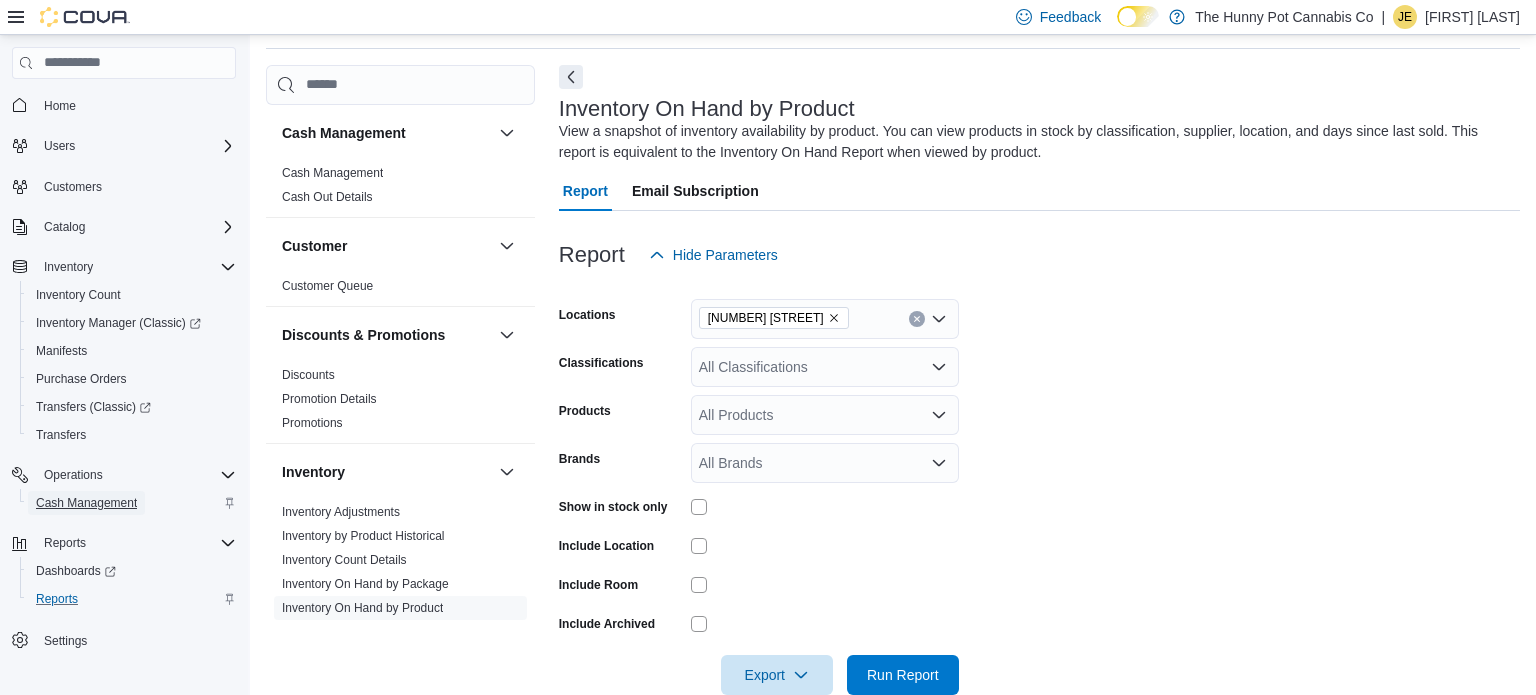 click on "Cash Management" at bounding box center (86, 503) 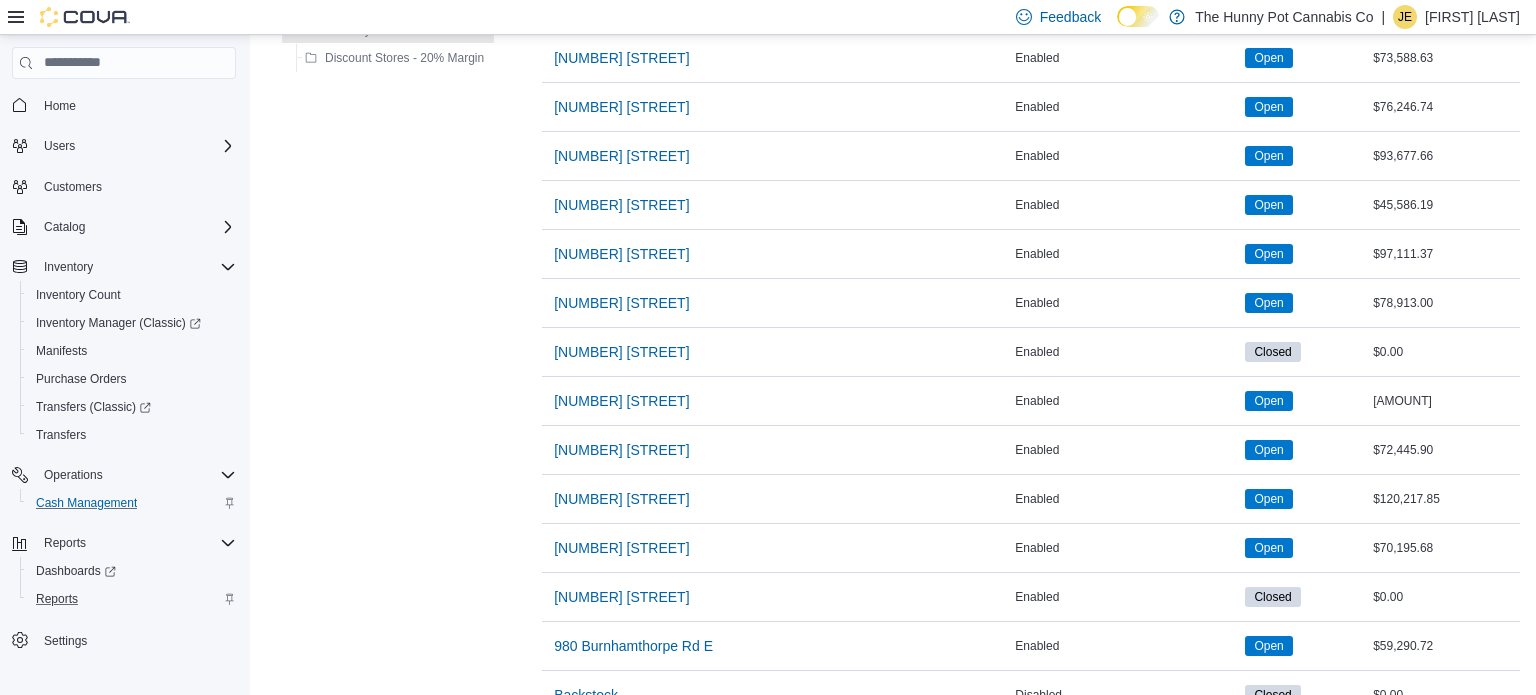 scroll, scrollTop: 1582, scrollLeft: 0, axis: vertical 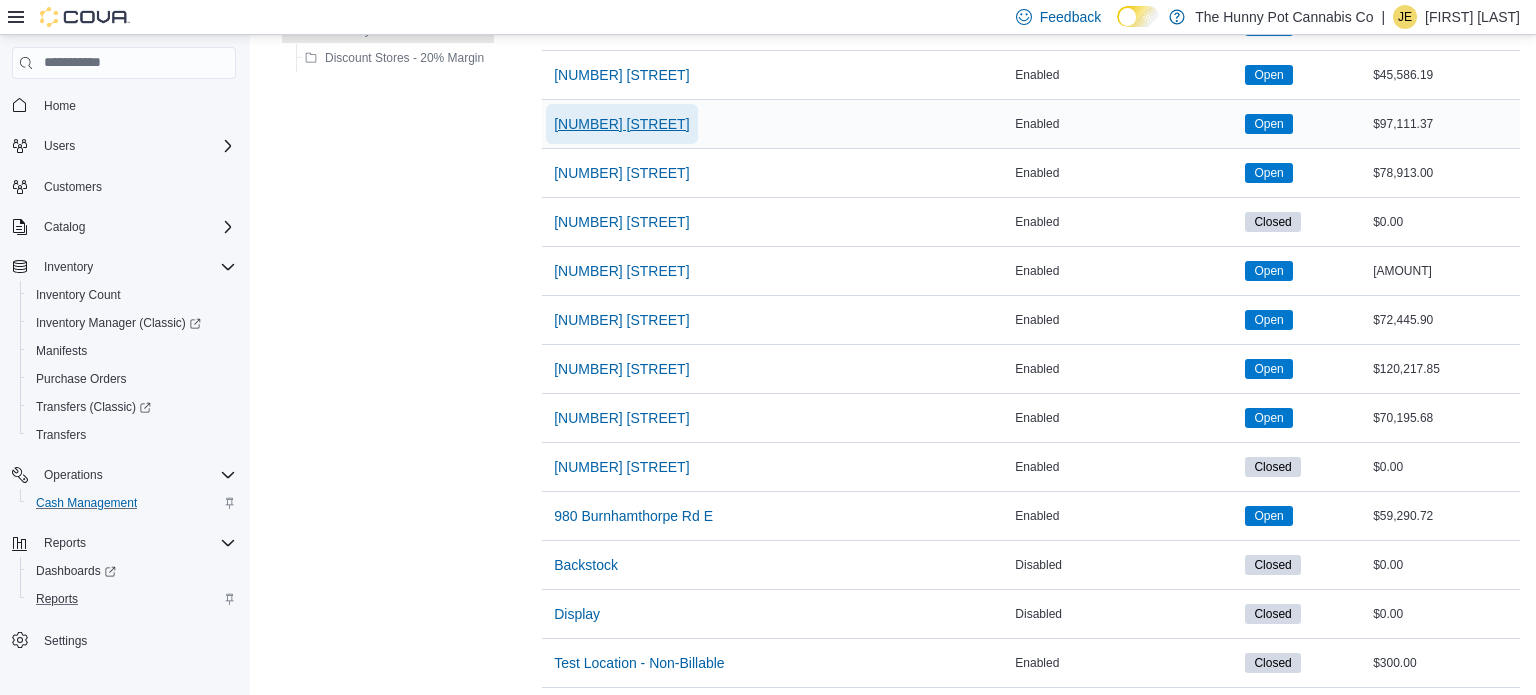 click on "[NUMBER] [STREET]" at bounding box center [621, 124] 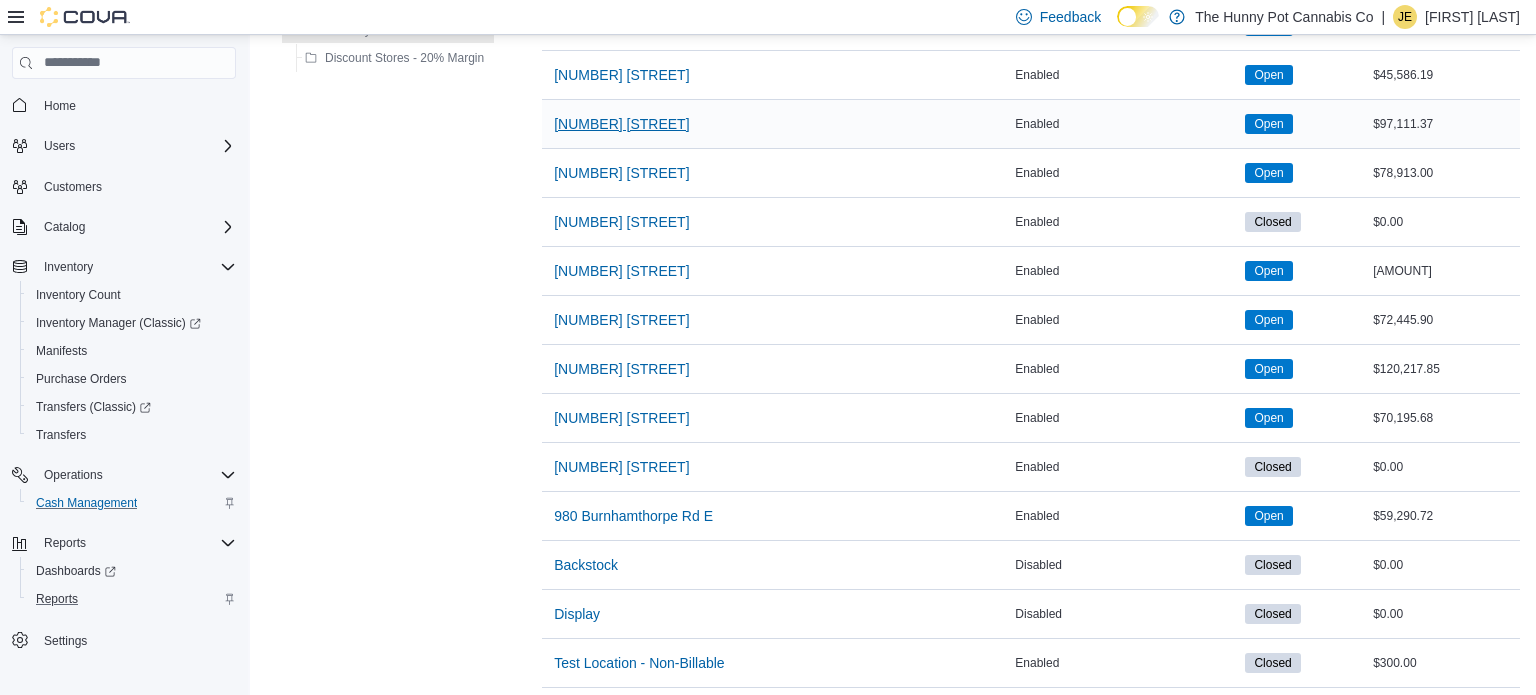 scroll, scrollTop: 0, scrollLeft: 0, axis: both 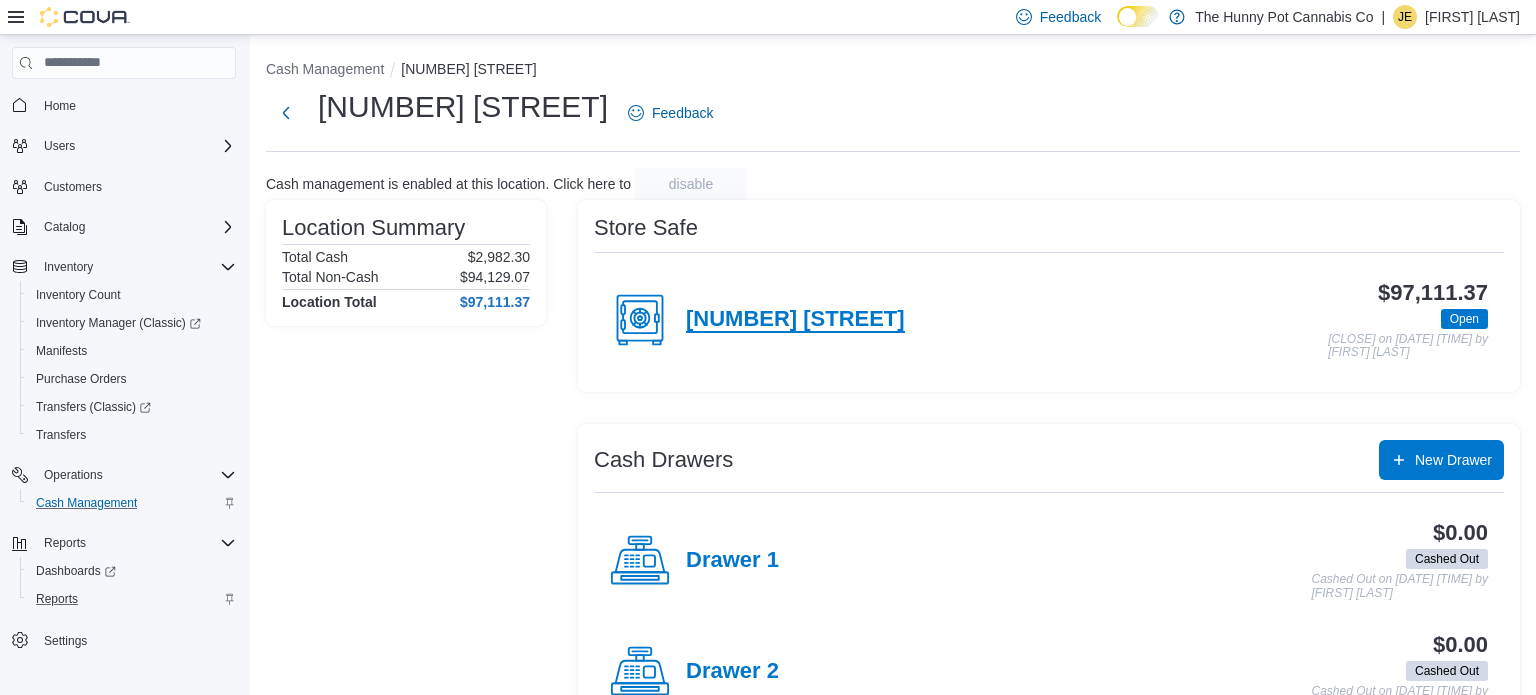 click on "[NUMBER] [STREET]" at bounding box center (795, 320) 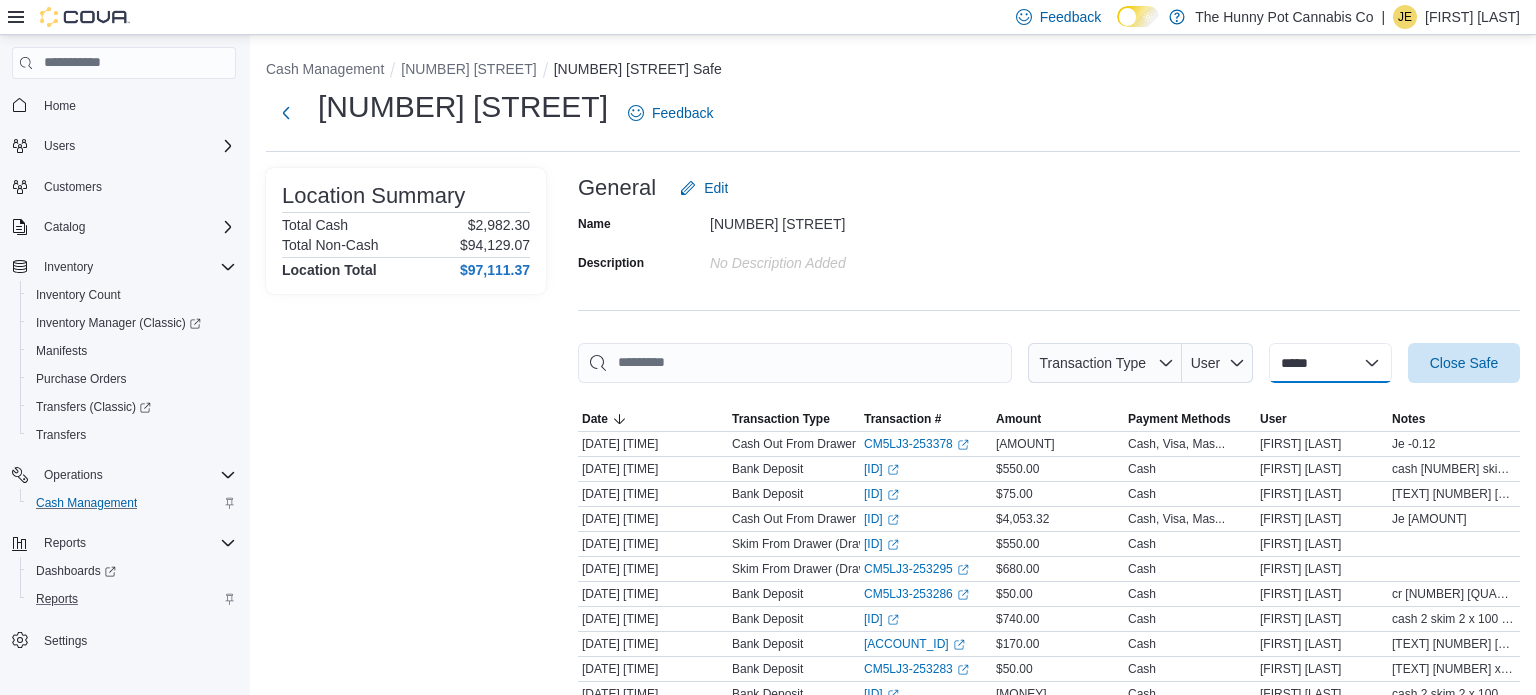 click on "**********" at bounding box center [1330, 363] 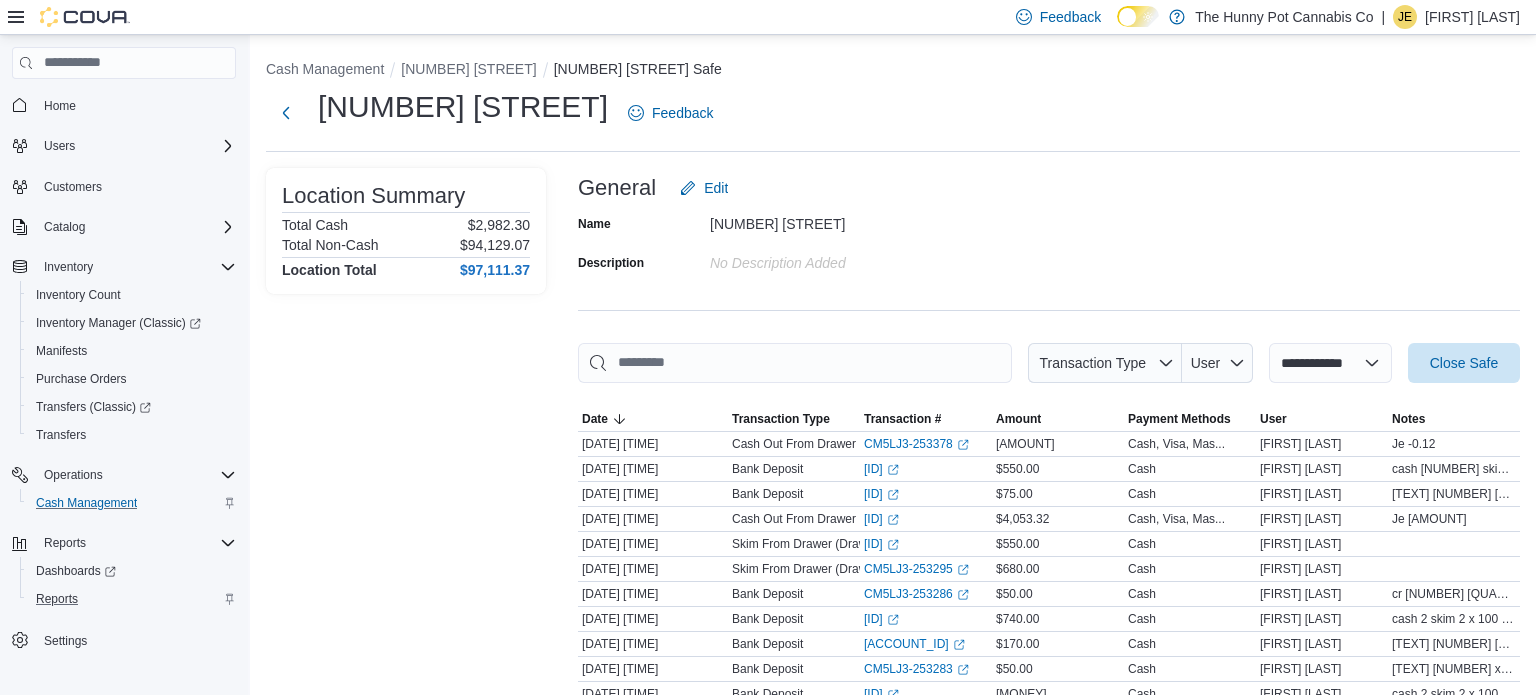 click on "**********" at bounding box center [1330, 363] 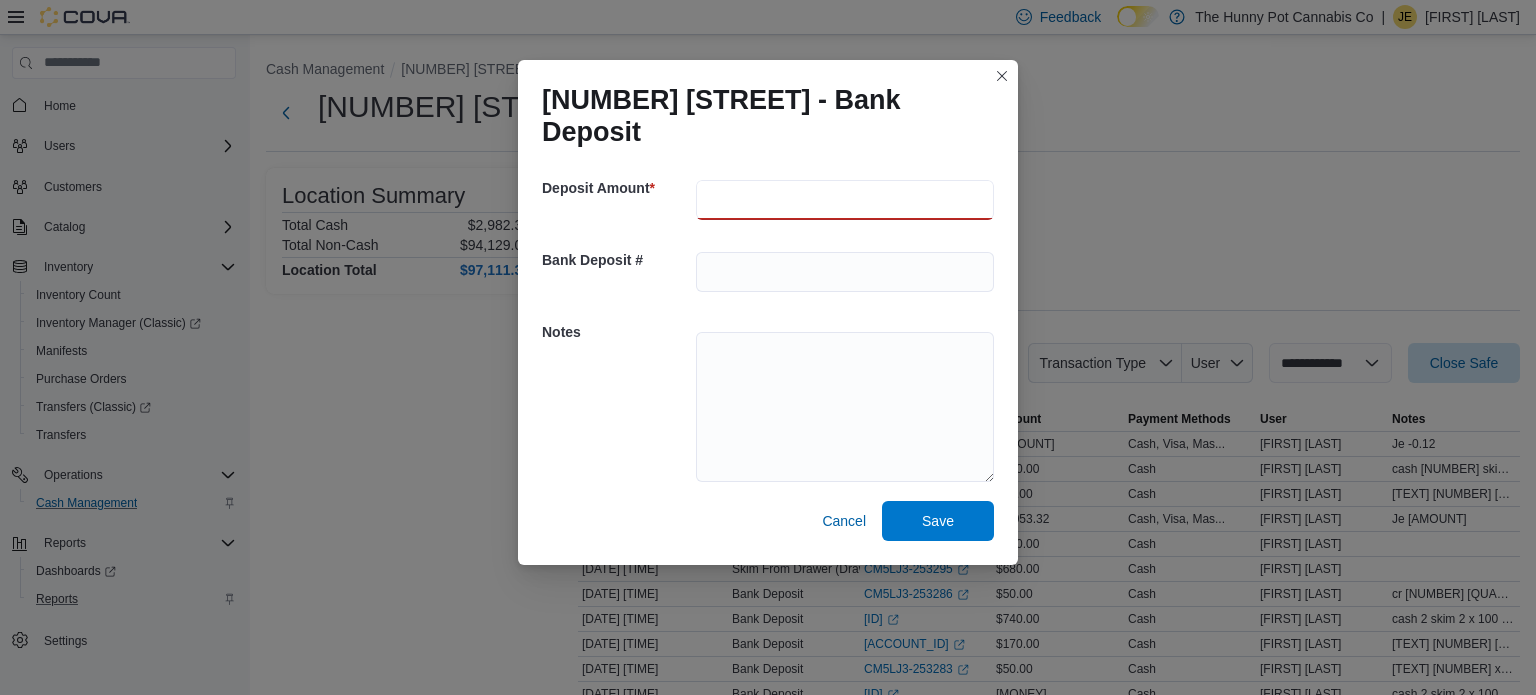 click at bounding box center [845, 200] 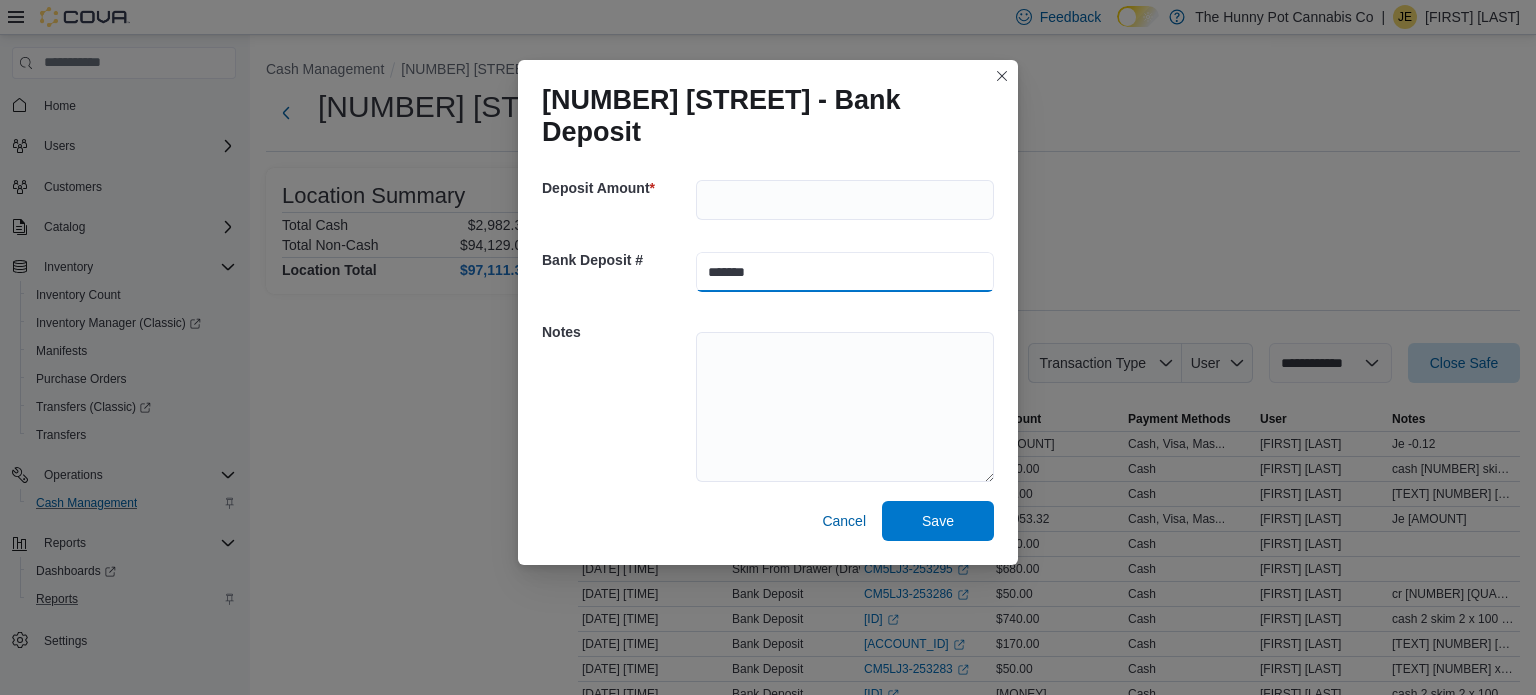 type on "*******" 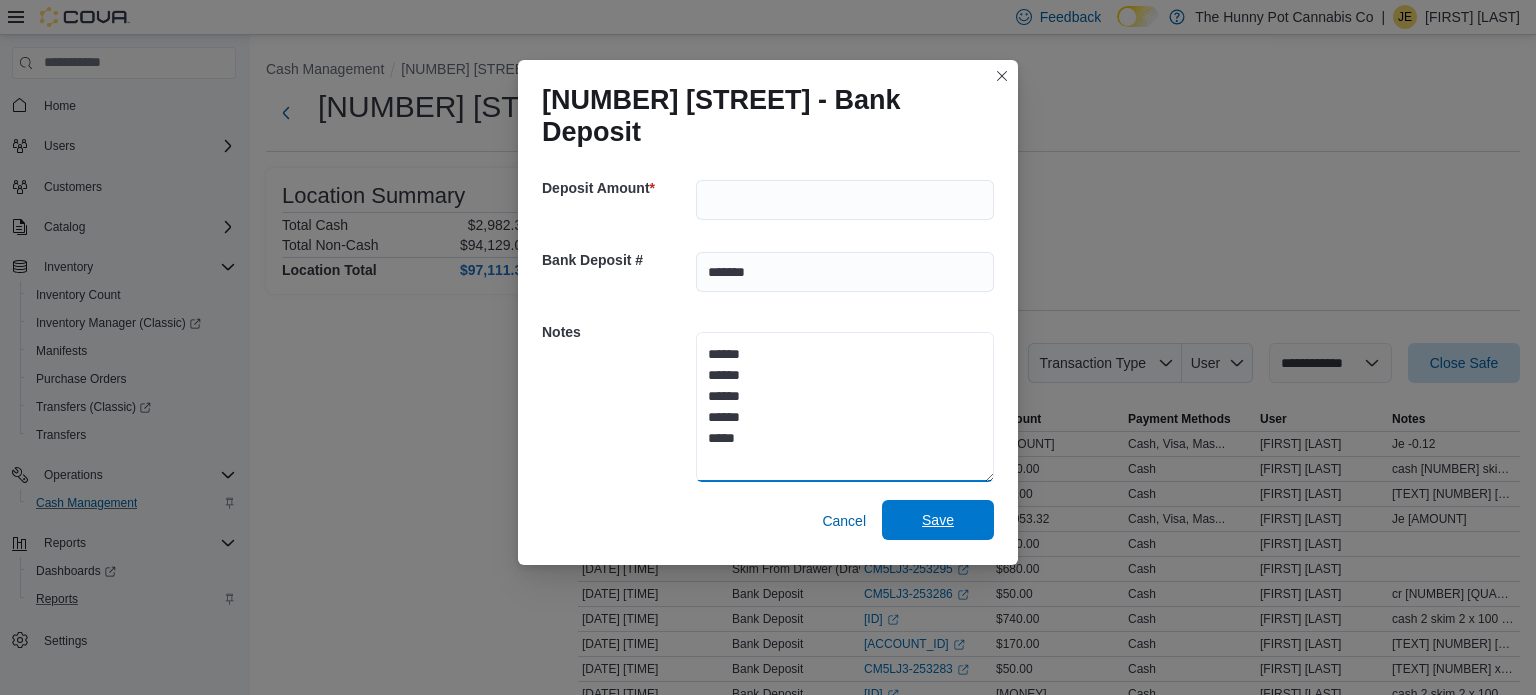 type on "******
******
******
******
*****" 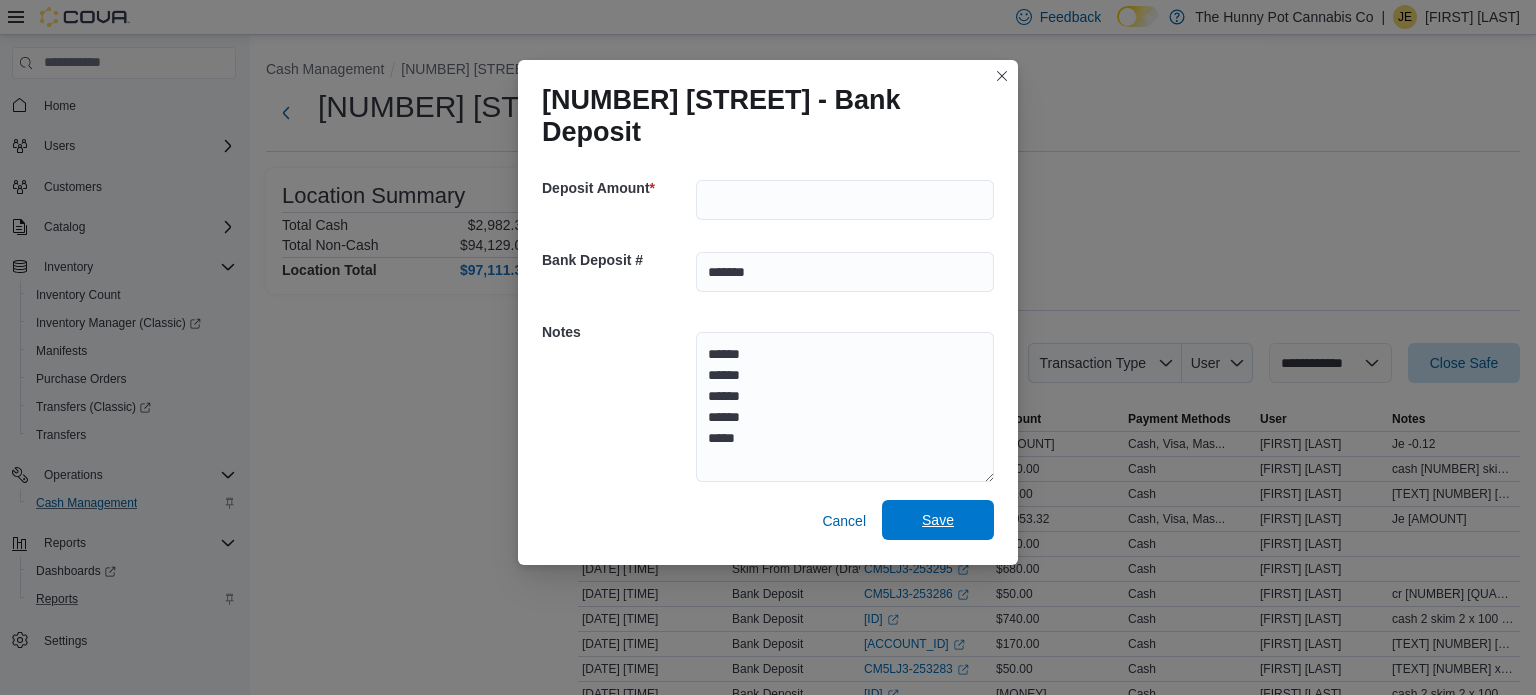 click on "Save" at bounding box center [938, 520] 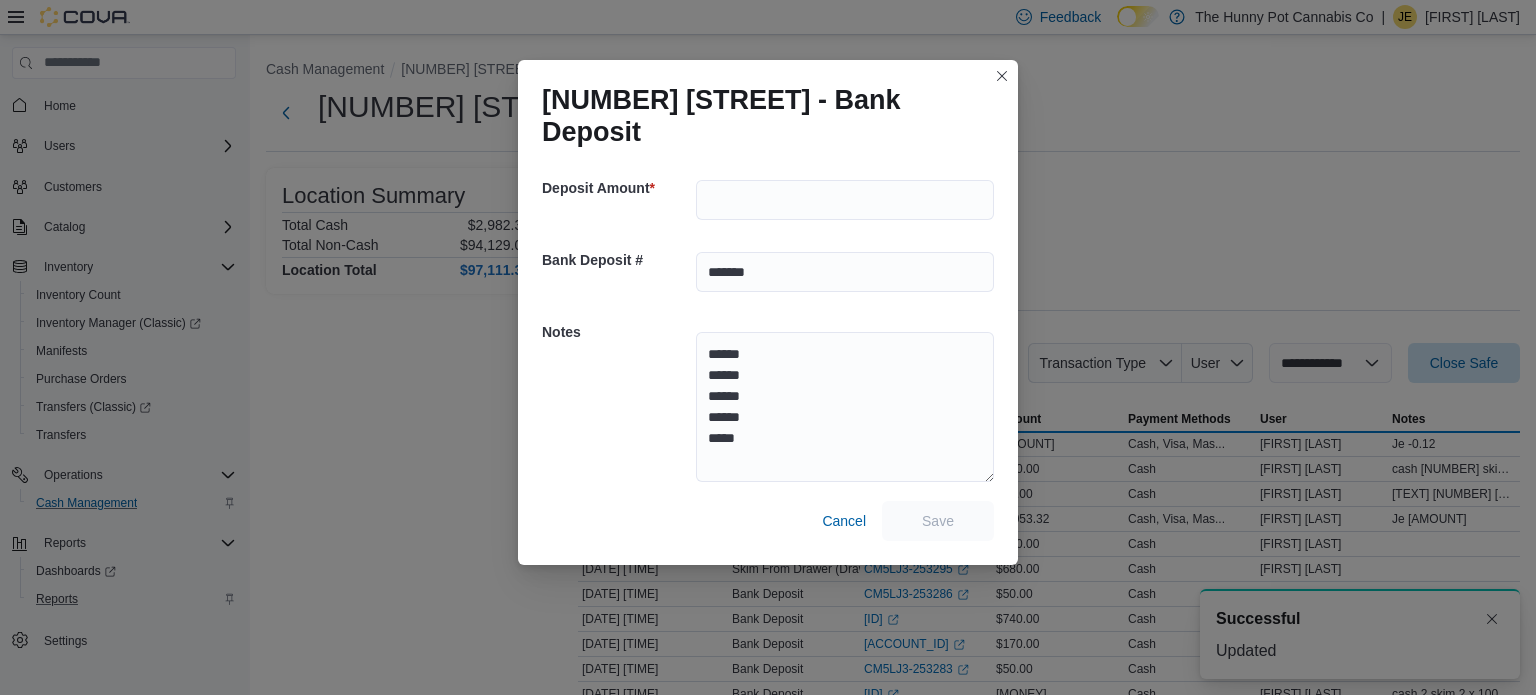 scroll, scrollTop: 0, scrollLeft: 0, axis: both 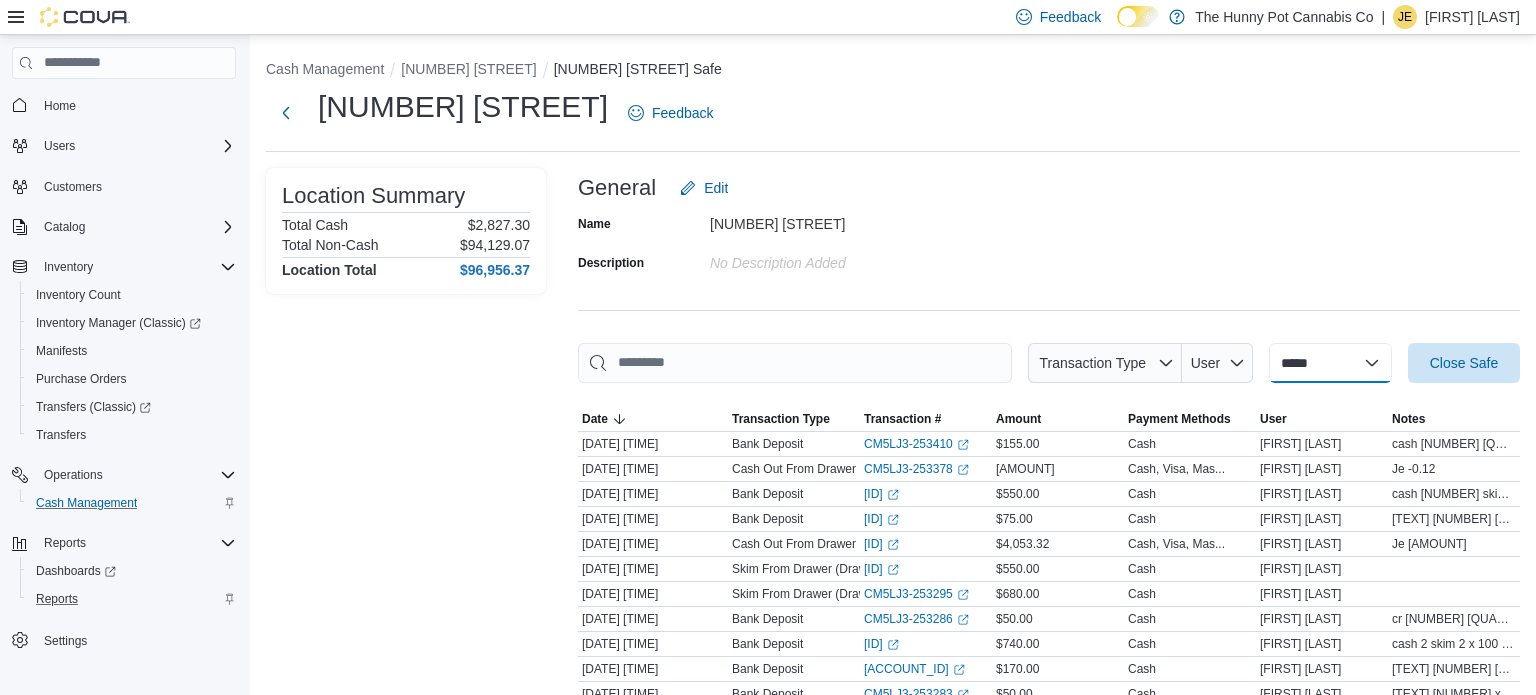 click on "**********" at bounding box center [1330, 363] 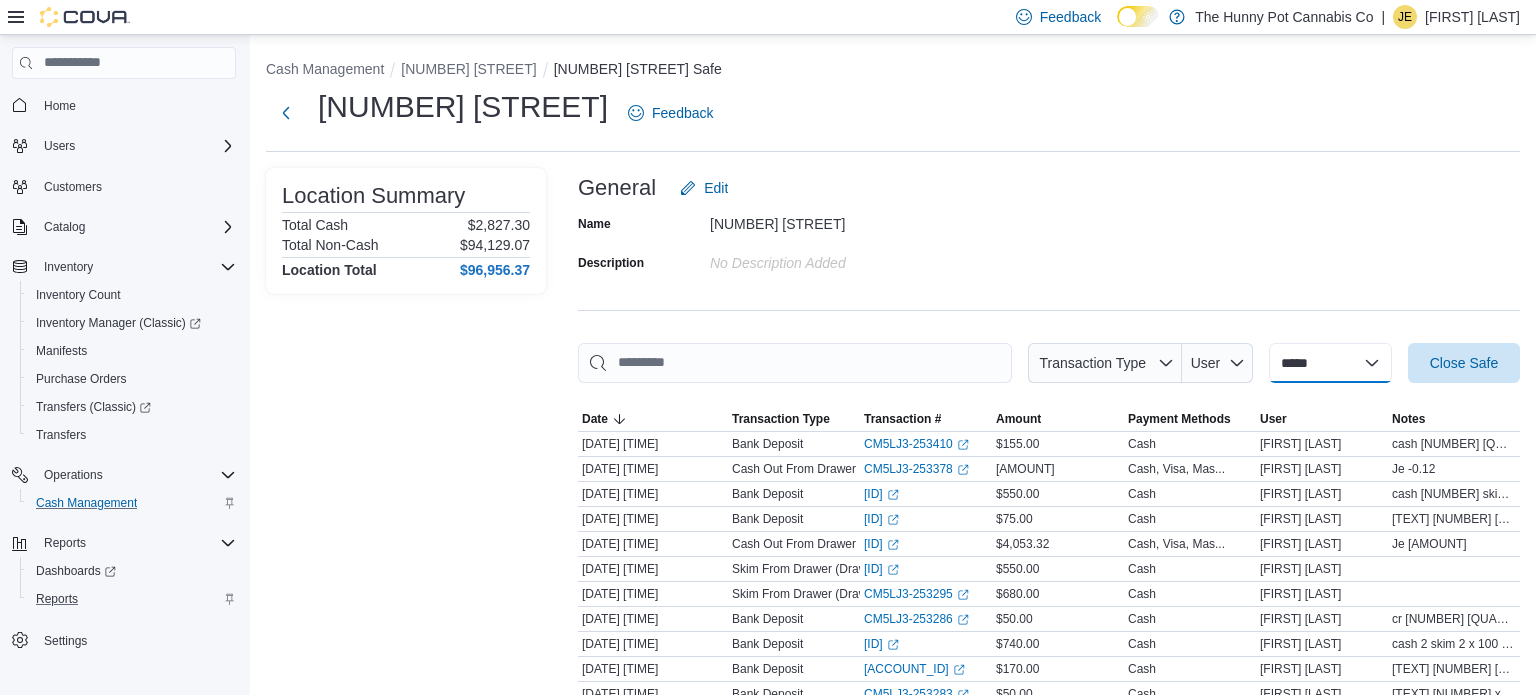 select on "**********" 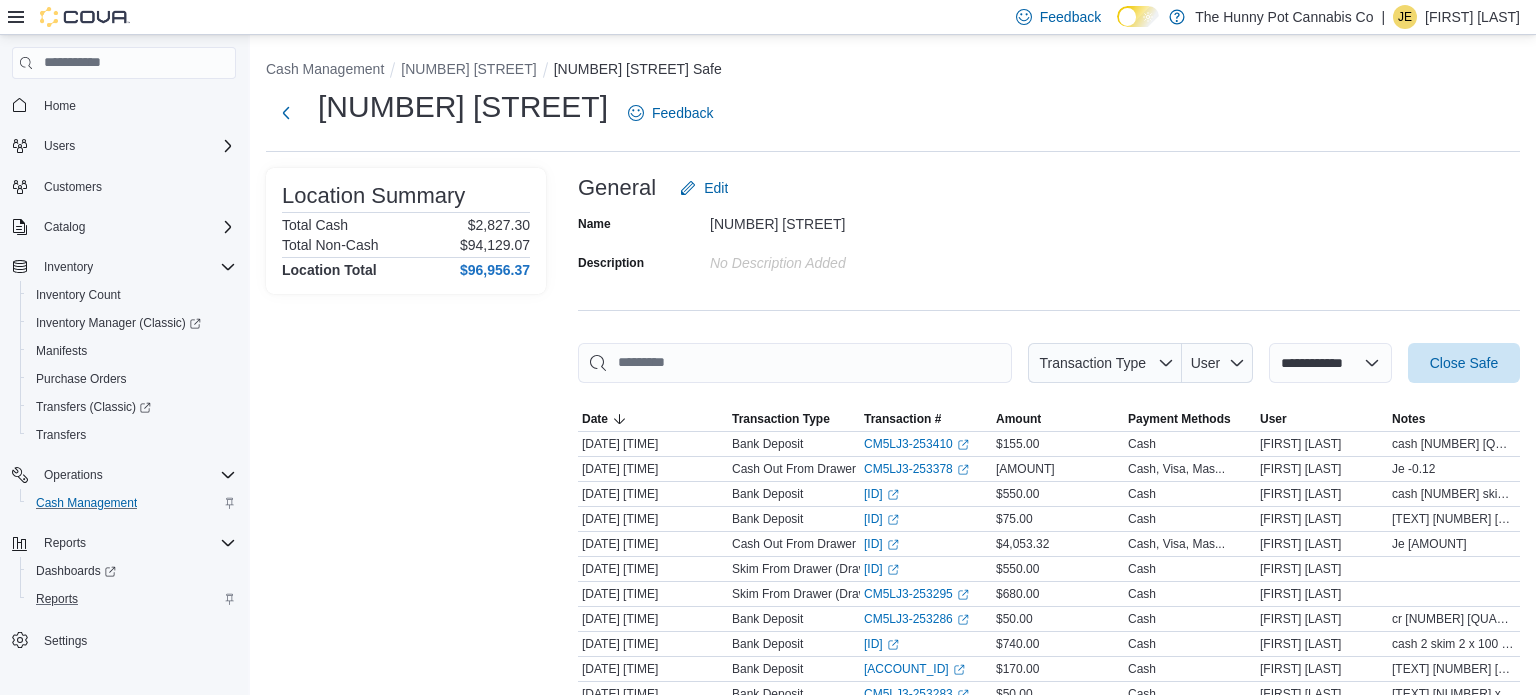 click on "**********" at bounding box center [1330, 363] 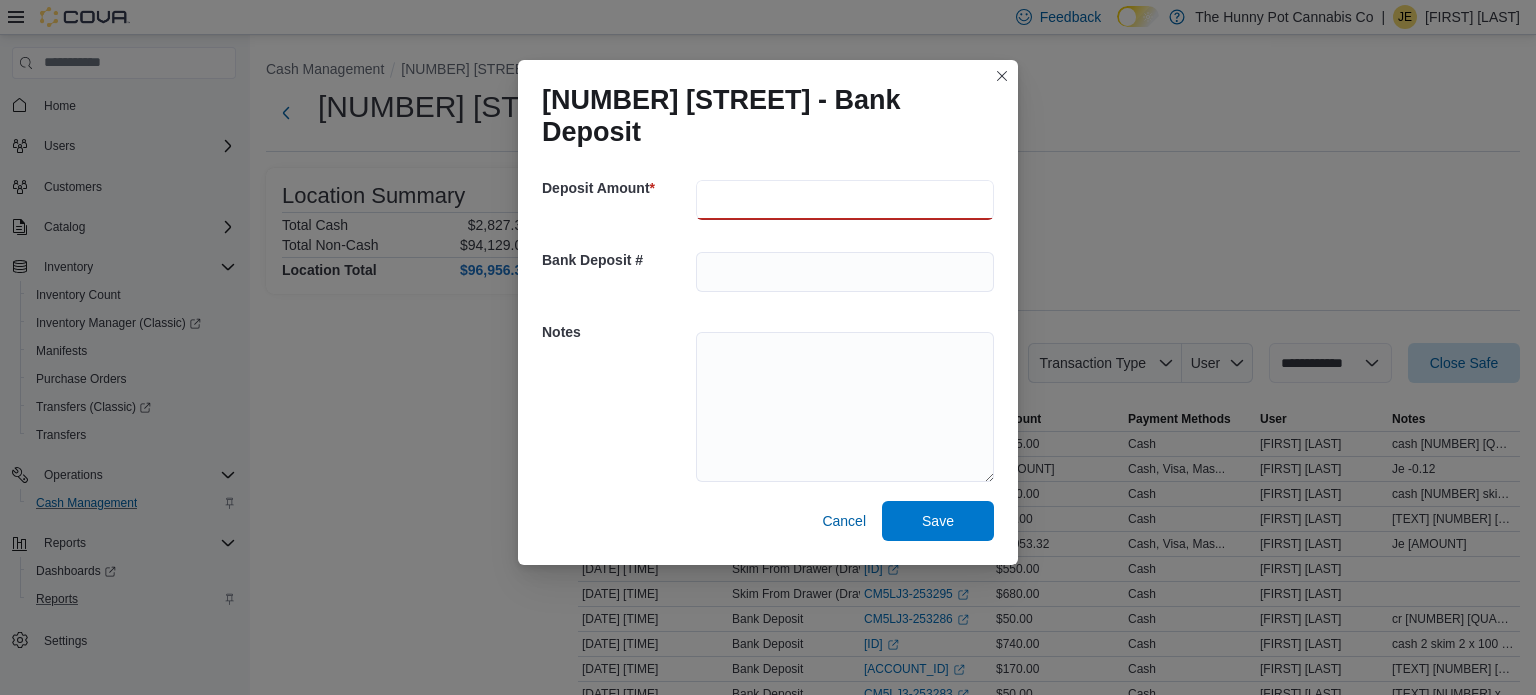 click at bounding box center [845, 200] 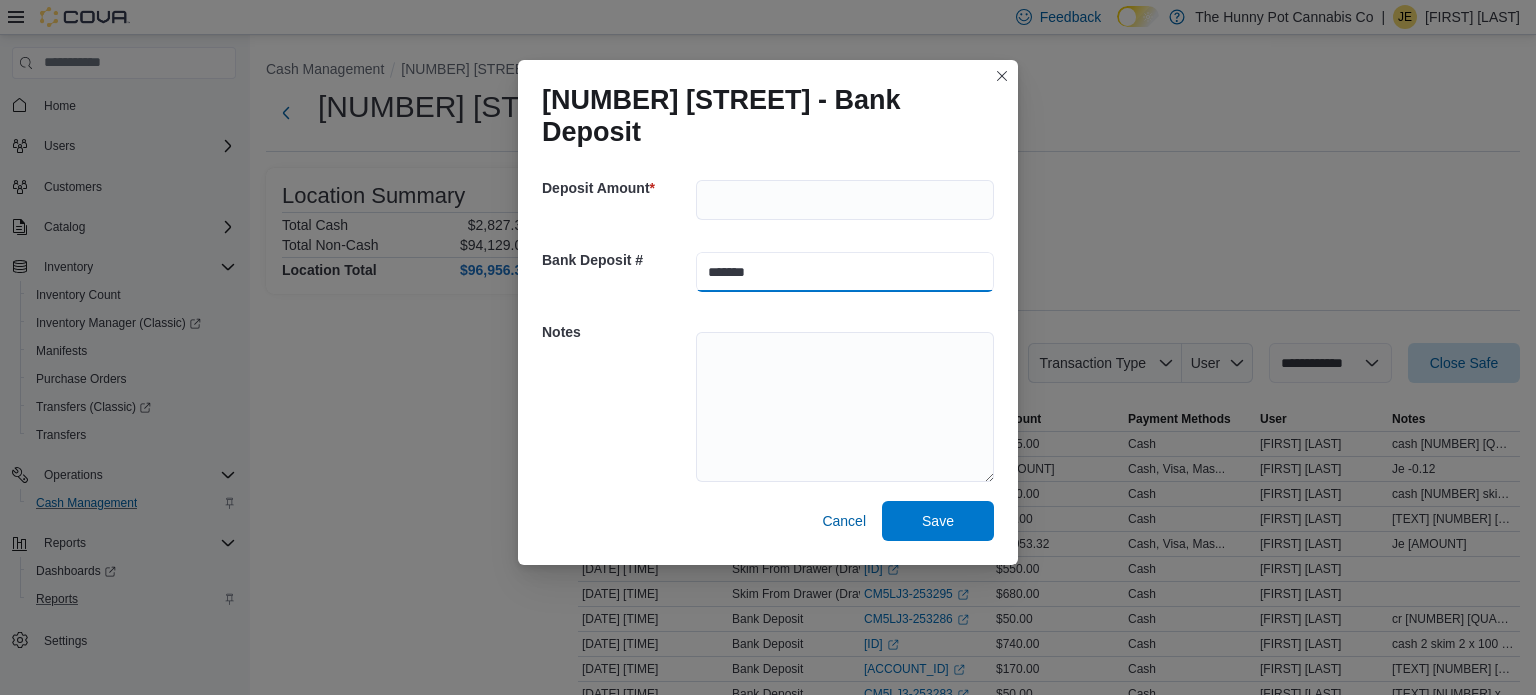type on "*******" 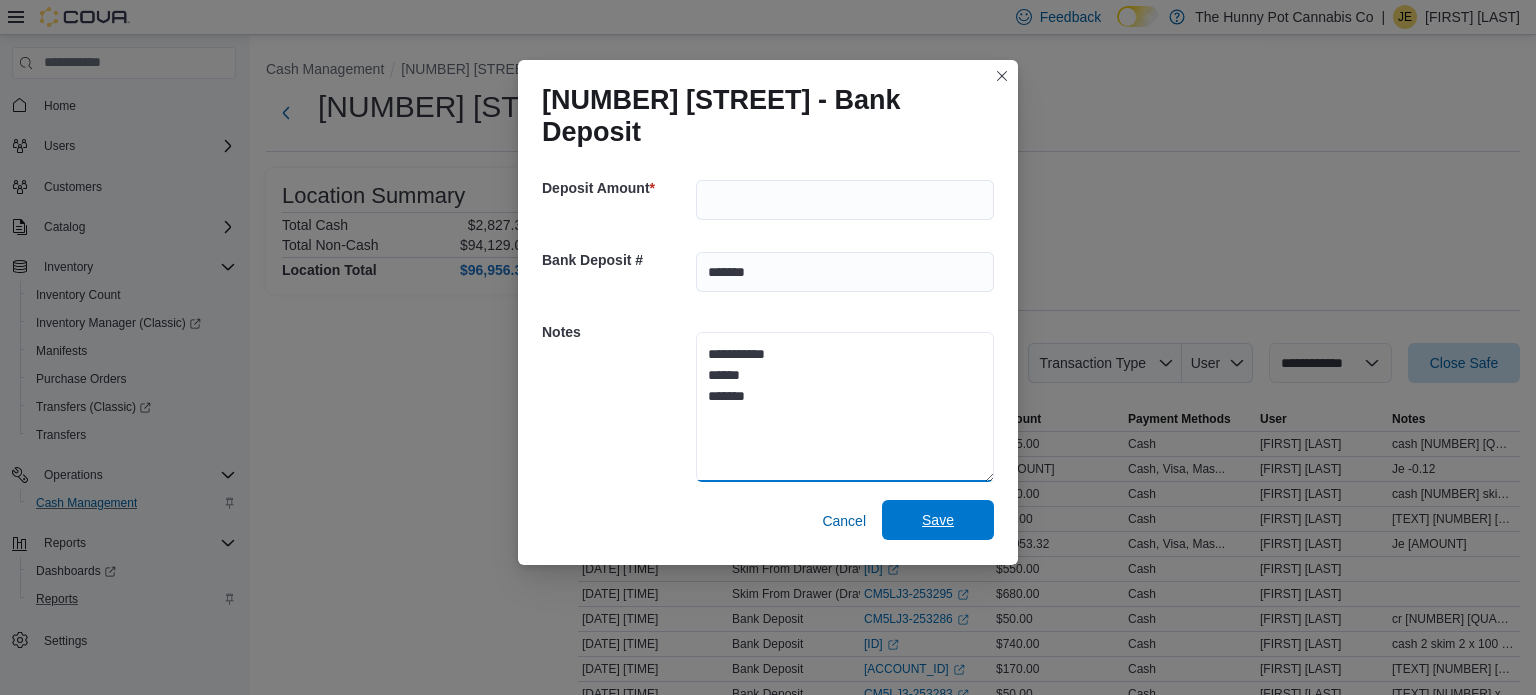 type on "**********" 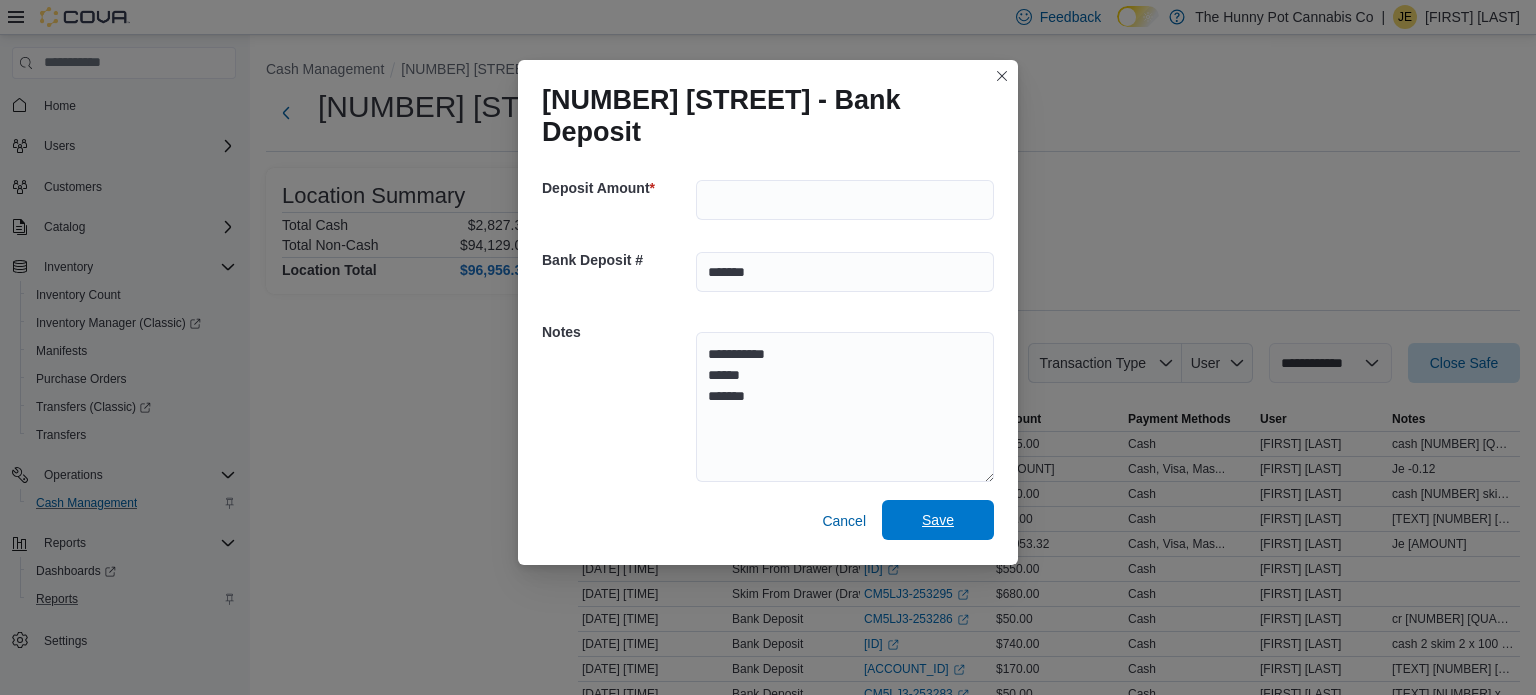 click on "Save" at bounding box center (938, 520) 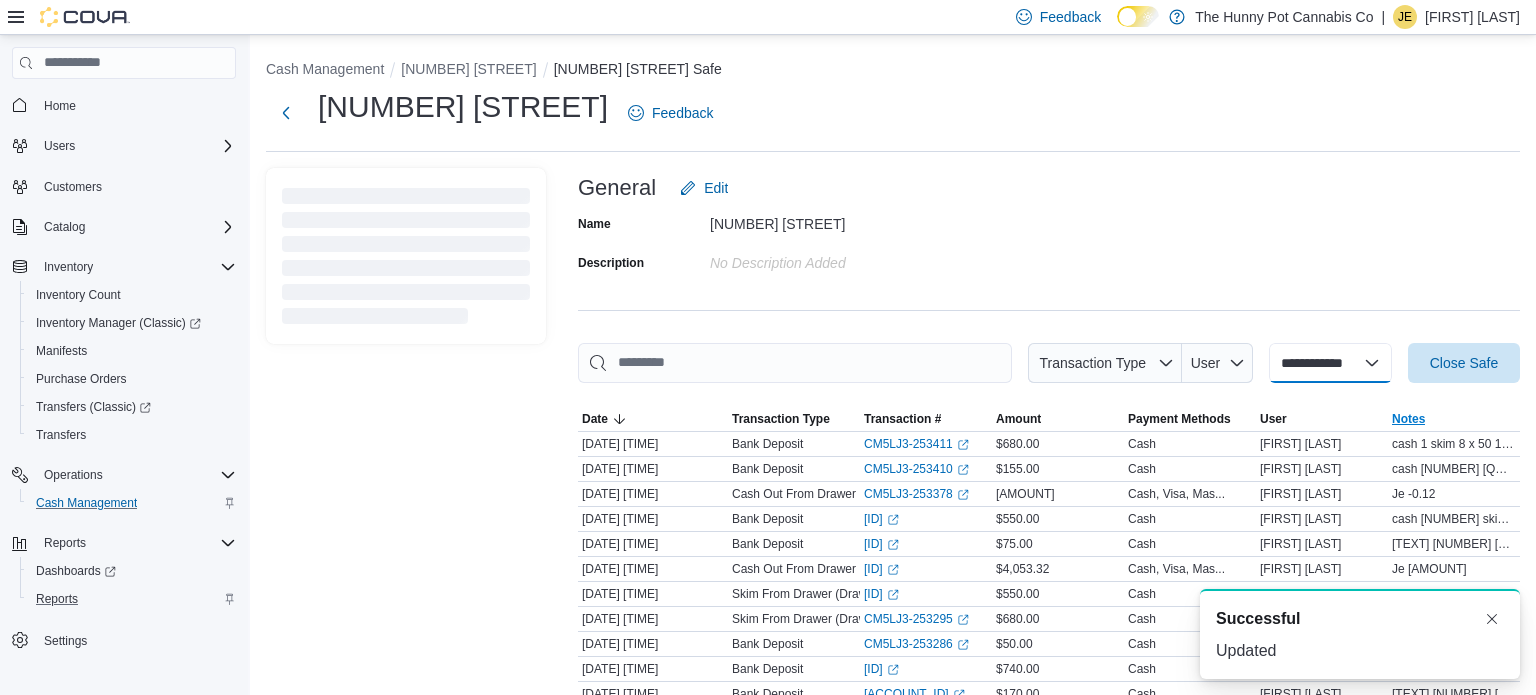 select 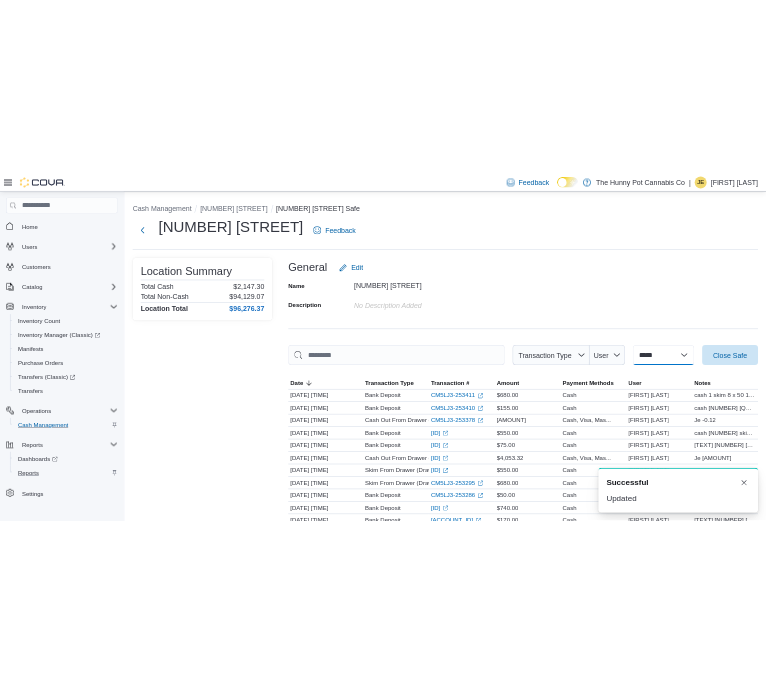 scroll, scrollTop: 0, scrollLeft: 0, axis: both 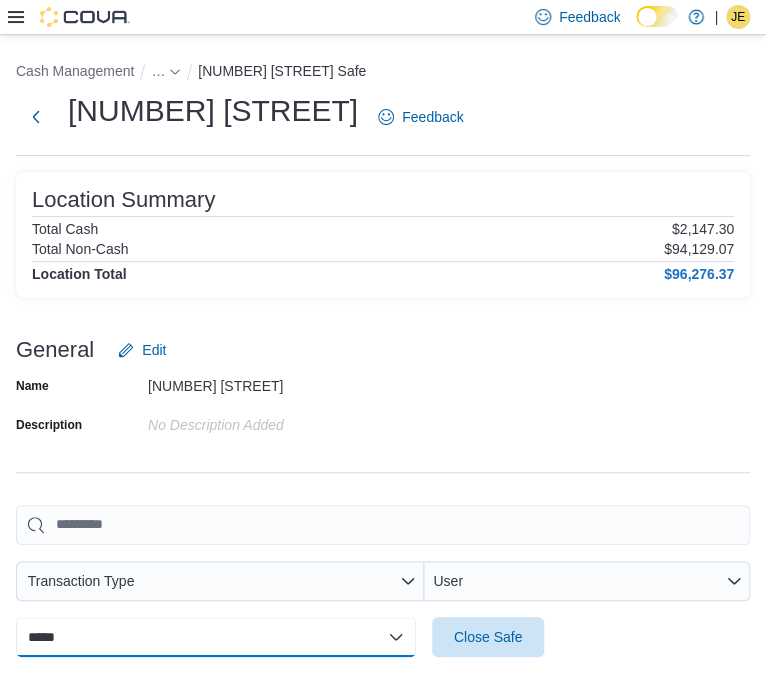 click on "**********" at bounding box center [216, 637] 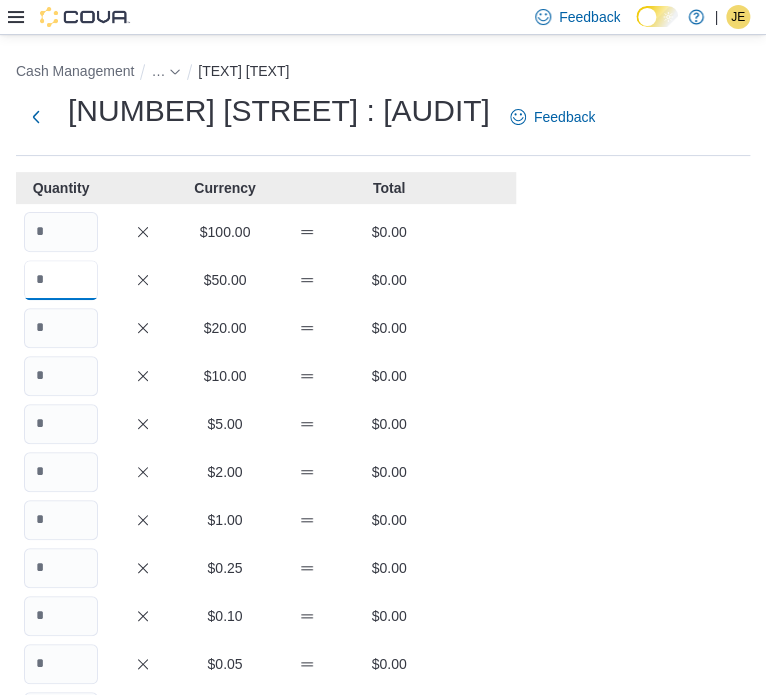 click at bounding box center [61, 280] 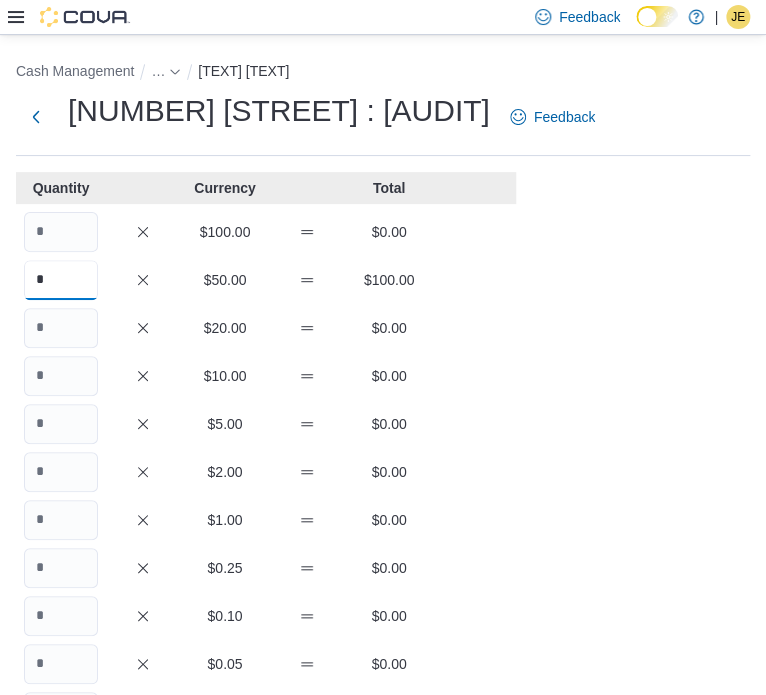 type on "*" 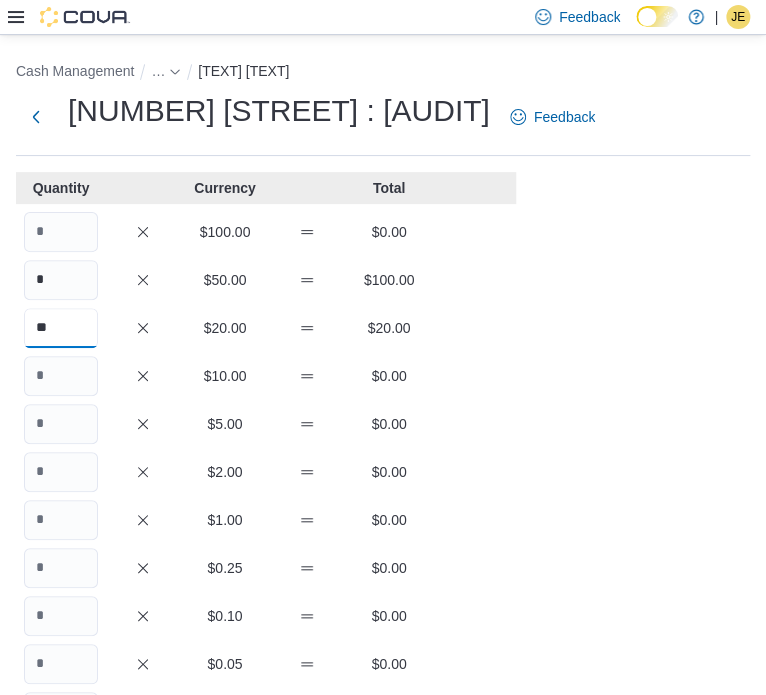 type on "**" 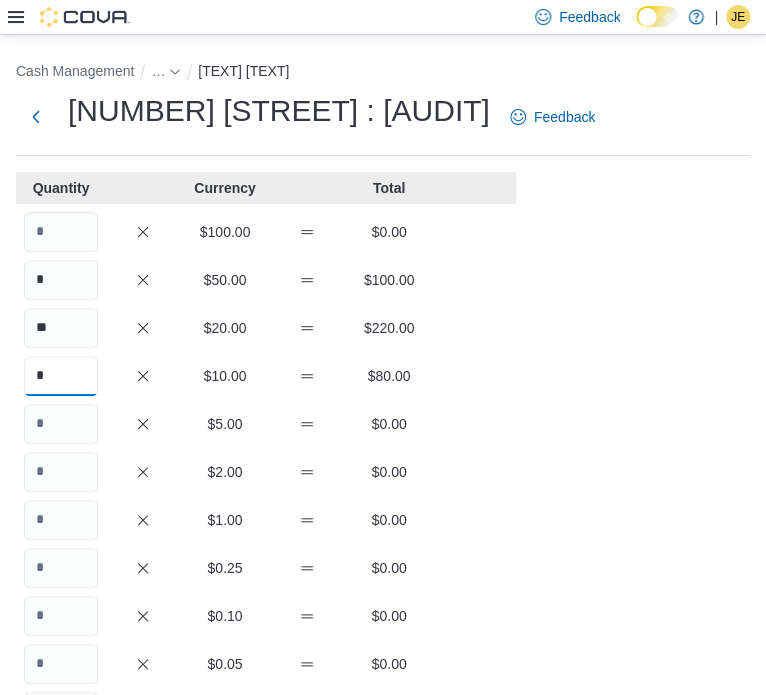type on "*" 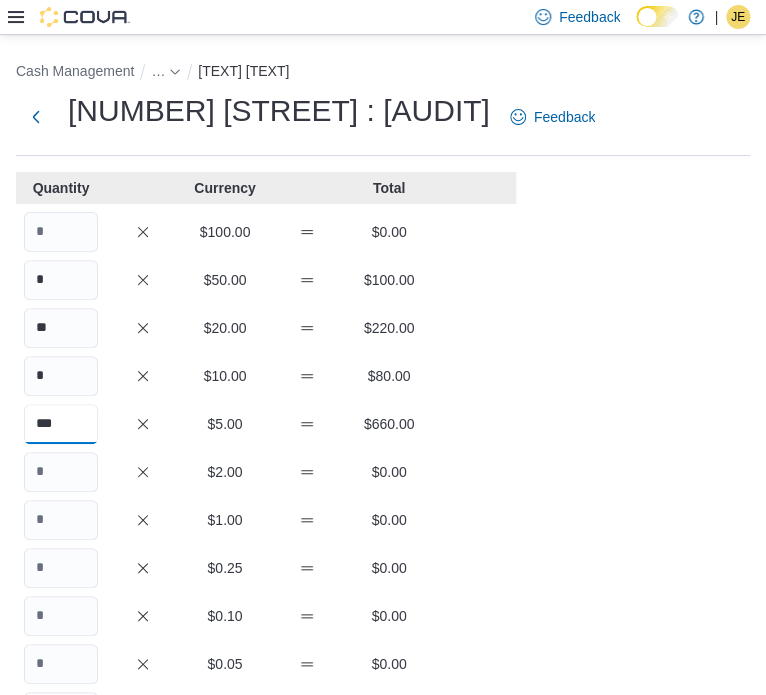 type on "***" 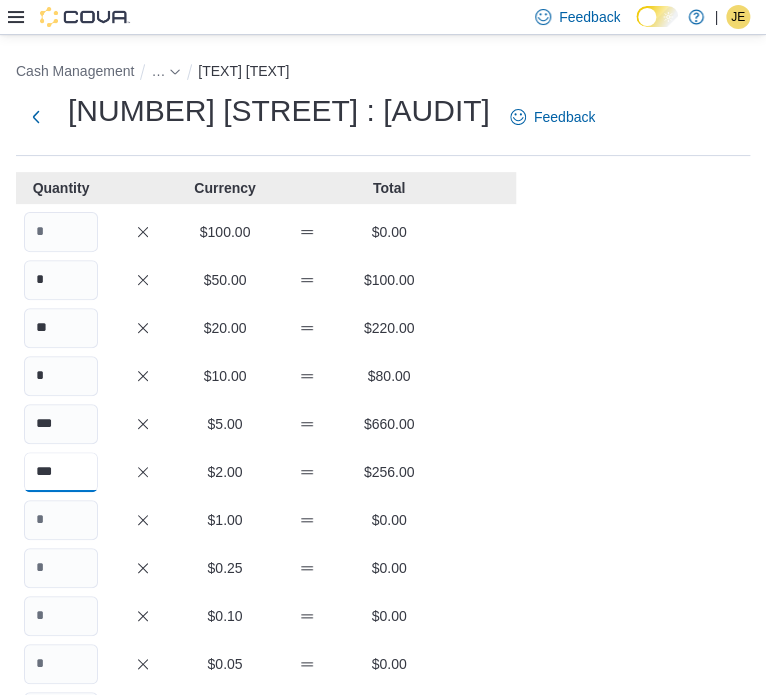 type on "***" 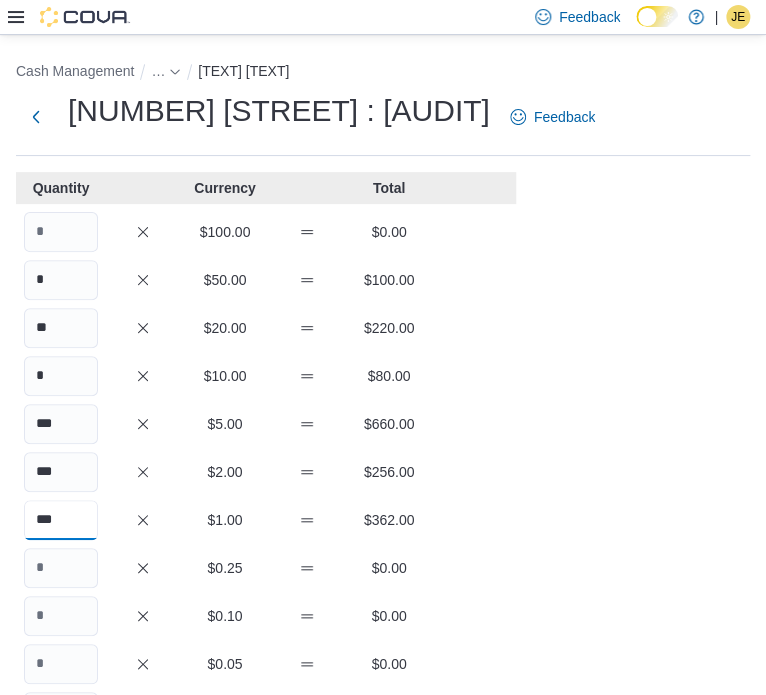 type on "***" 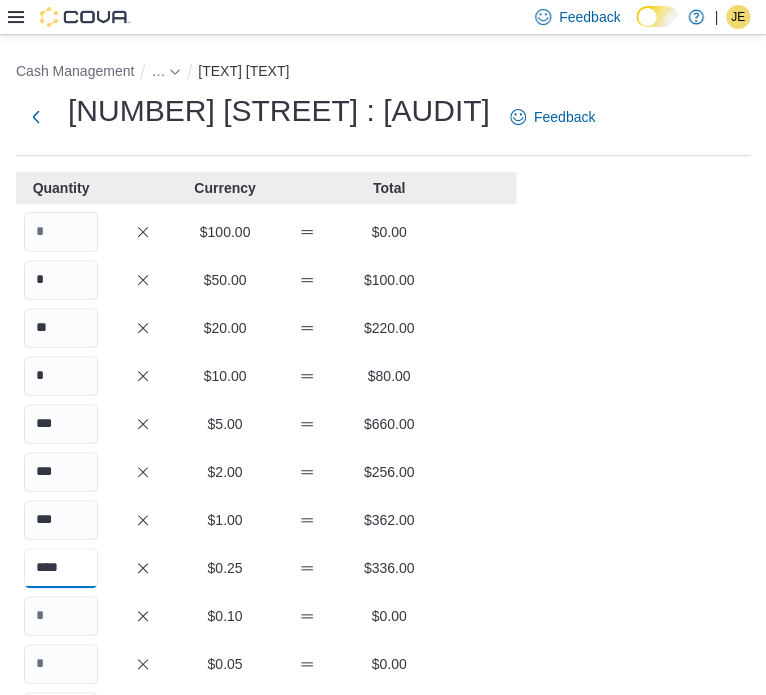 type on "****" 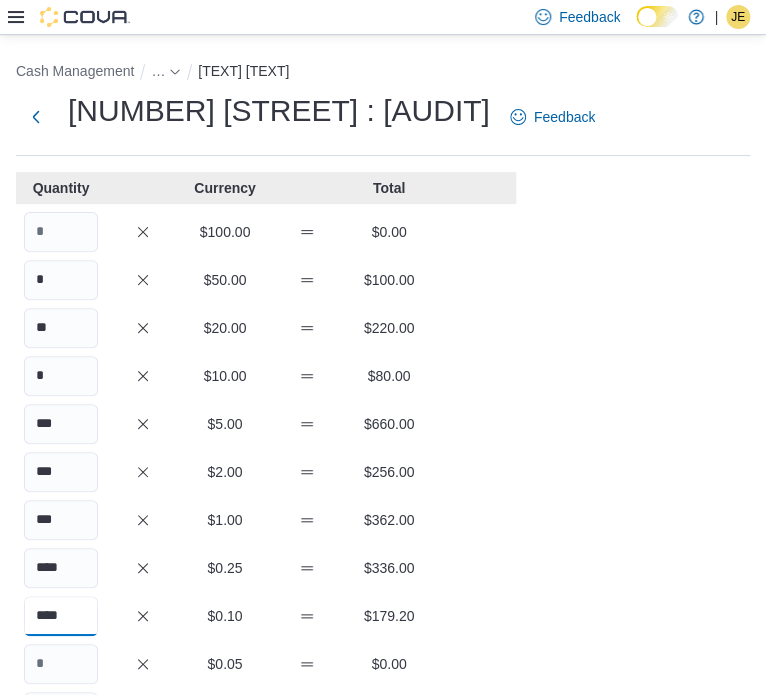type on "****" 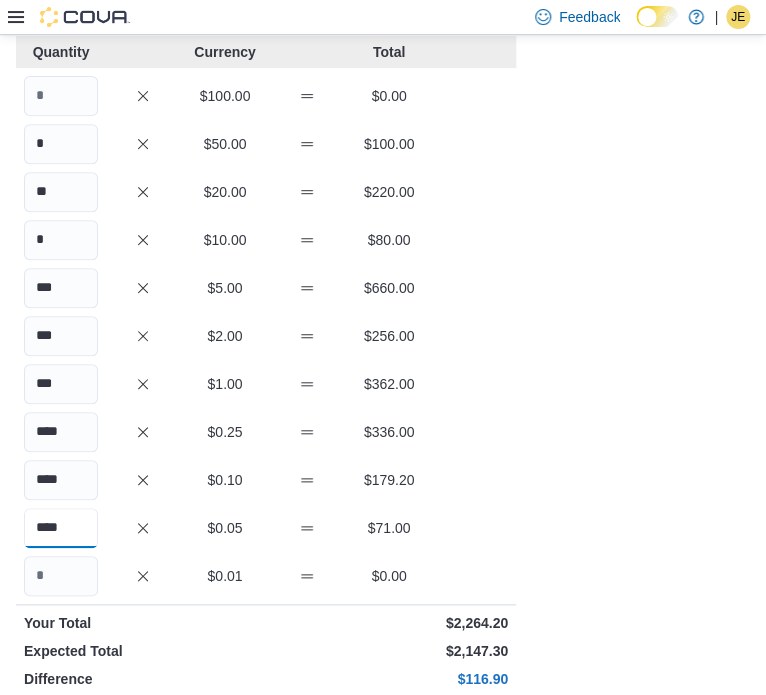 scroll, scrollTop: 132, scrollLeft: 0, axis: vertical 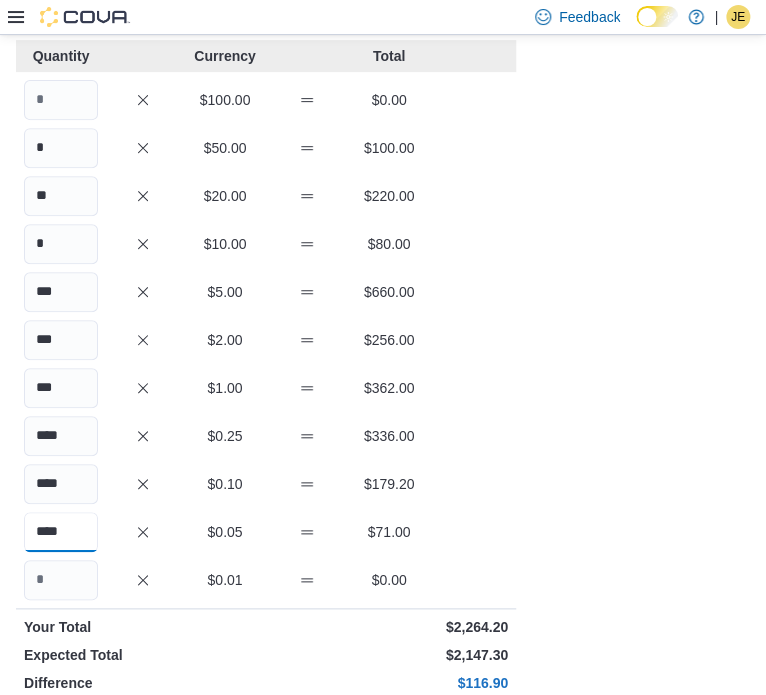 type on "****" 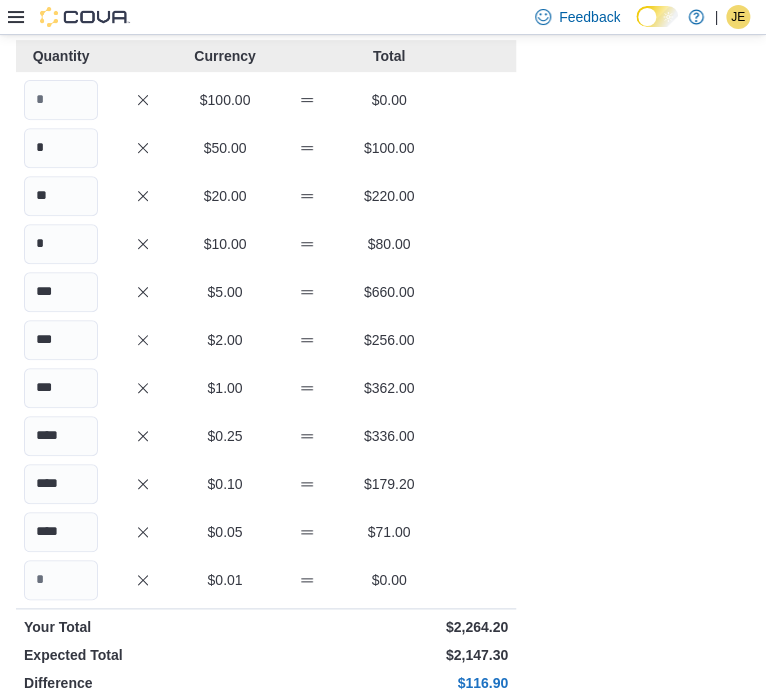 scroll, scrollTop: 167, scrollLeft: 0, axis: vertical 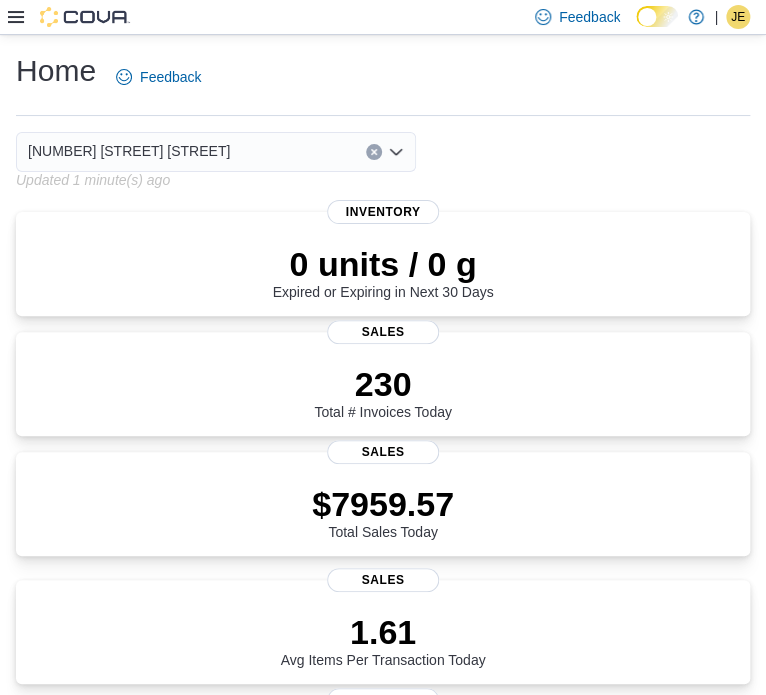 click at bounding box center [69, 17] 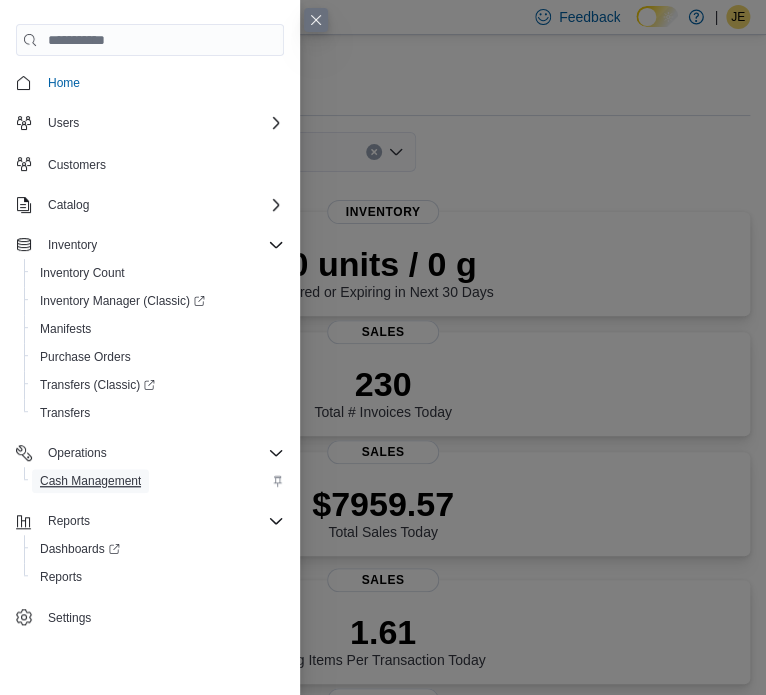 click on "Cash Management" at bounding box center [90, 481] 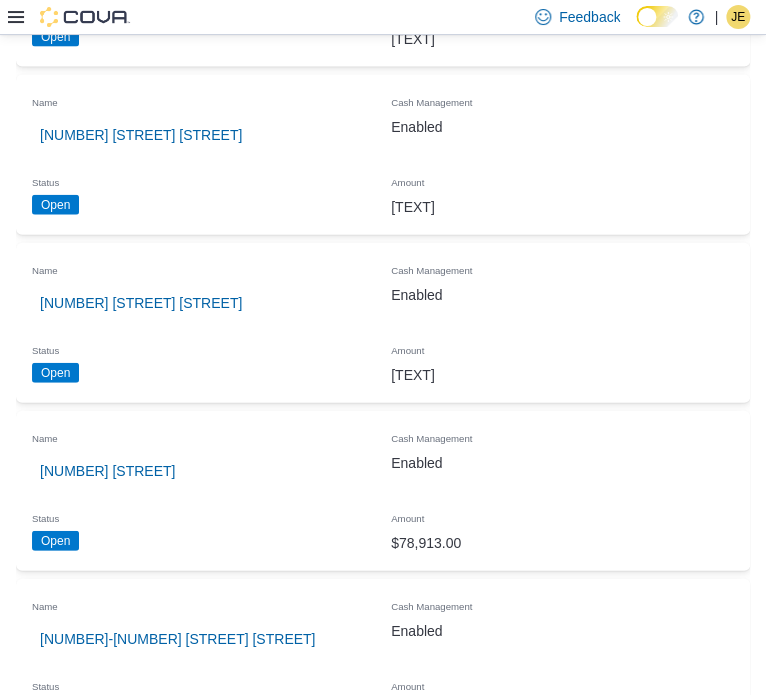 scroll, scrollTop: 4904, scrollLeft: 0, axis: vertical 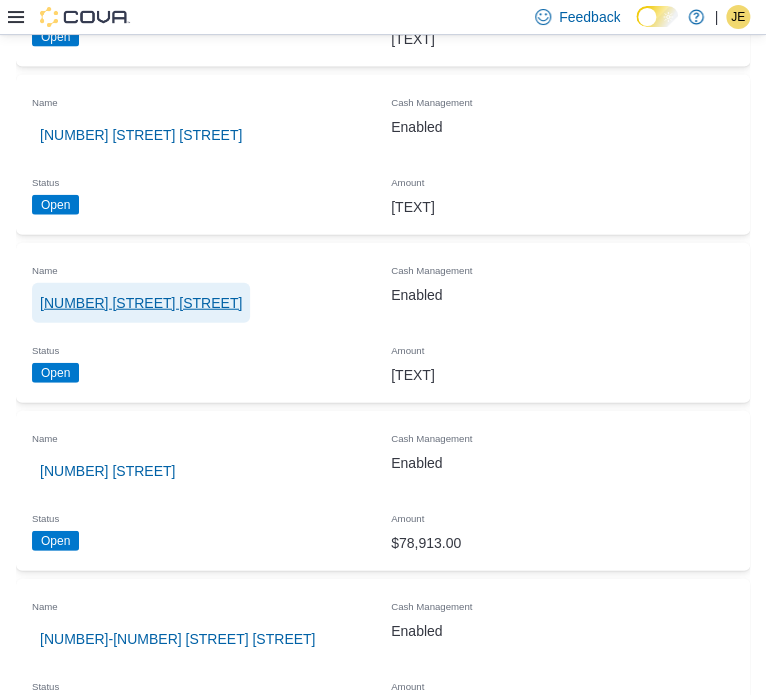 click on "[NUMBER] [STREET]" at bounding box center (141, 303) 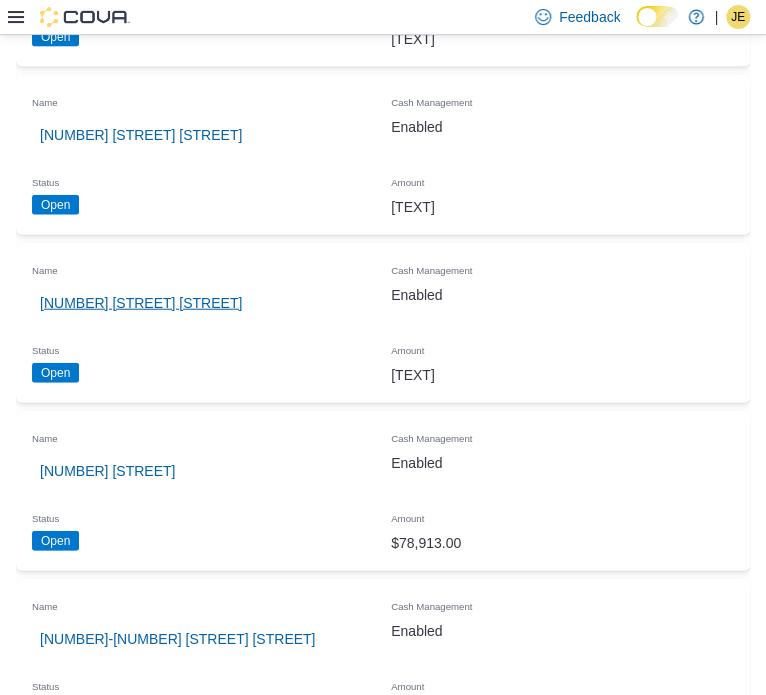 scroll, scrollTop: 0, scrollLeft: 0, axis: both 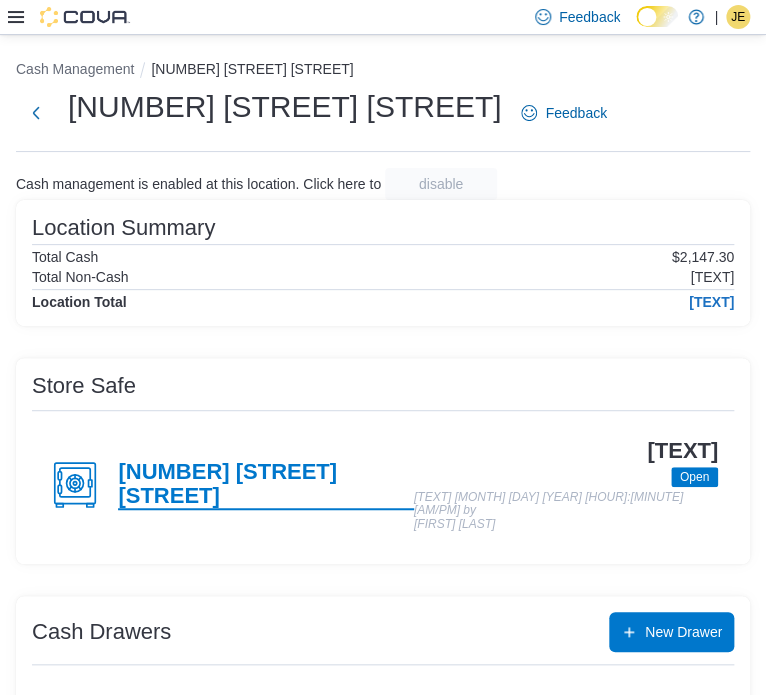 click on "[NUMBER] [STREET]" at bounding box center [265, 485] 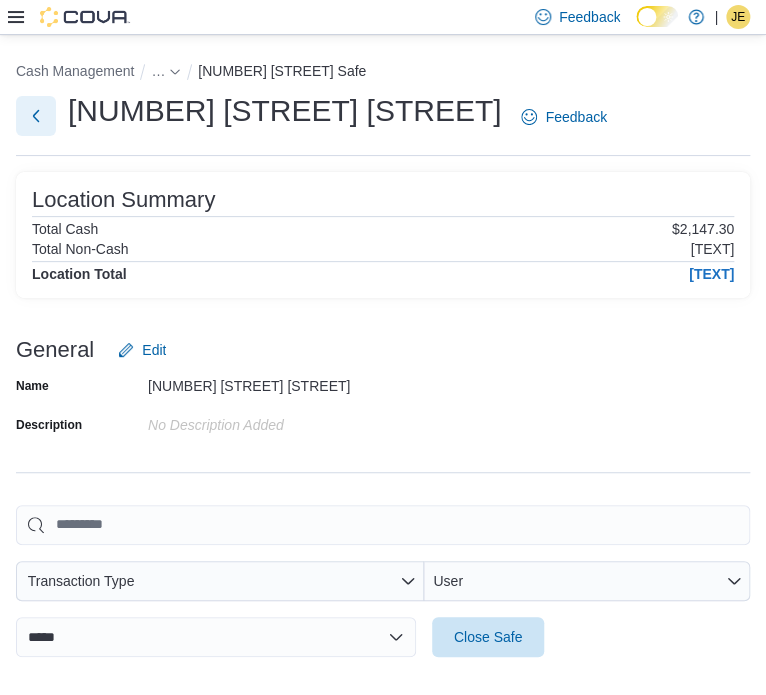 click at bounding box center [36, 116] 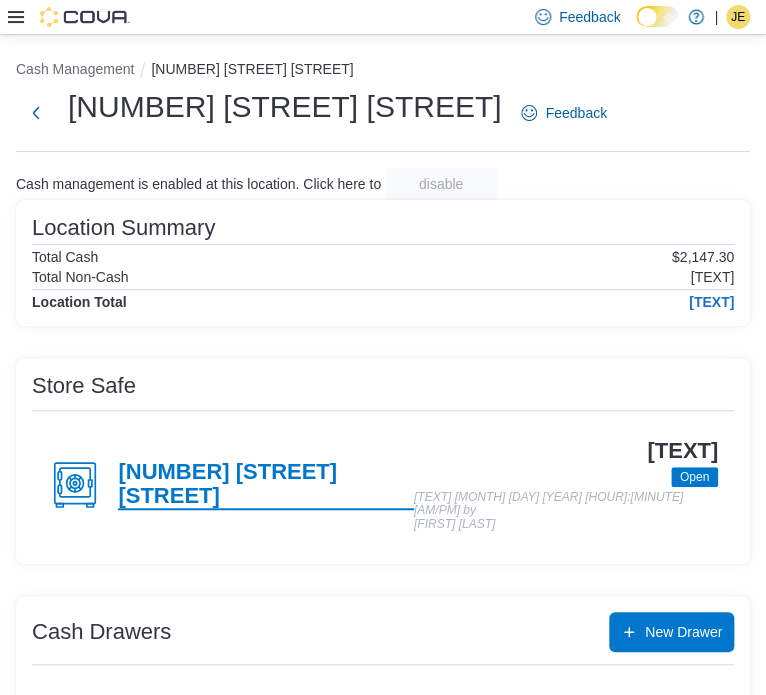 click on "[NUMBER] [STREET]" at bounding box center [265, 485] 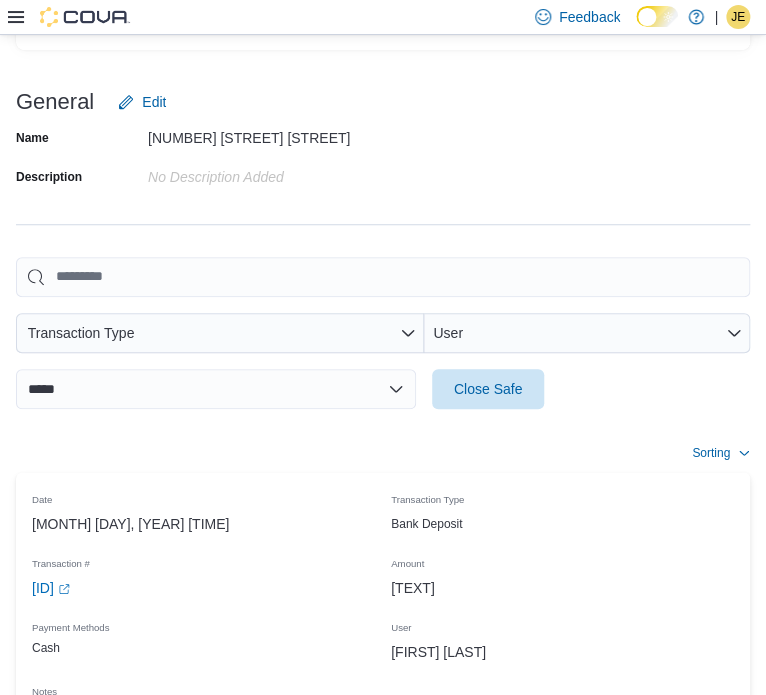 scroll, scrollTop: 252, scrollLeft: 0, axis: vertical 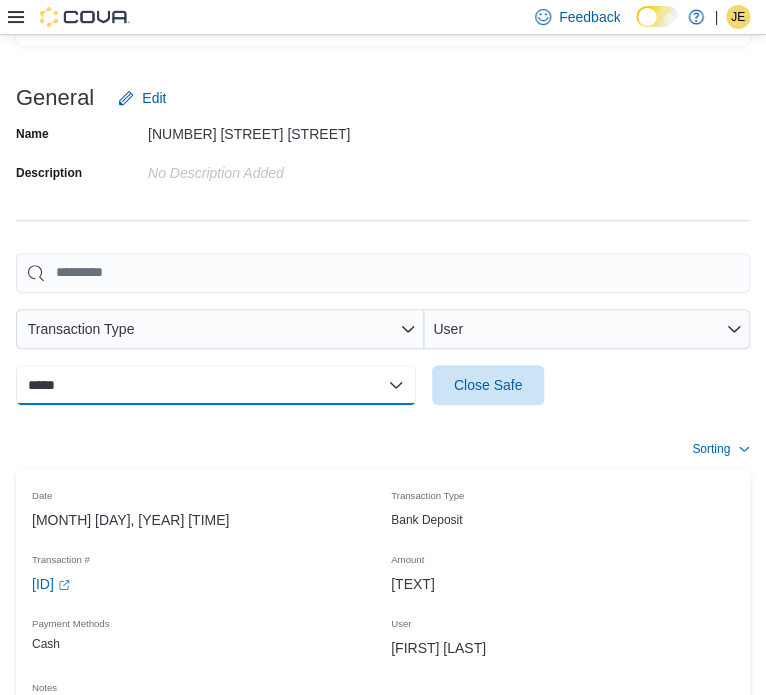 click on "**********" at bounding box center [216, 385] 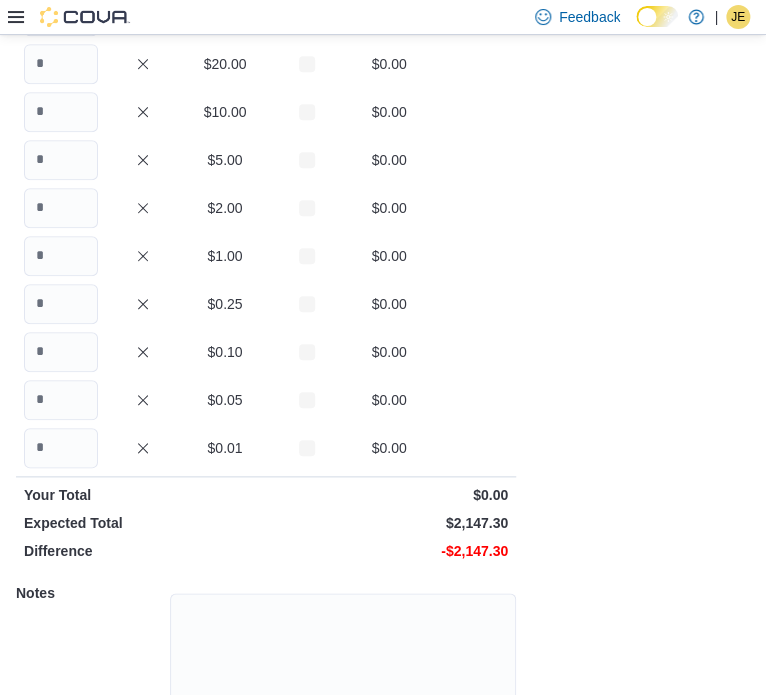 scroll, scrollTop: 132, scrollLeft: 0, axis: vertical 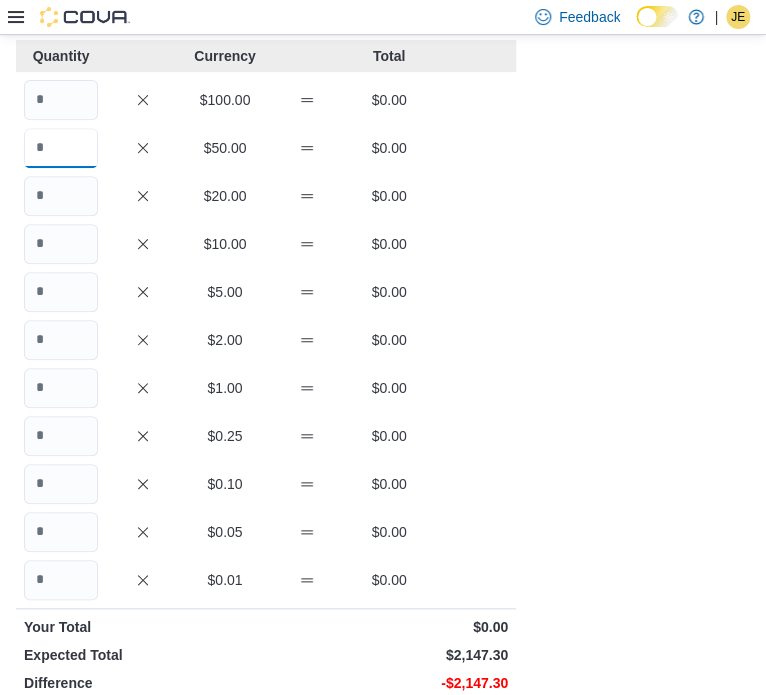 click at bounding box center (61, 148) 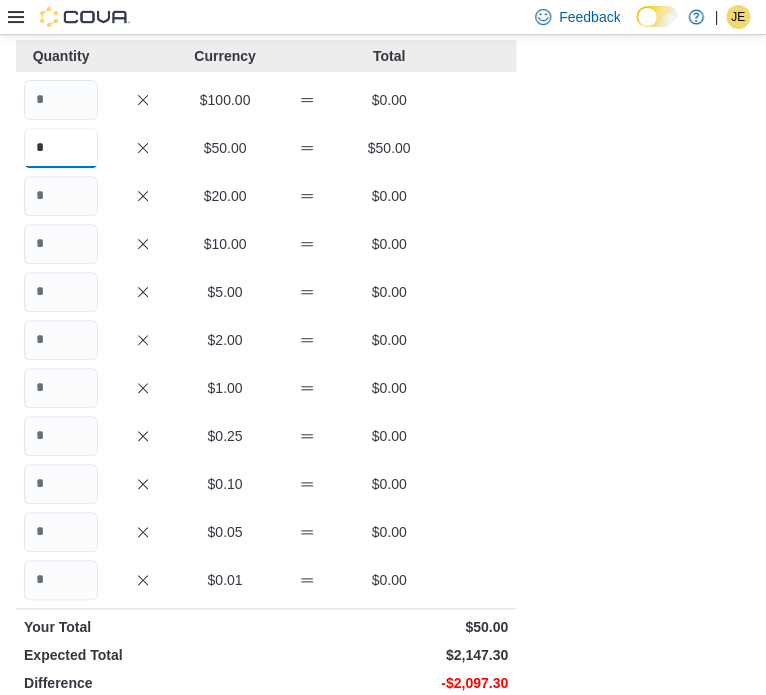 type on "*" 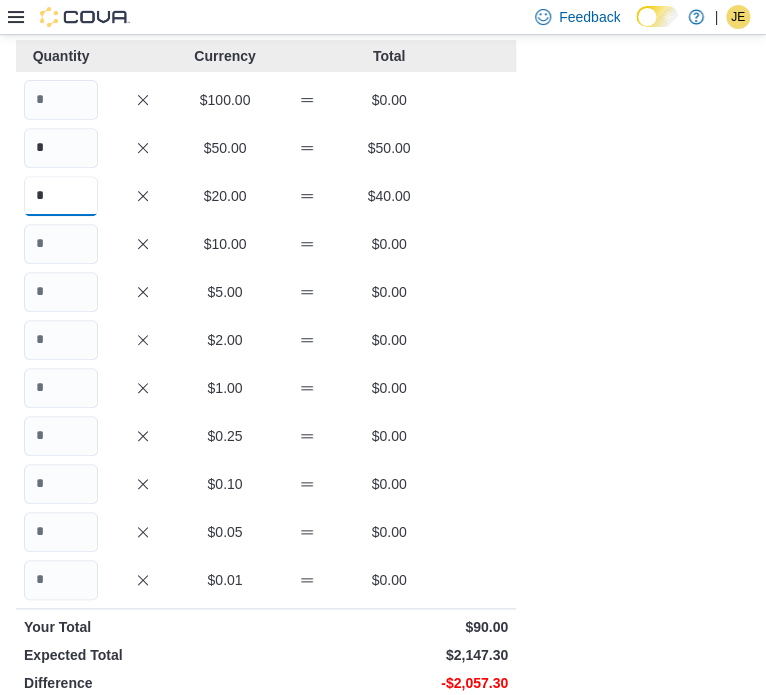 type on "*" 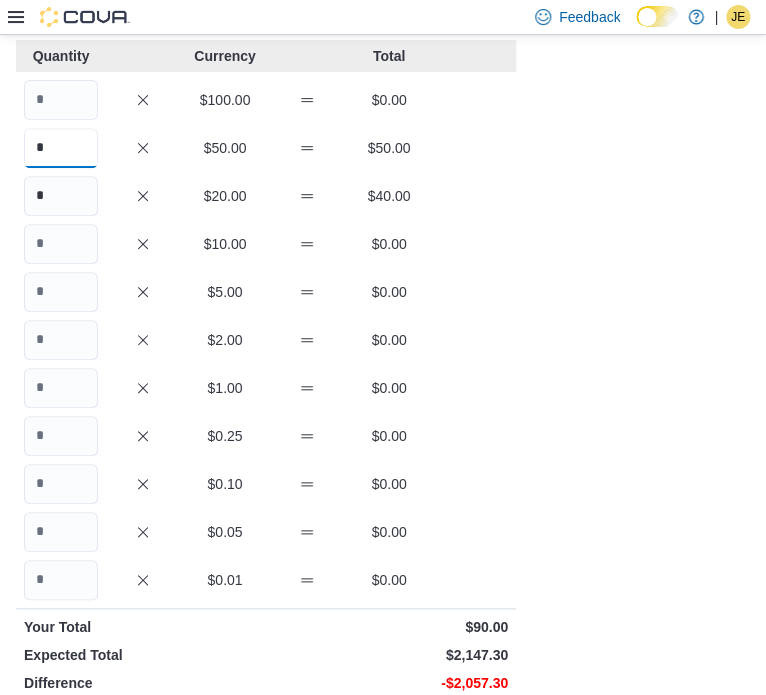 click on "*" at bounding box center [61, 148] 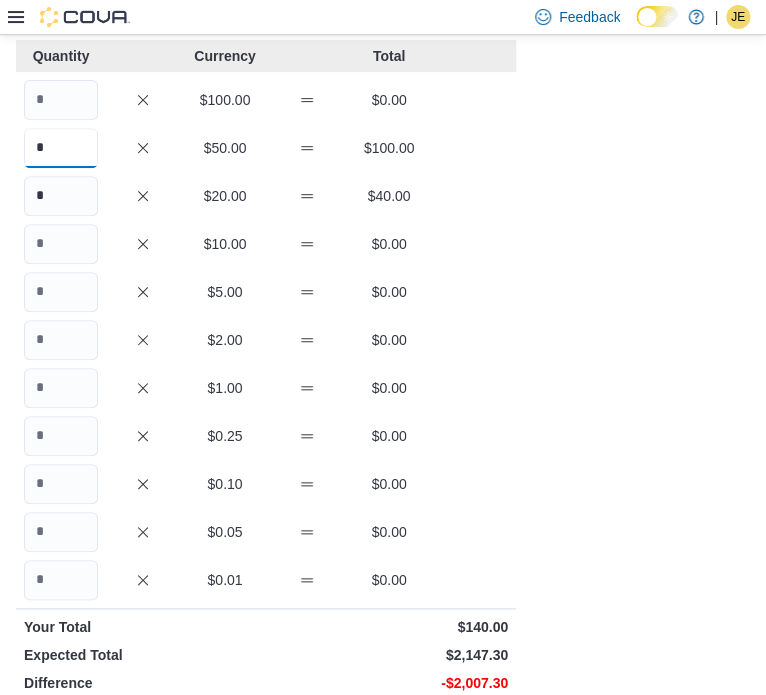type on "*" 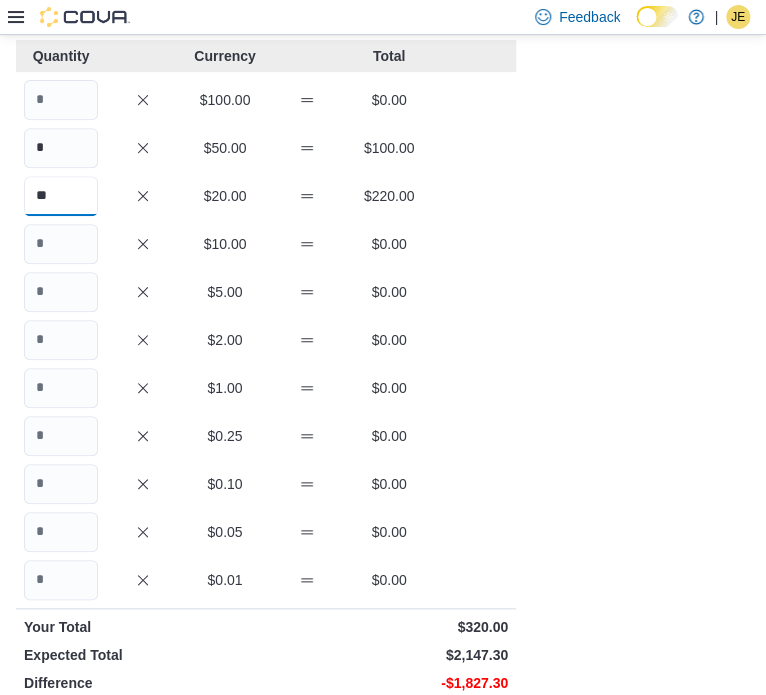 type on "**" 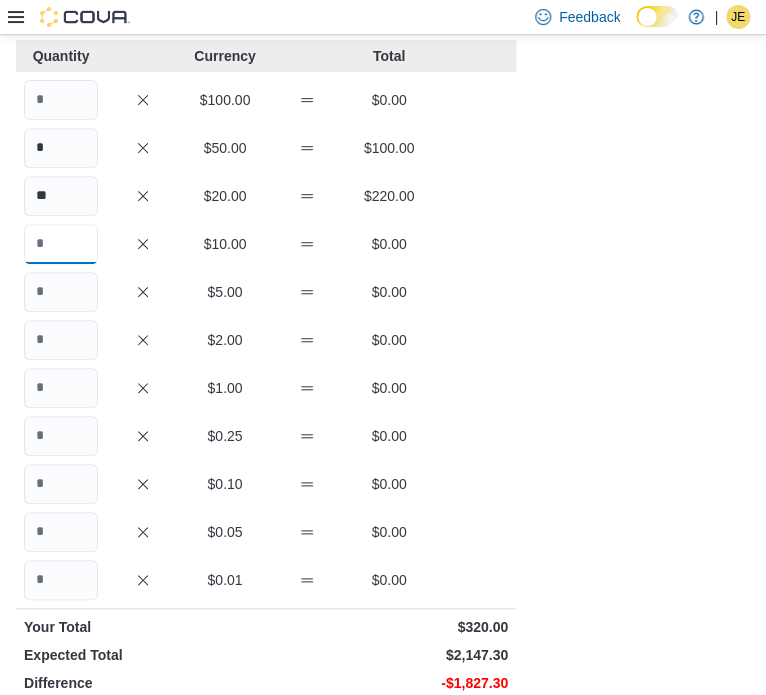 type on "*" 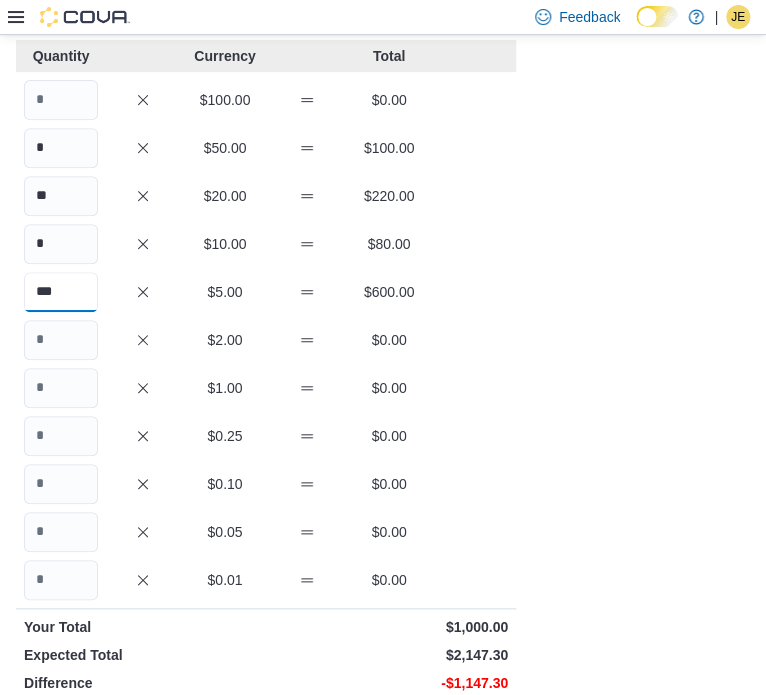 type on "***" 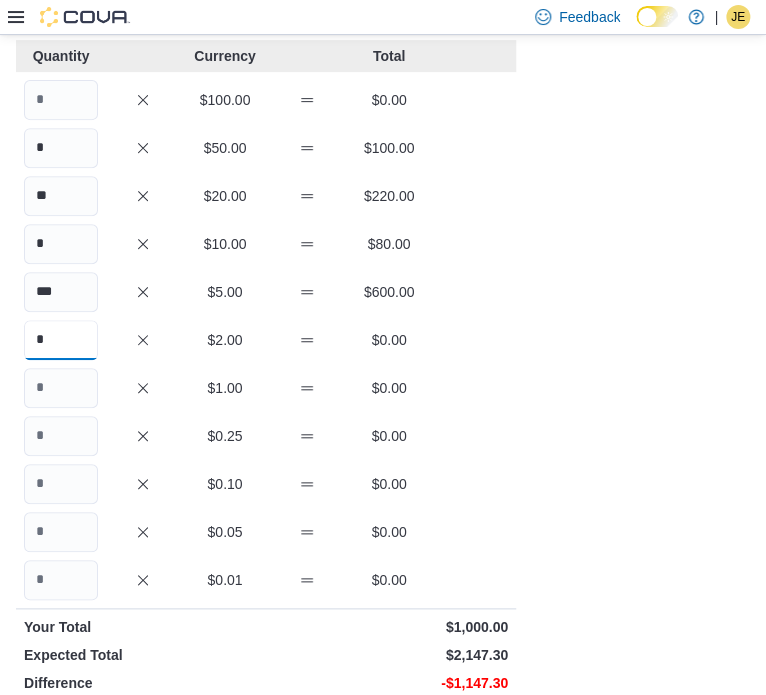 click on "*" at bounding box center (61, 340) 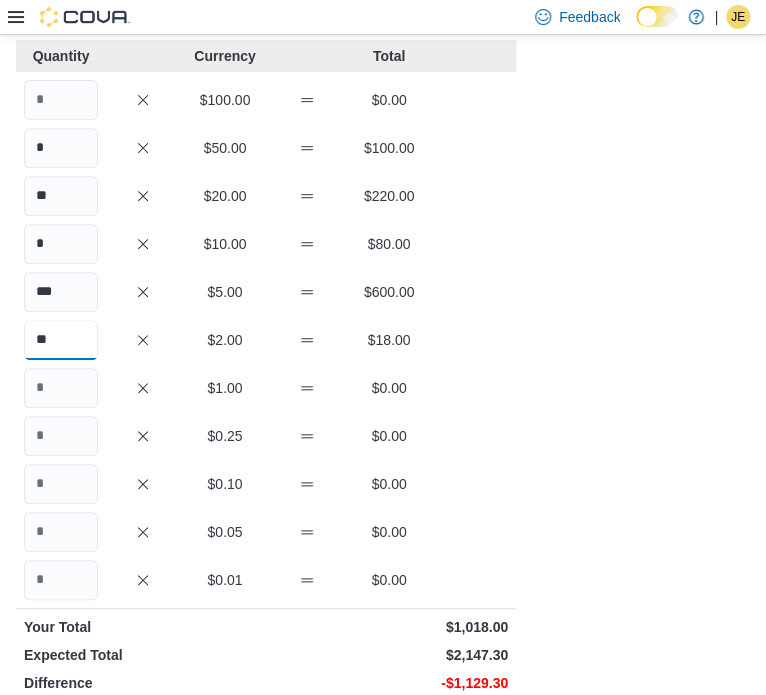 type on "**" 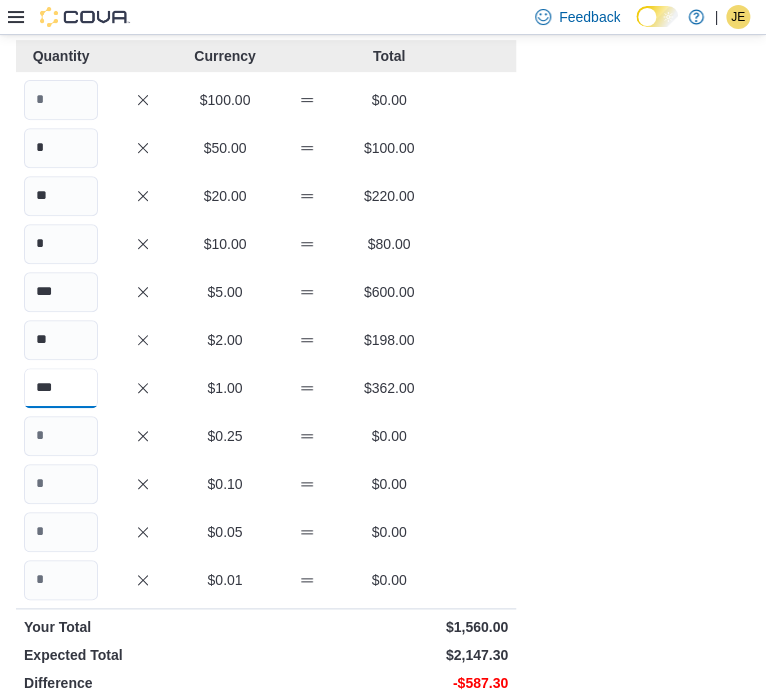 type on "***" 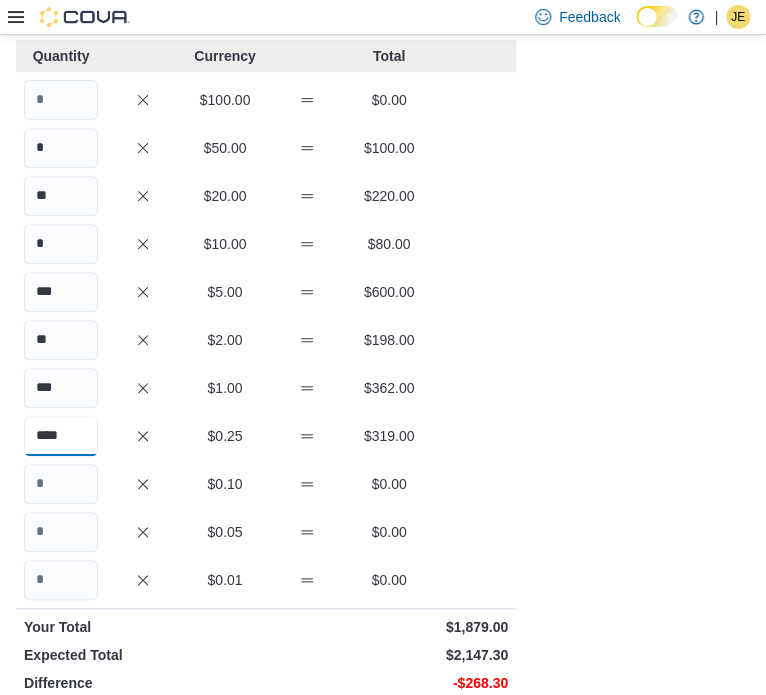 type on "****" 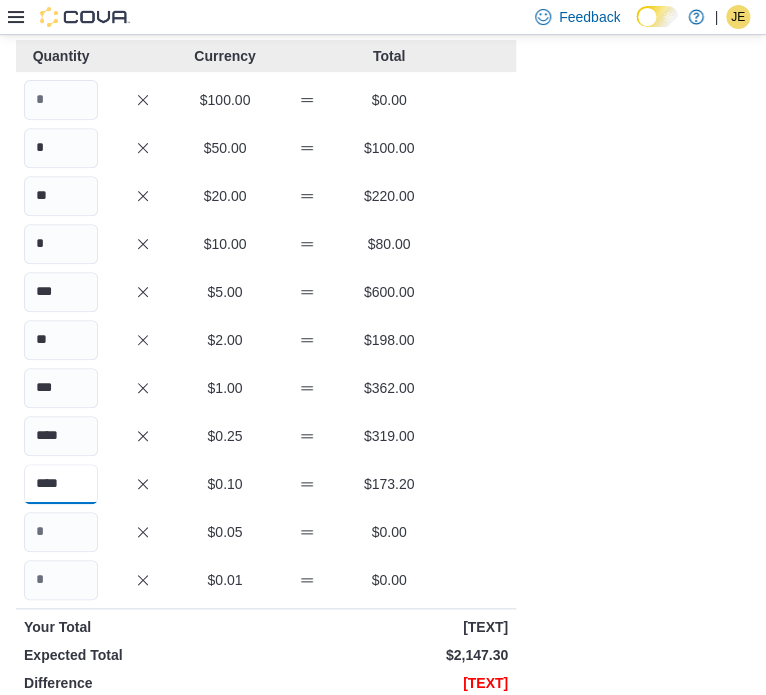 type on "****" 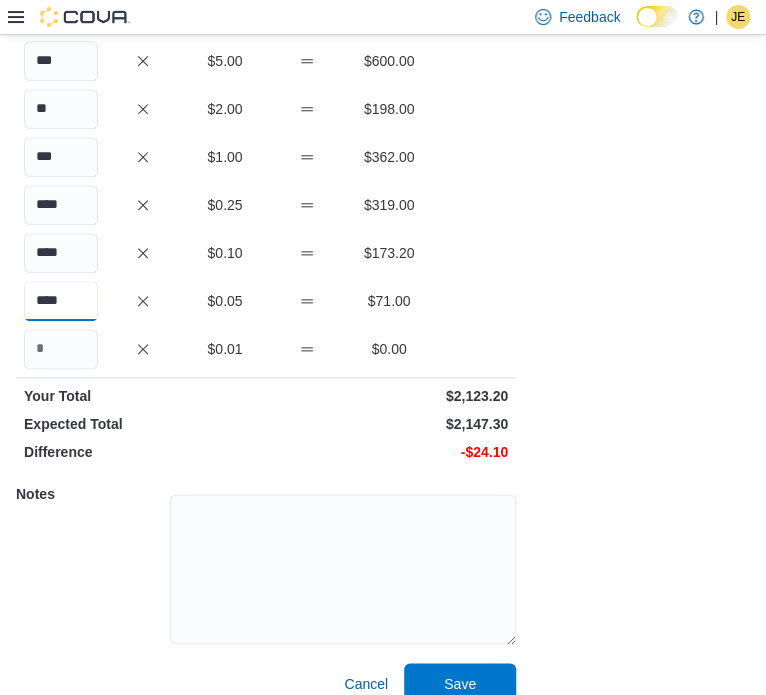 scroll, scrollTop: 386, scrollLeft: 0, axis: vertical 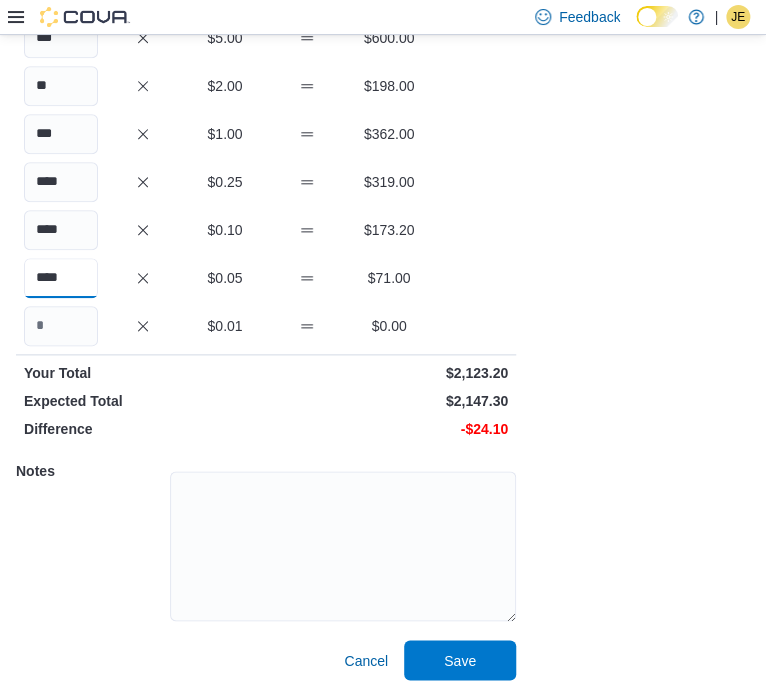 type on "****" 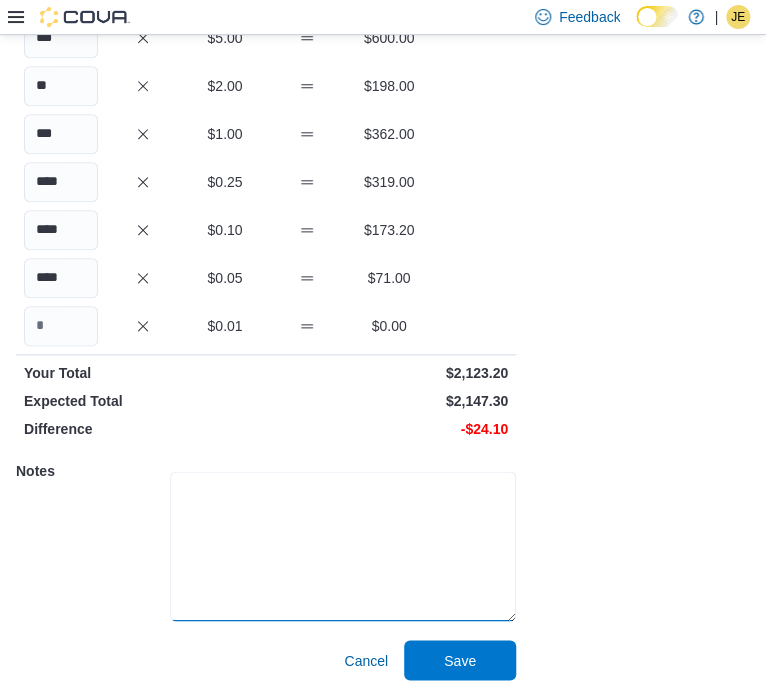 click at bounding box center (343, 546) 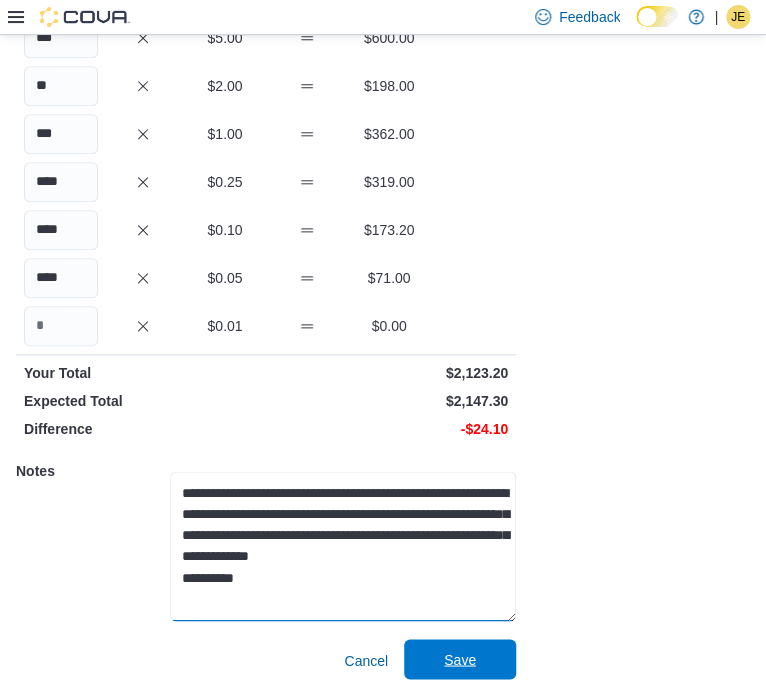 type on "**********" 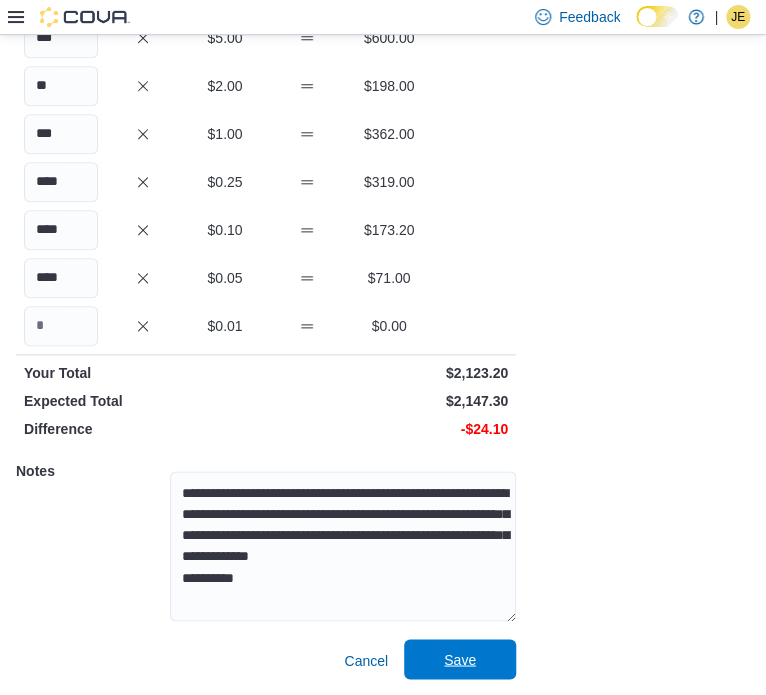click on "Save" at bounding box center (460, 659) 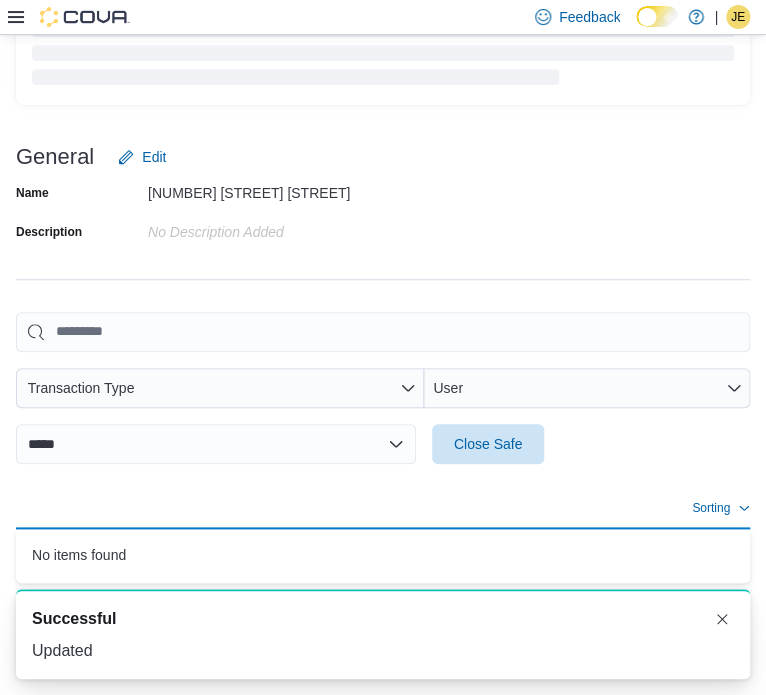 scroll, scrollTop: 192, scrollLeft: 0, axis: vertical 